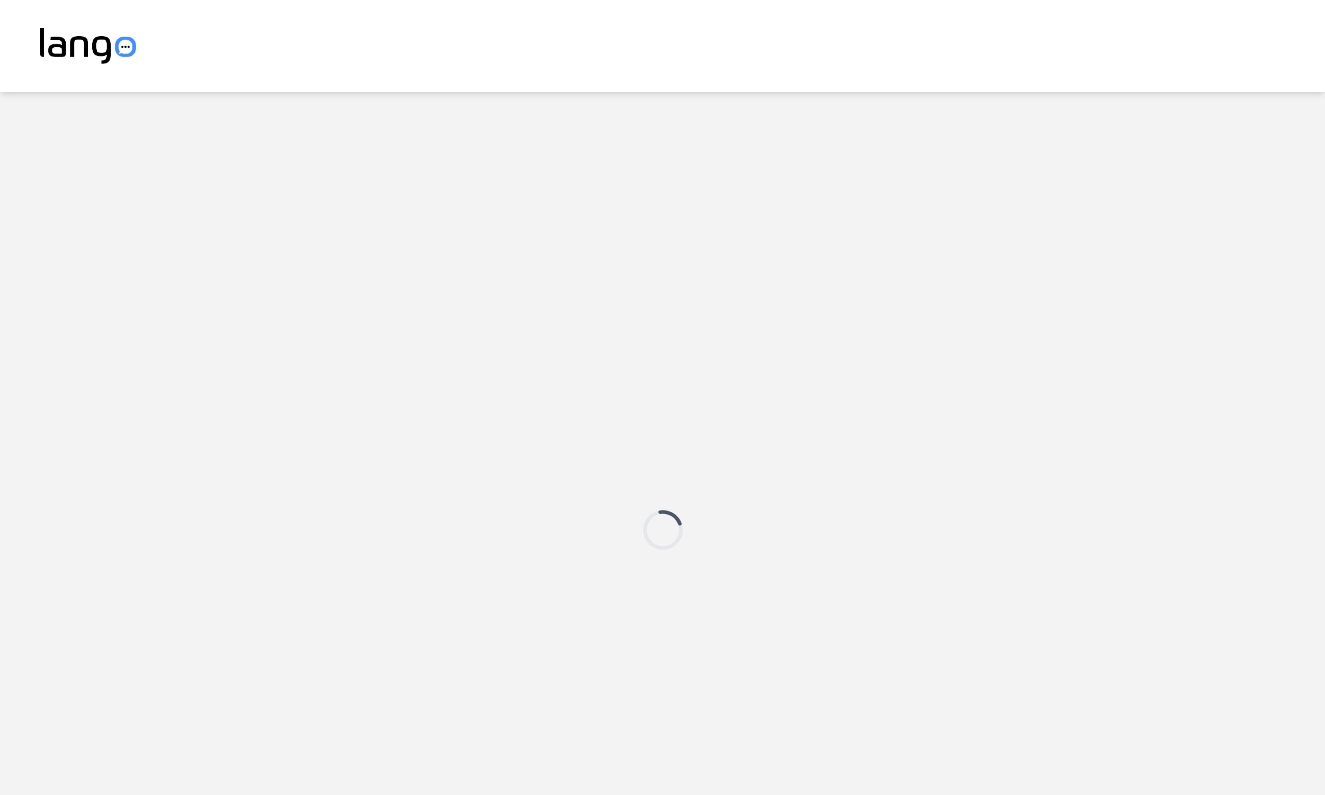 scroll, scrollTop: 21, scrollLeft: 0, axis: vertical 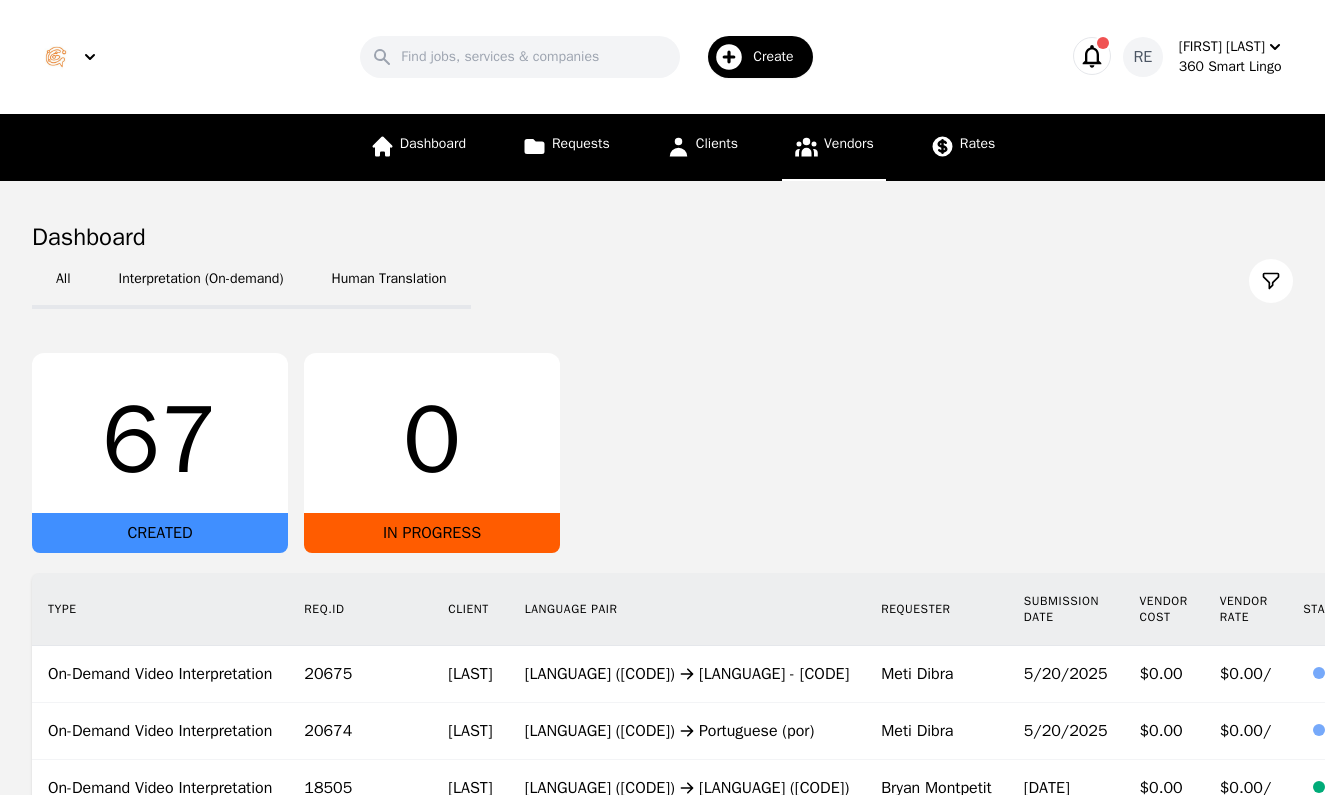 click on "Vendors" at bounding box center (849, 143) 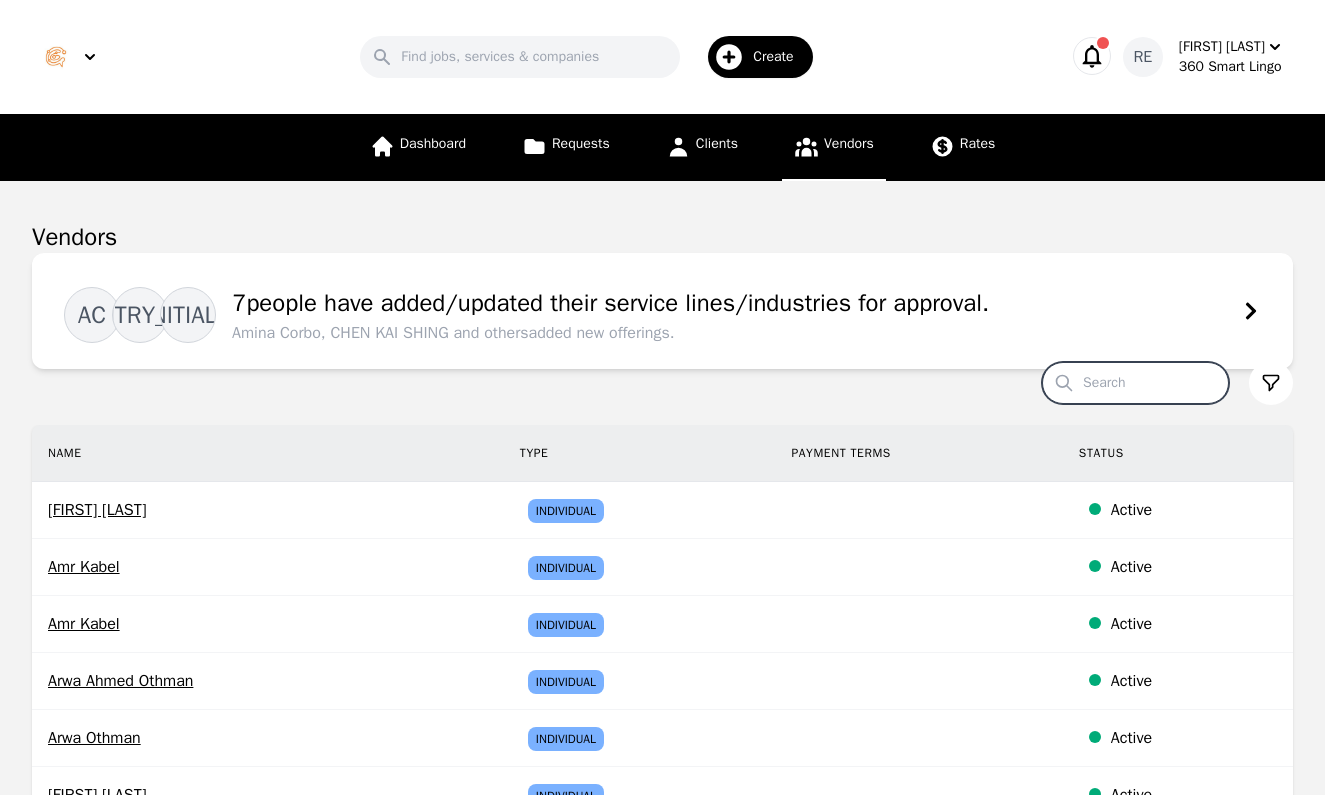 click on "Search" at bounding box center [1135, 383] 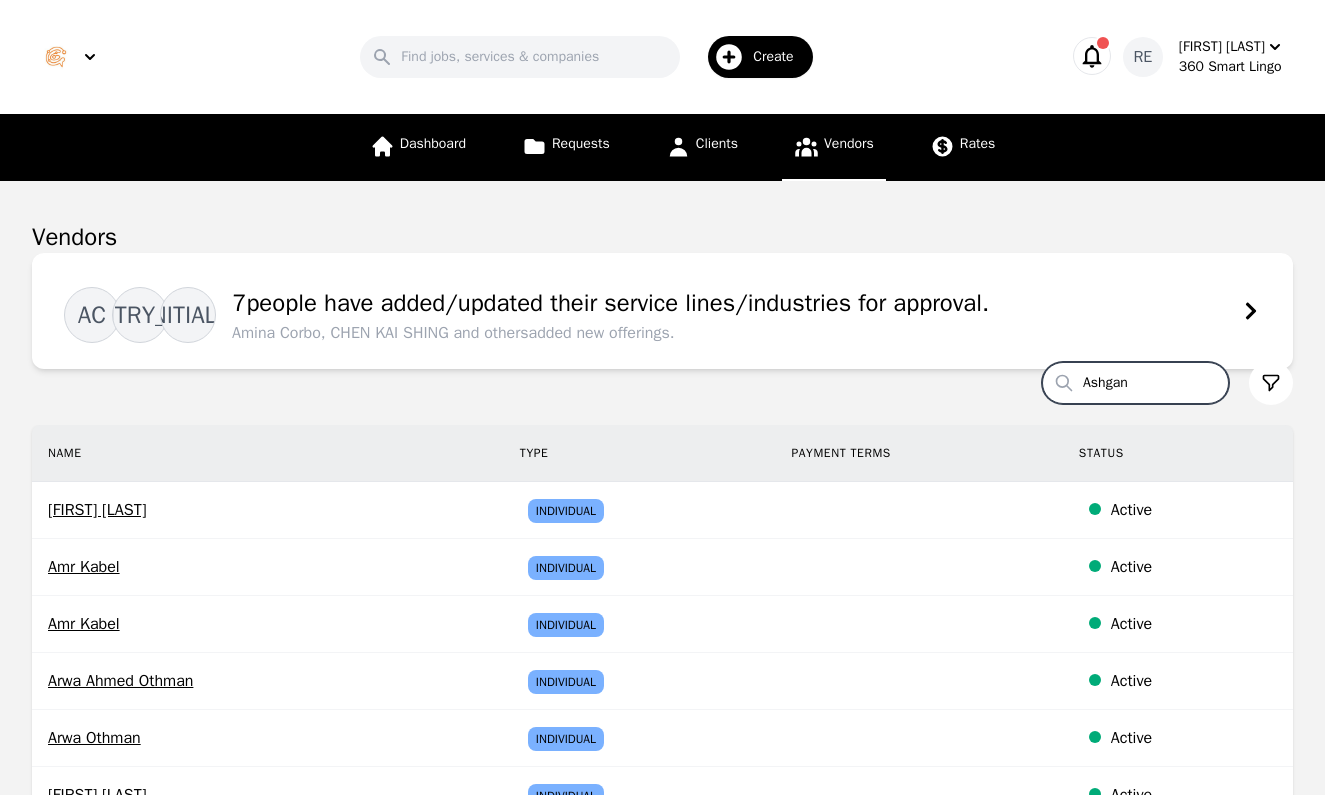 type on "Ashgan" 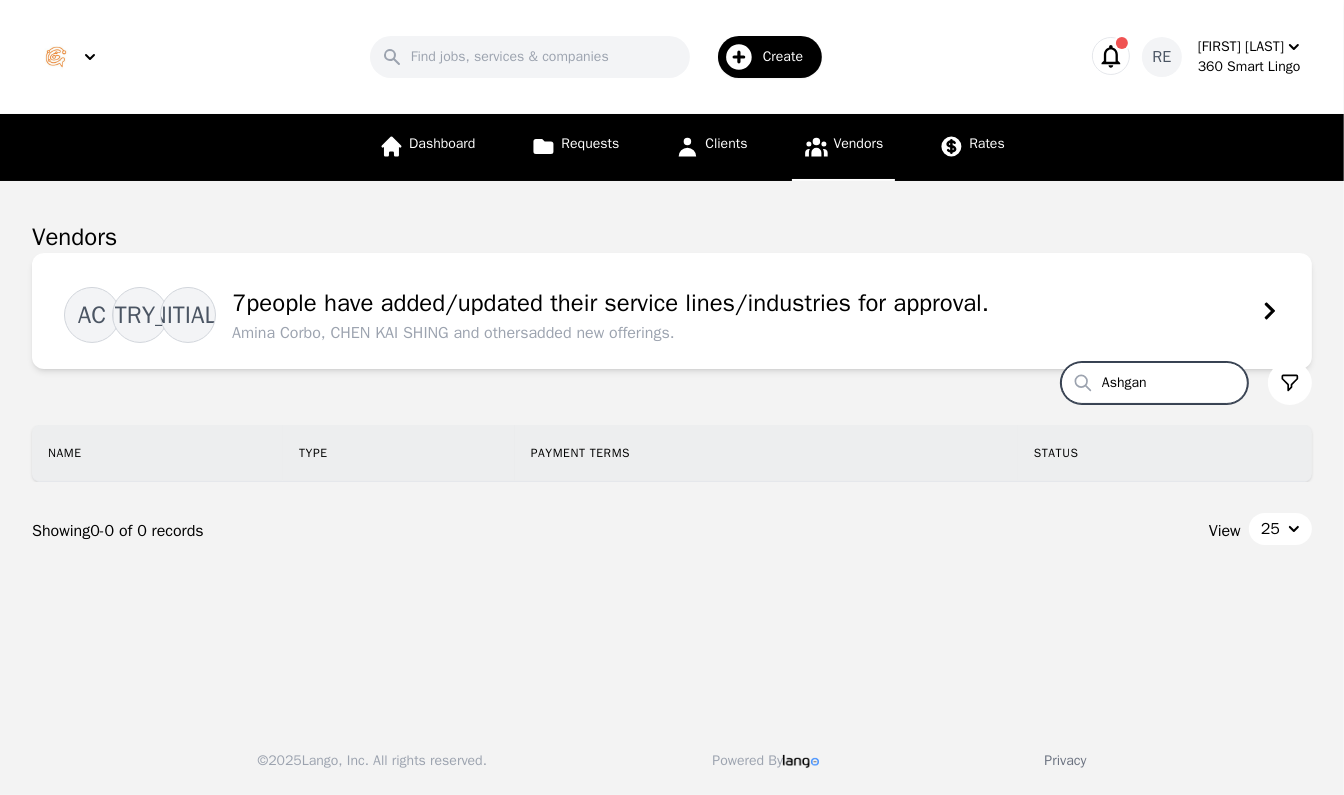 click on "Create" at bounding box center (762, 57) 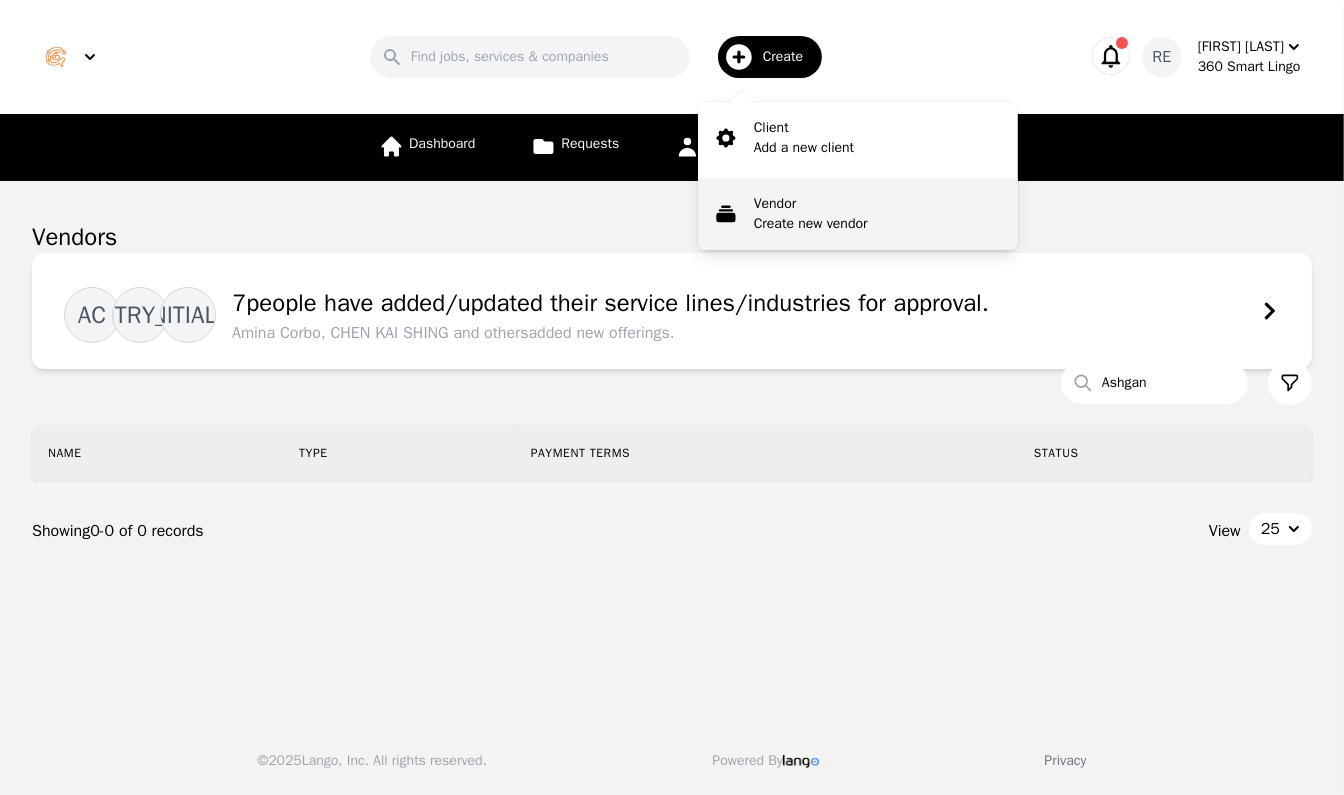 click on "Vendor" at bounding box center [811, 204] 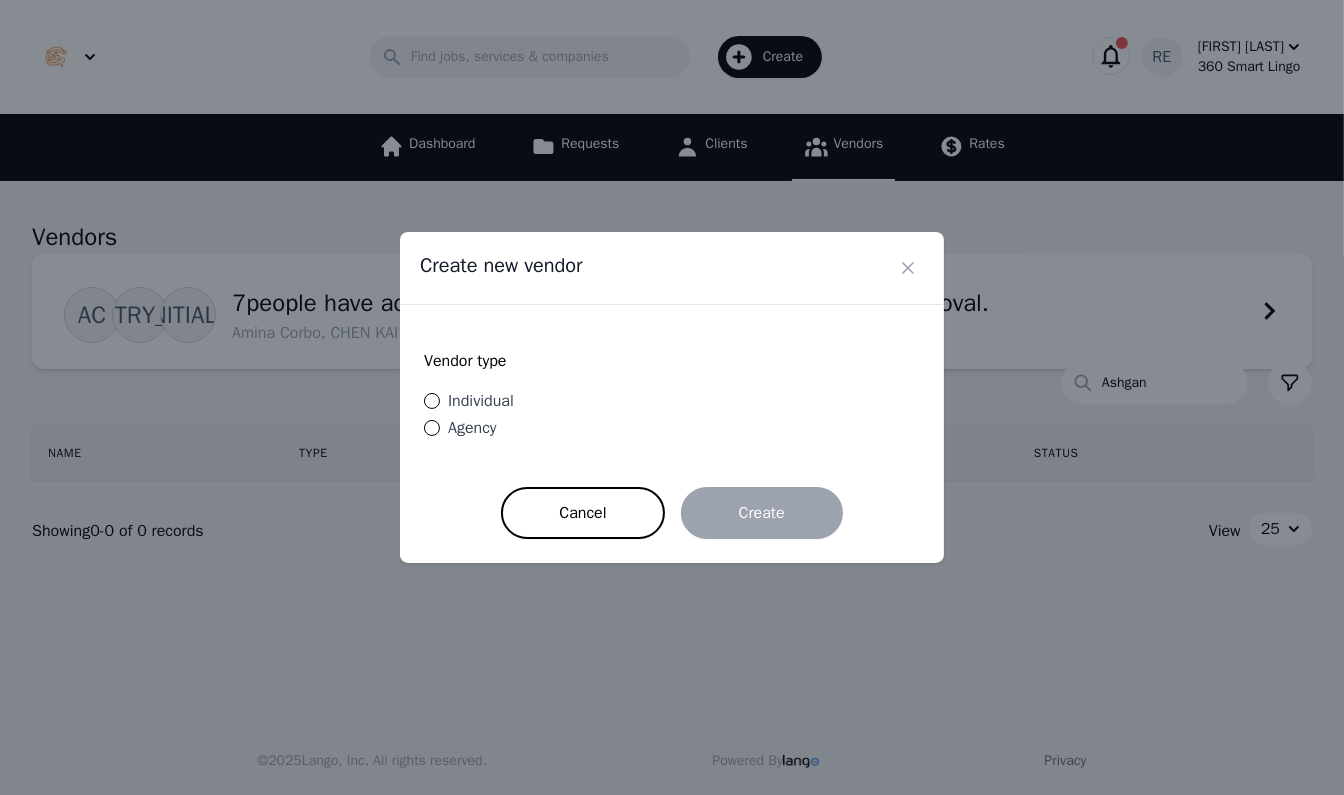 click on "Individual" at bounding box center [477, 401] 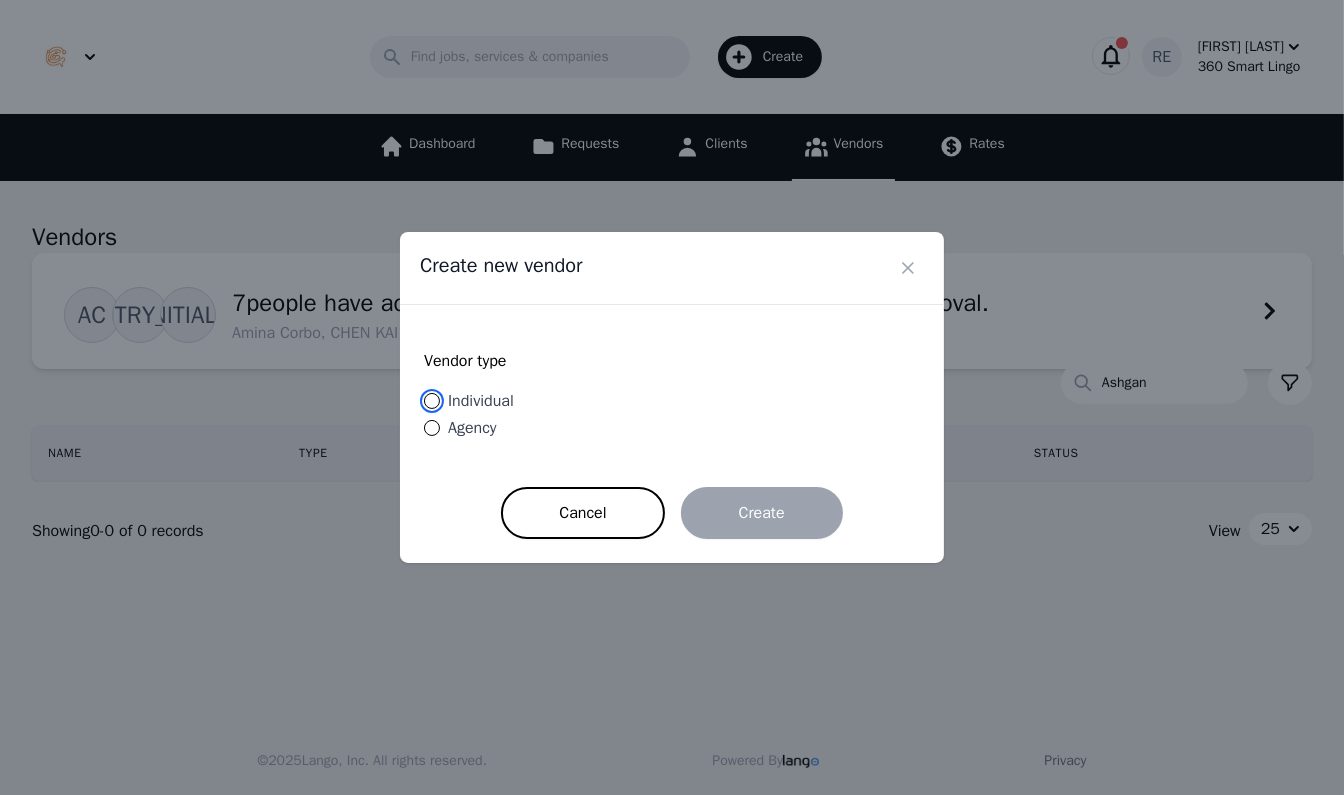click on "Individual" at bounding box center (432, 401) 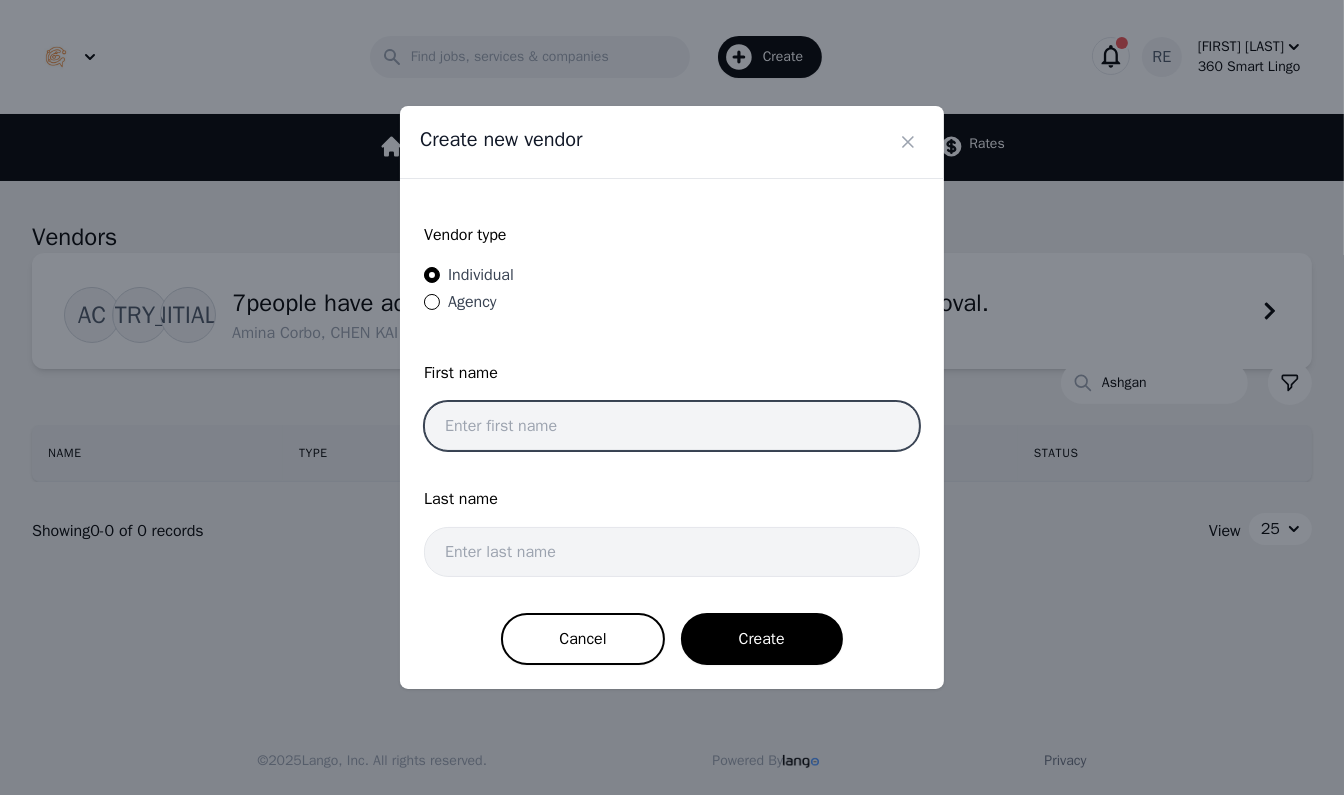 click at bounding box center (672, 426) 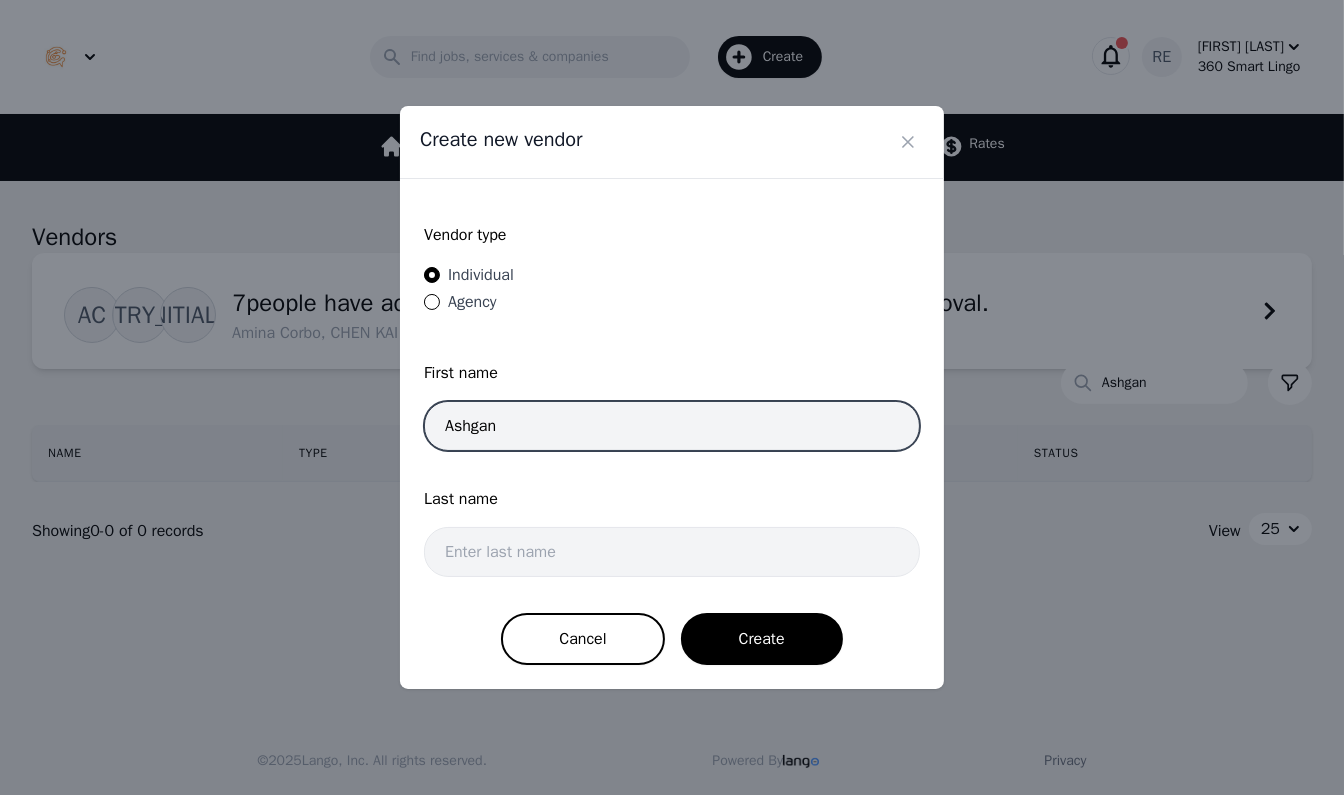 type on "Ashgan" 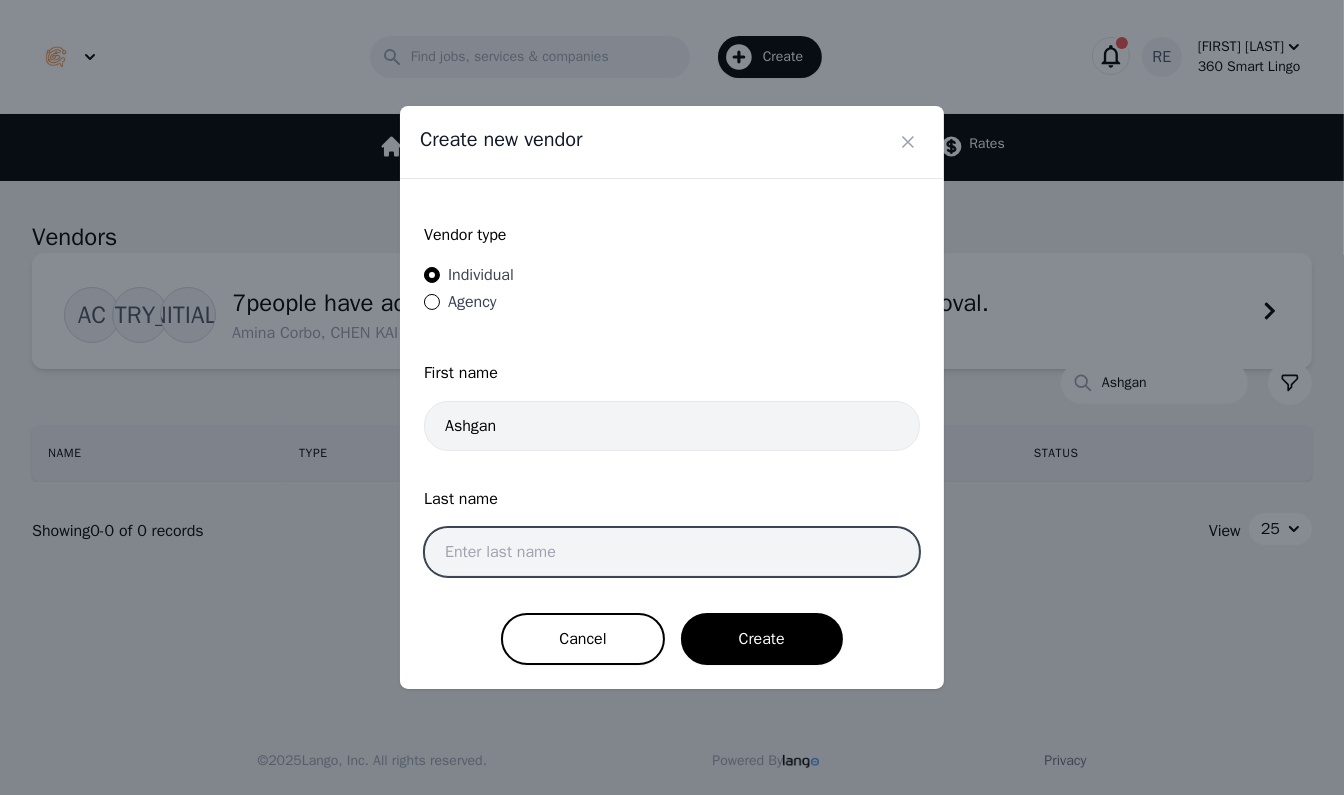 click at bounding box center [672, 552] 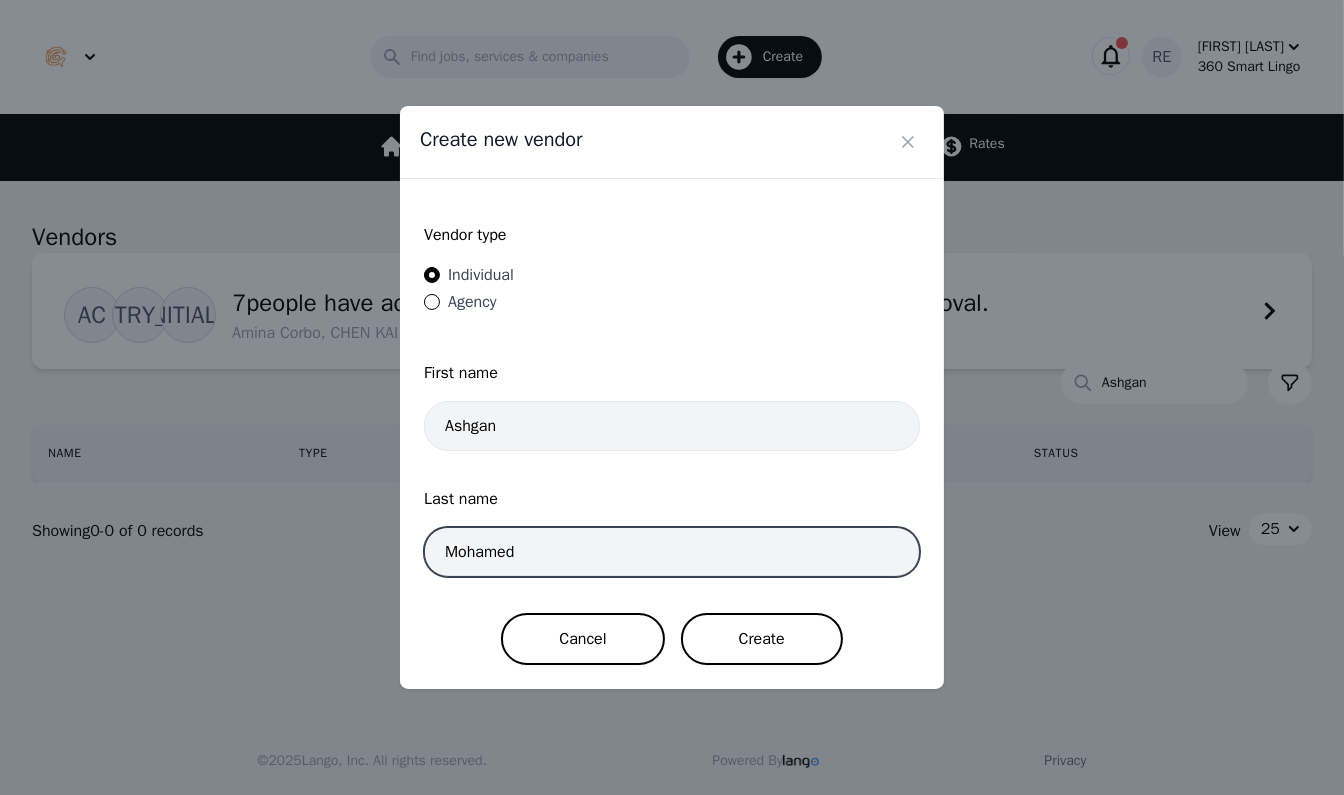 type on "Mohamed" 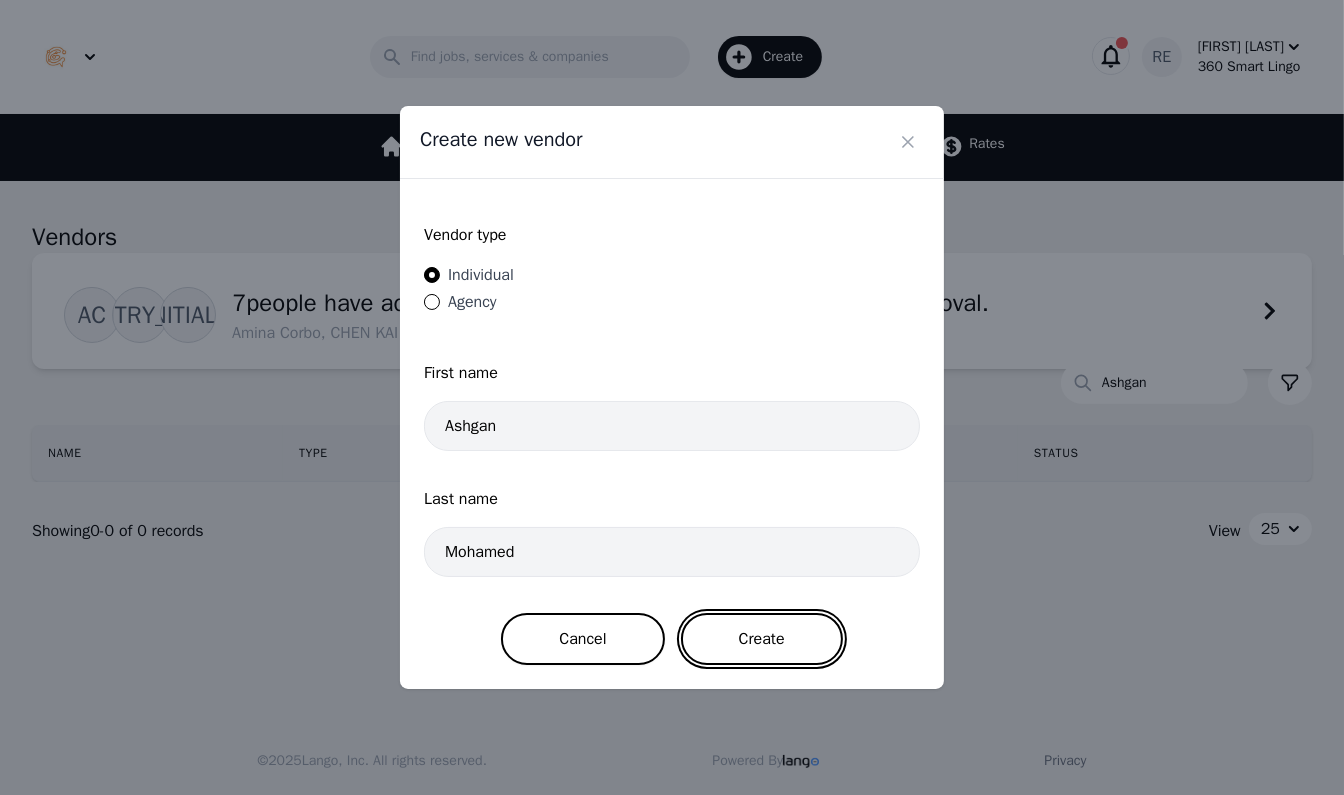click on "Create" at bounding box center [762, 639] 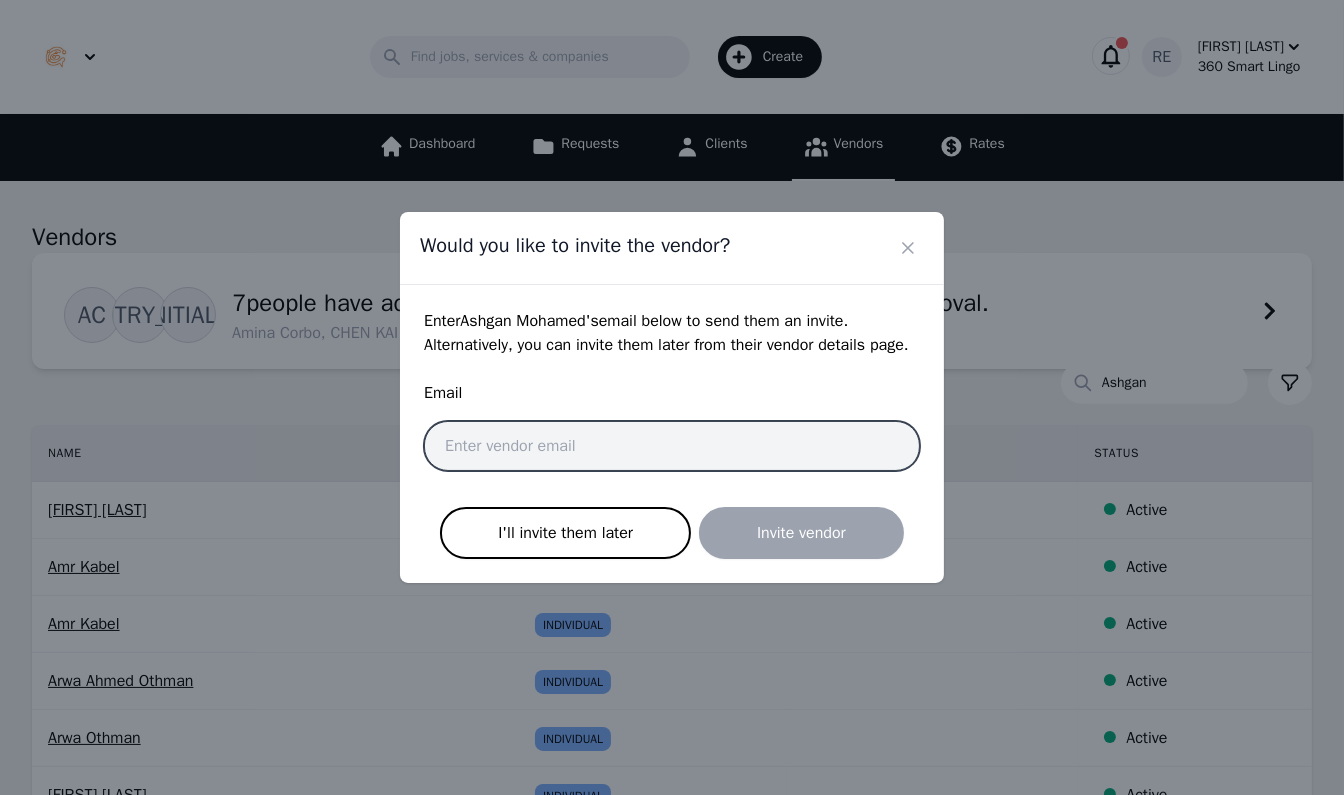 click at bounding box center (672, 446) 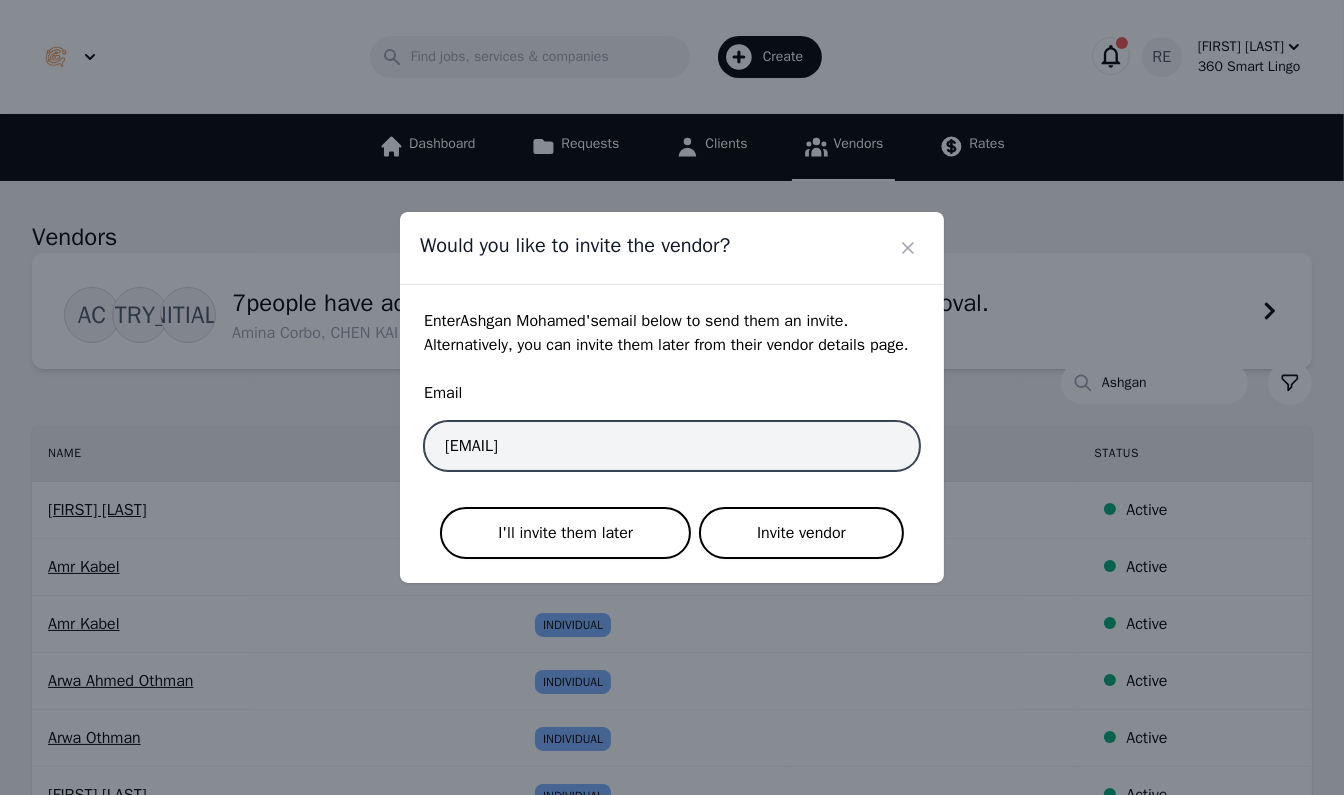 type on "[EMAIL]" 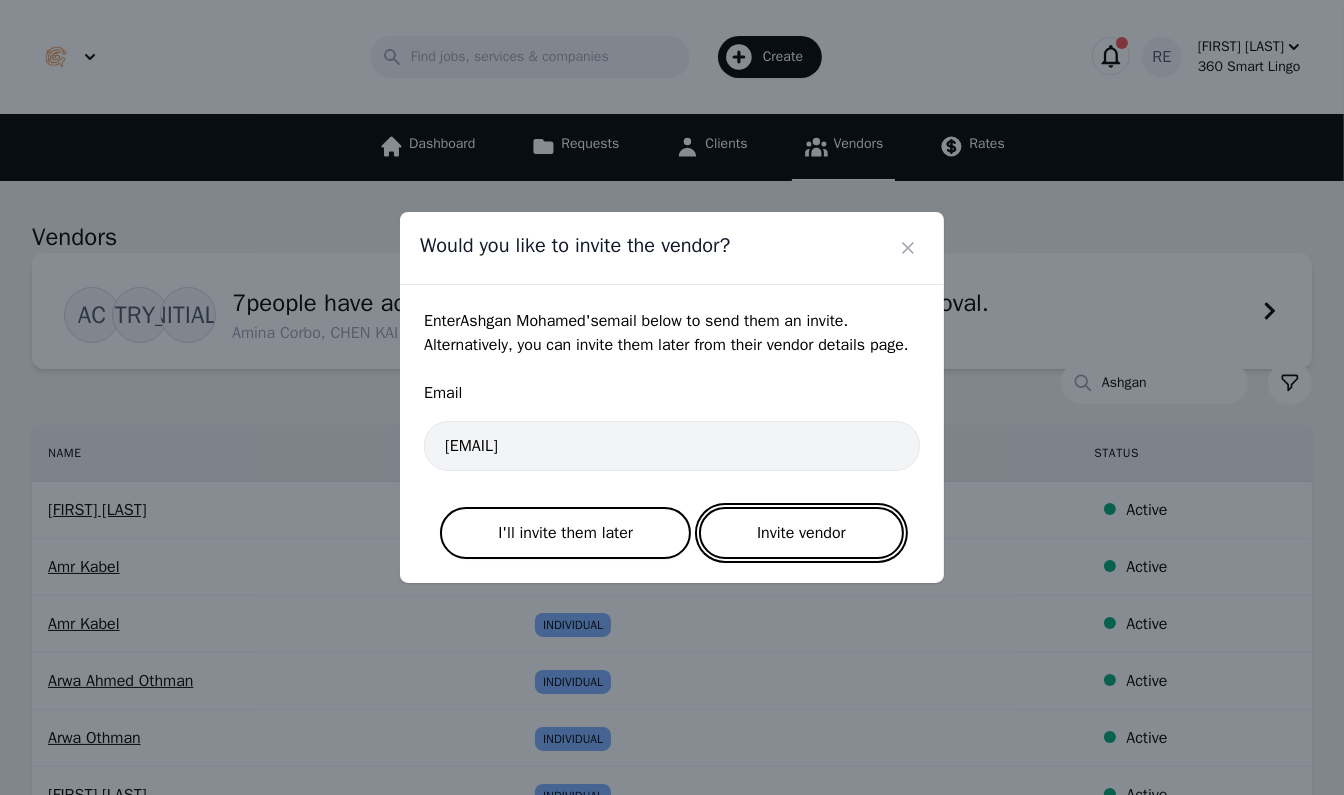 click on "Invite vendor" at bounding box center (801, 533) 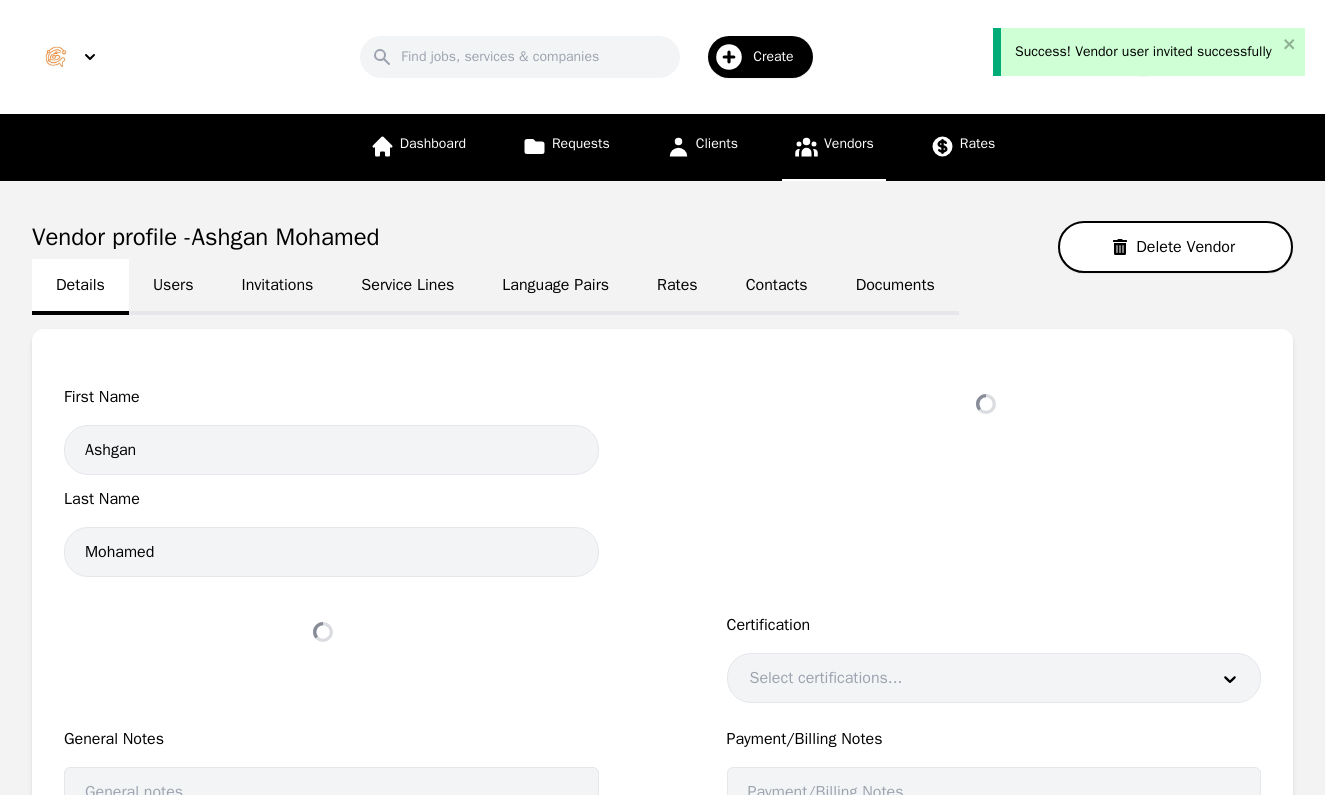 select on "active" 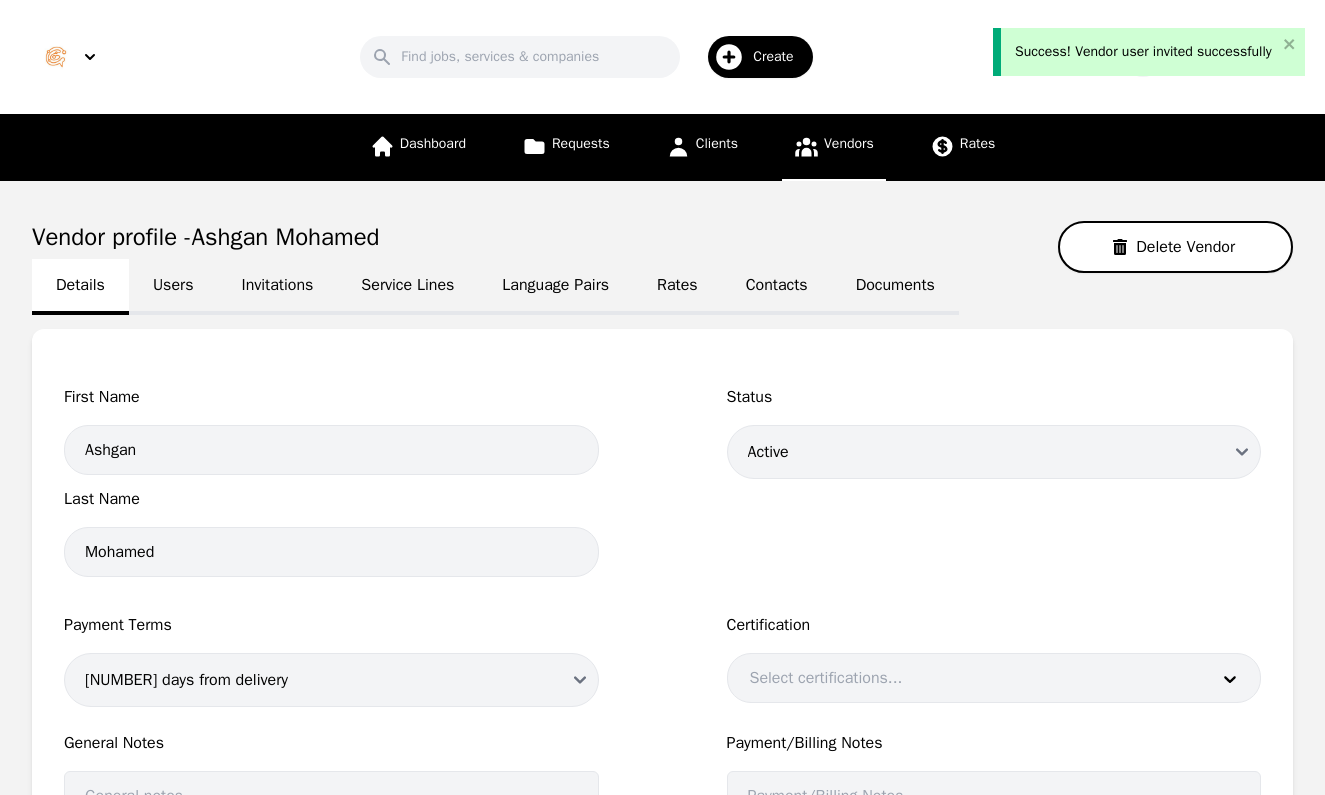 click on "Service Lines" at bounding box center [407, 287] 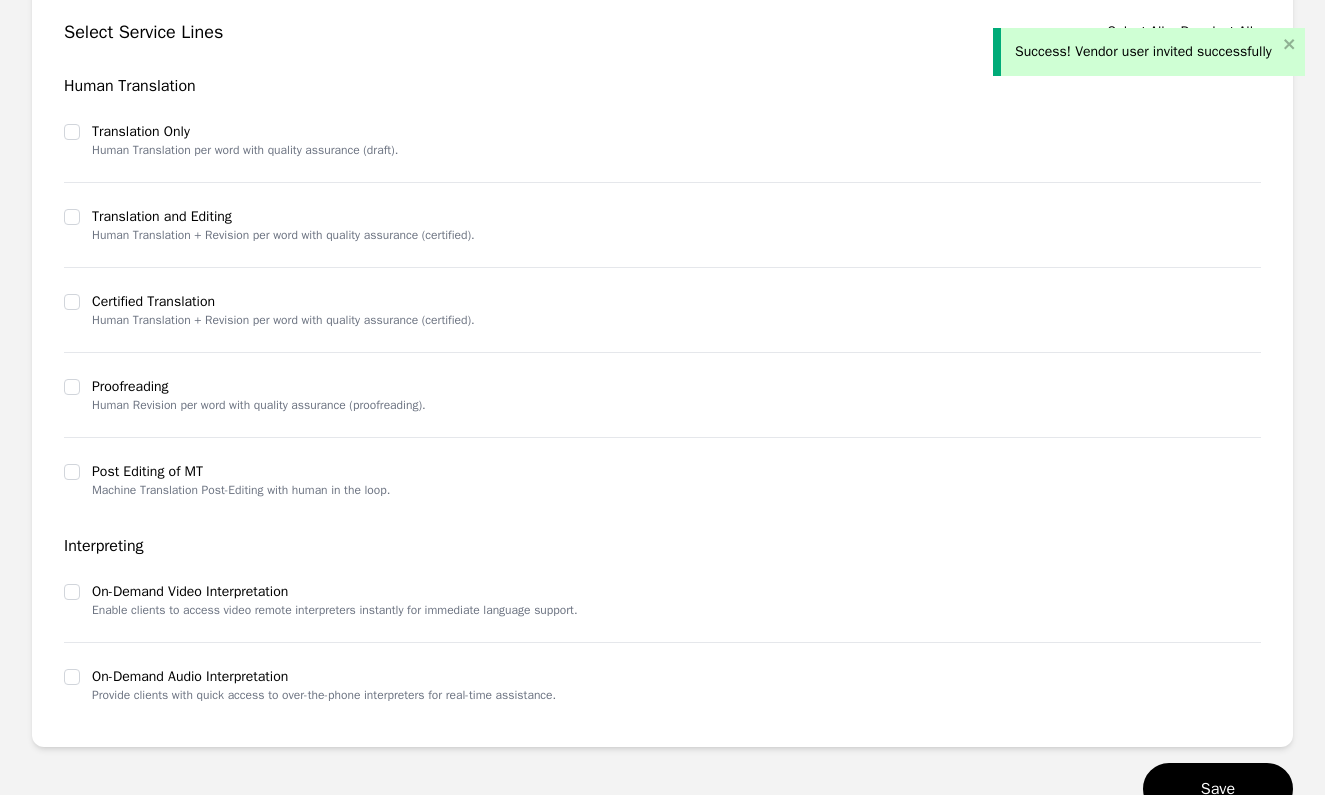 scroll, scrollTop: 495, scrollLeft: 0, axis: vertical 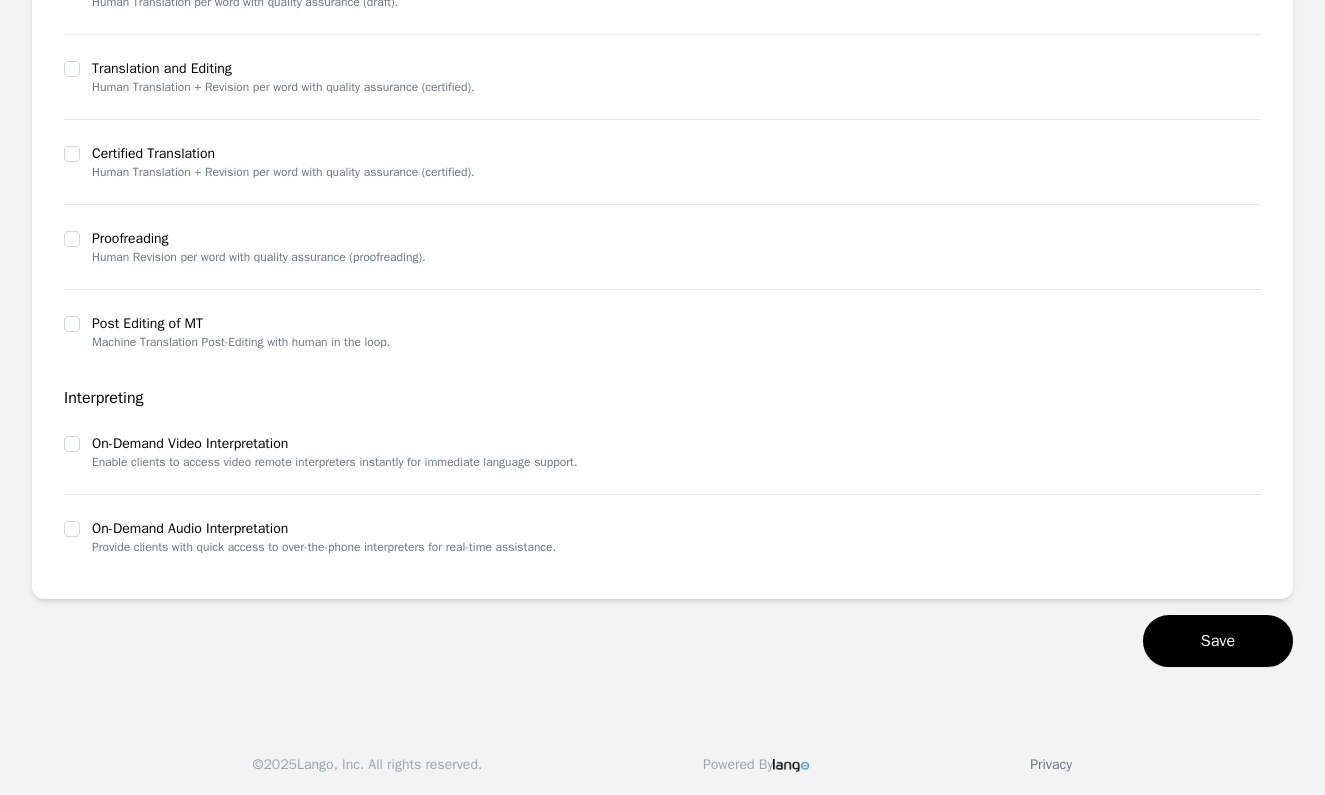 click at bounding box center (72, 444) 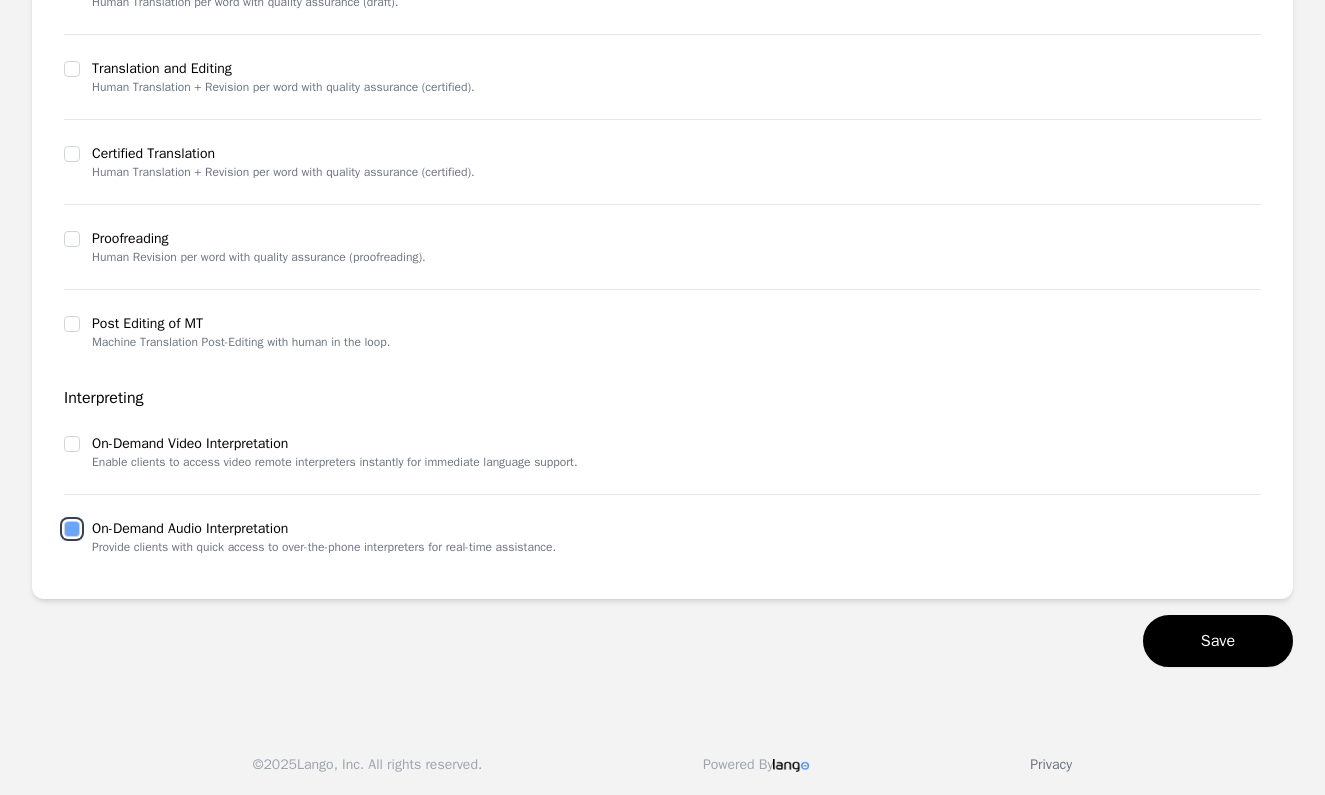 click at bounding box center (72, 529) 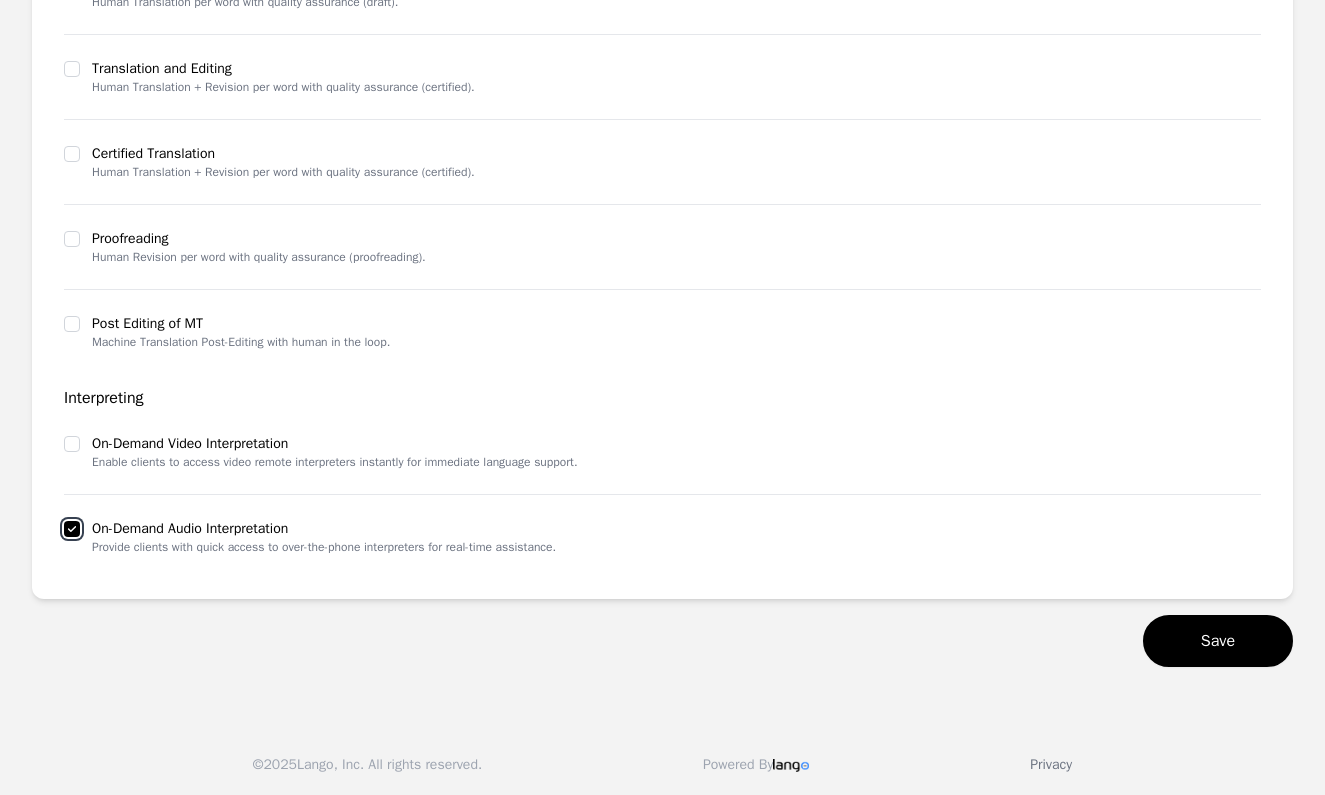 checkbox on "true" 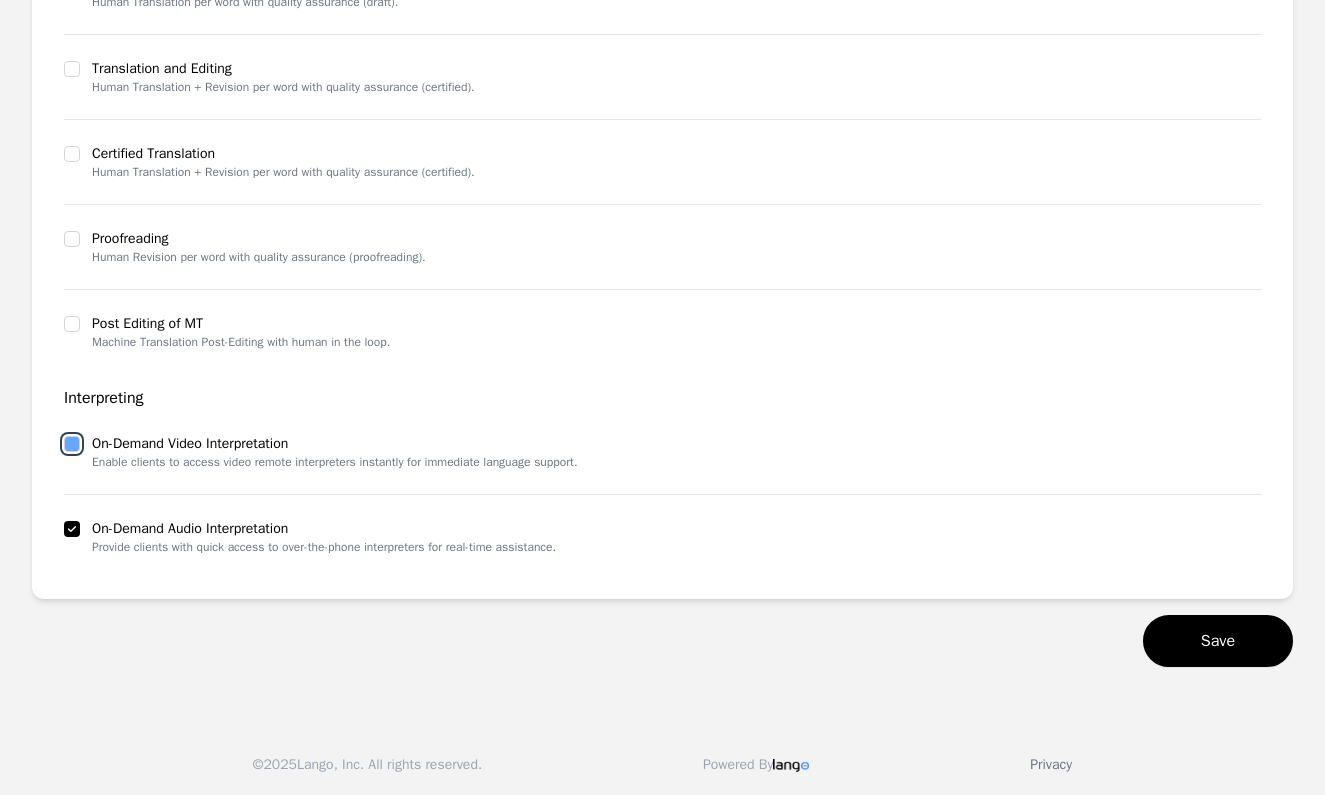 click at bounding box center (72, 444) 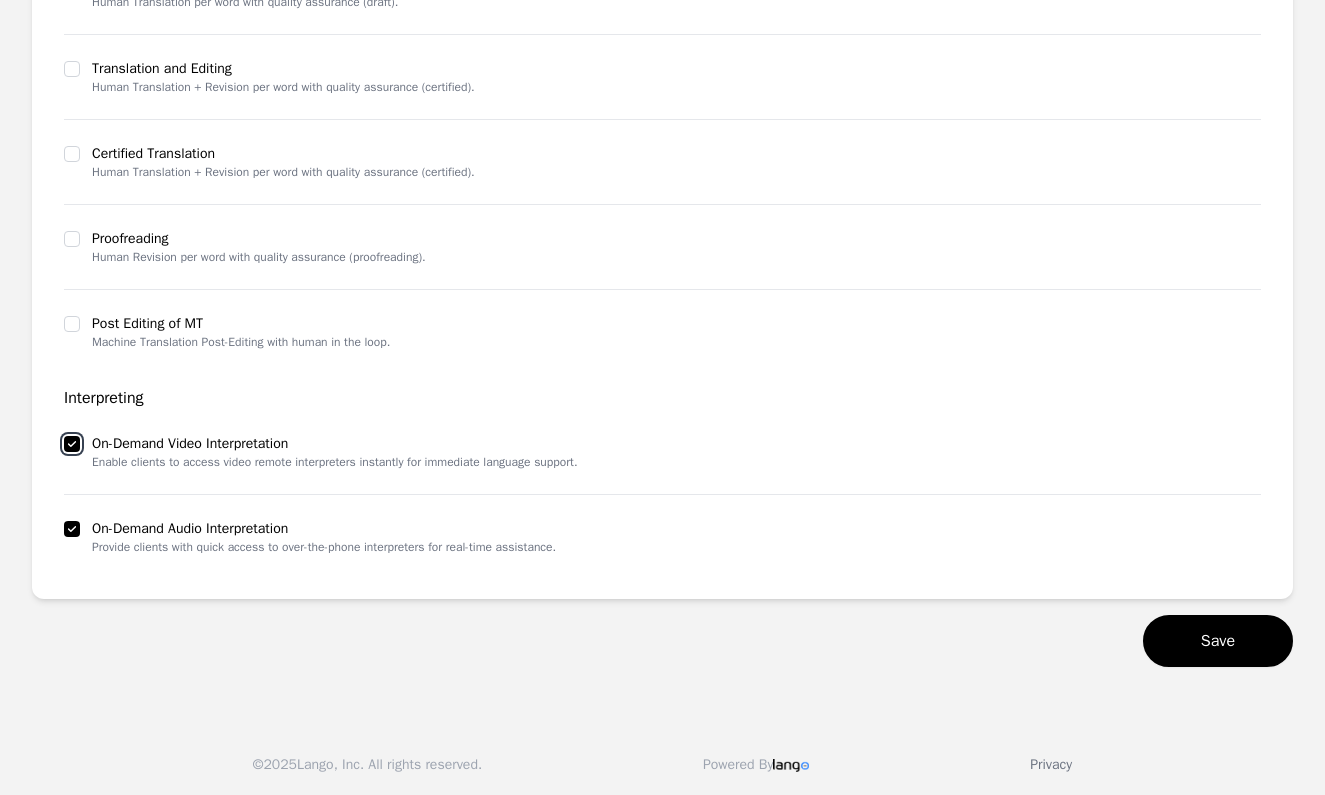 checkbox on "true" 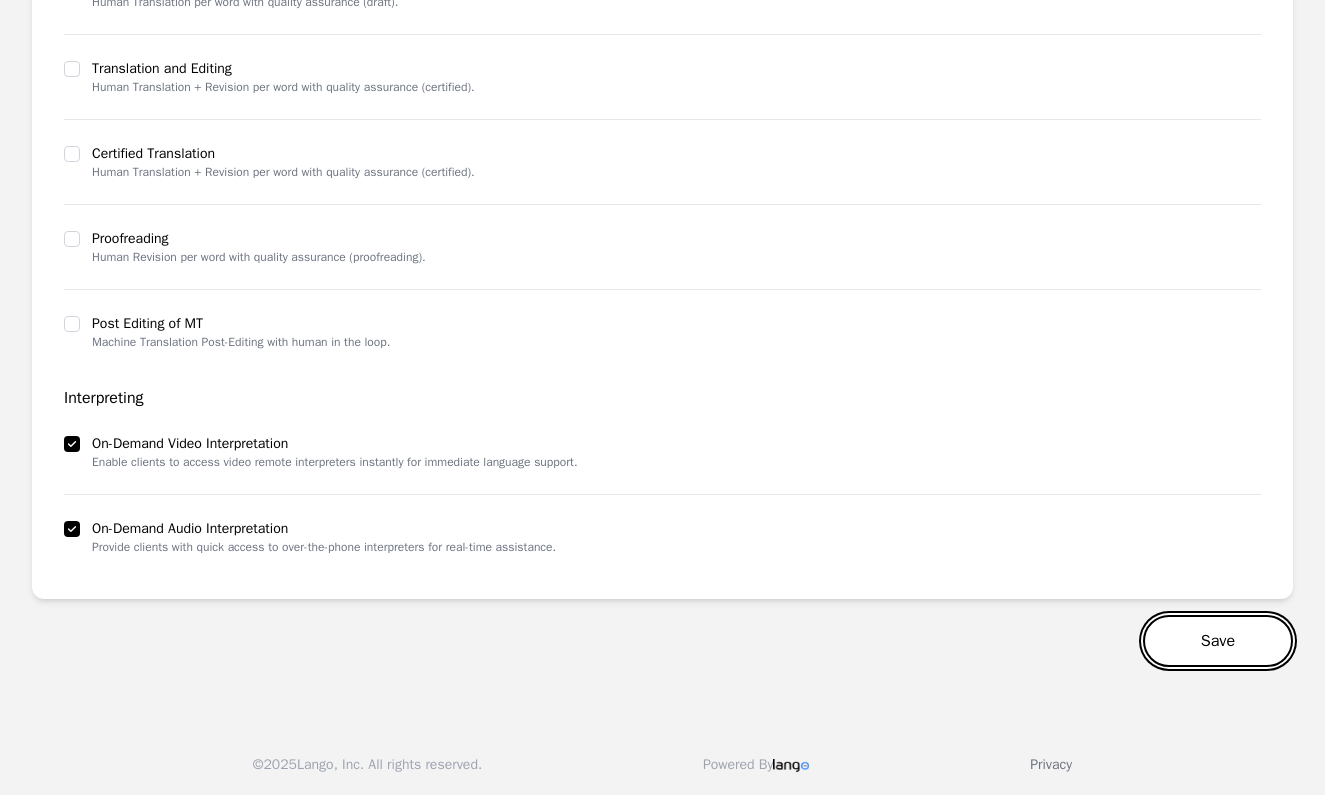 click on "Save" at bounding box center (1218, 641) 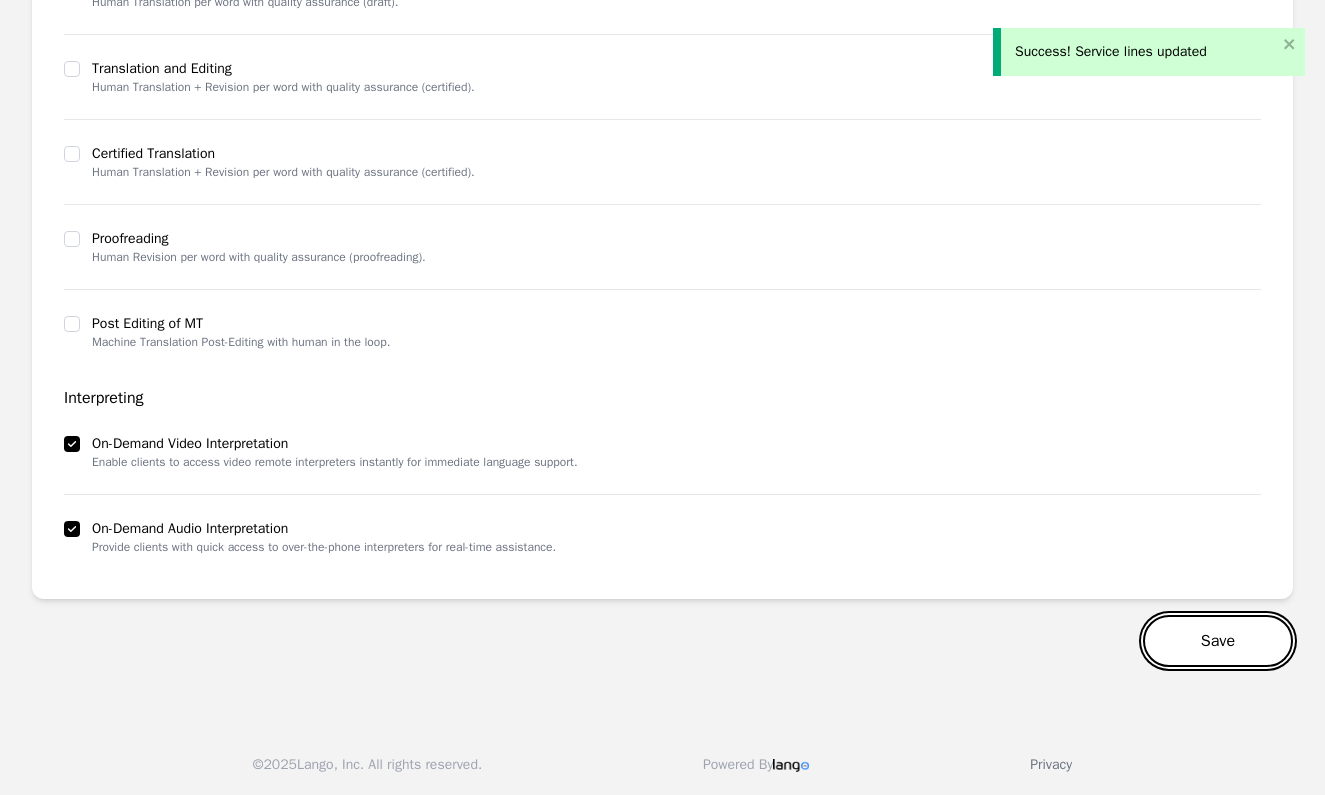 click on "Save" at bounding box center (1218, 641) 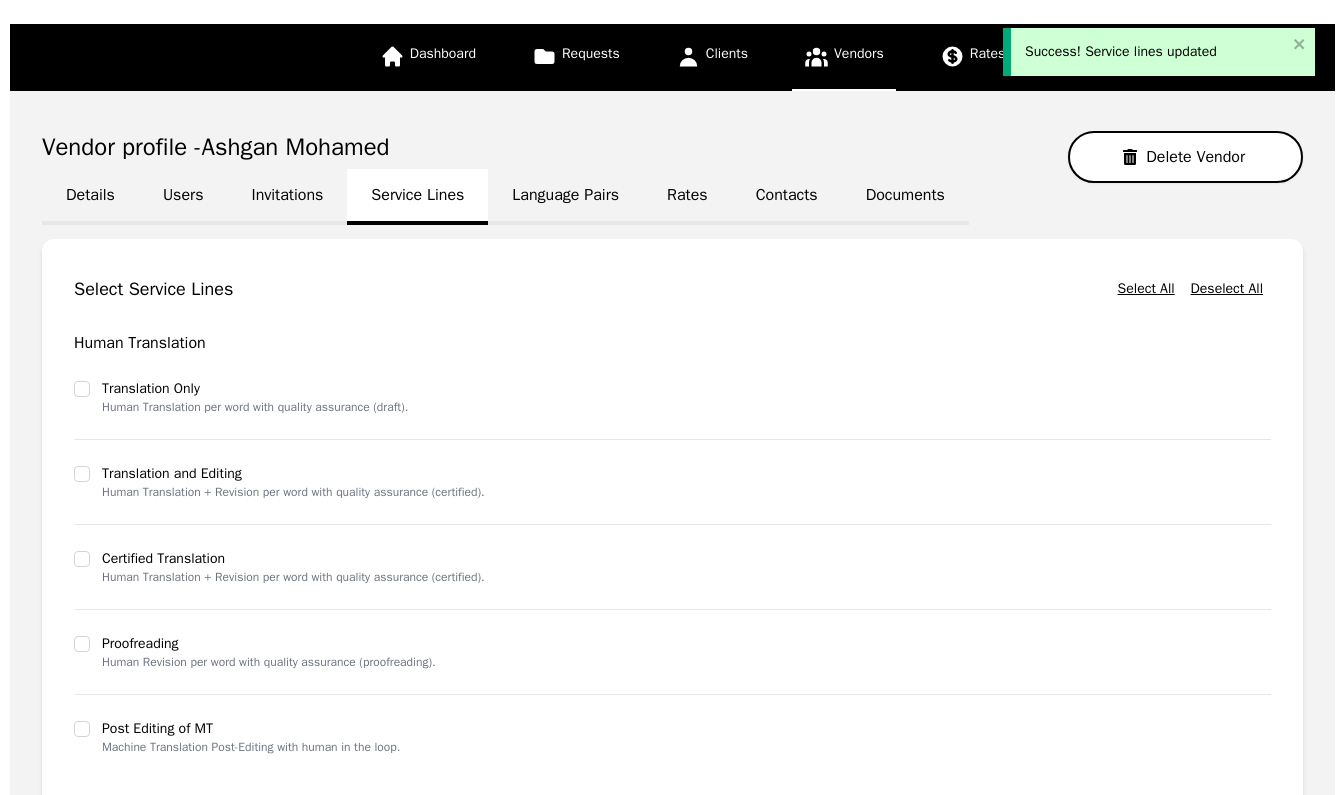 scroll, scrollTop: 0, scrollLeft: 0, axis: both 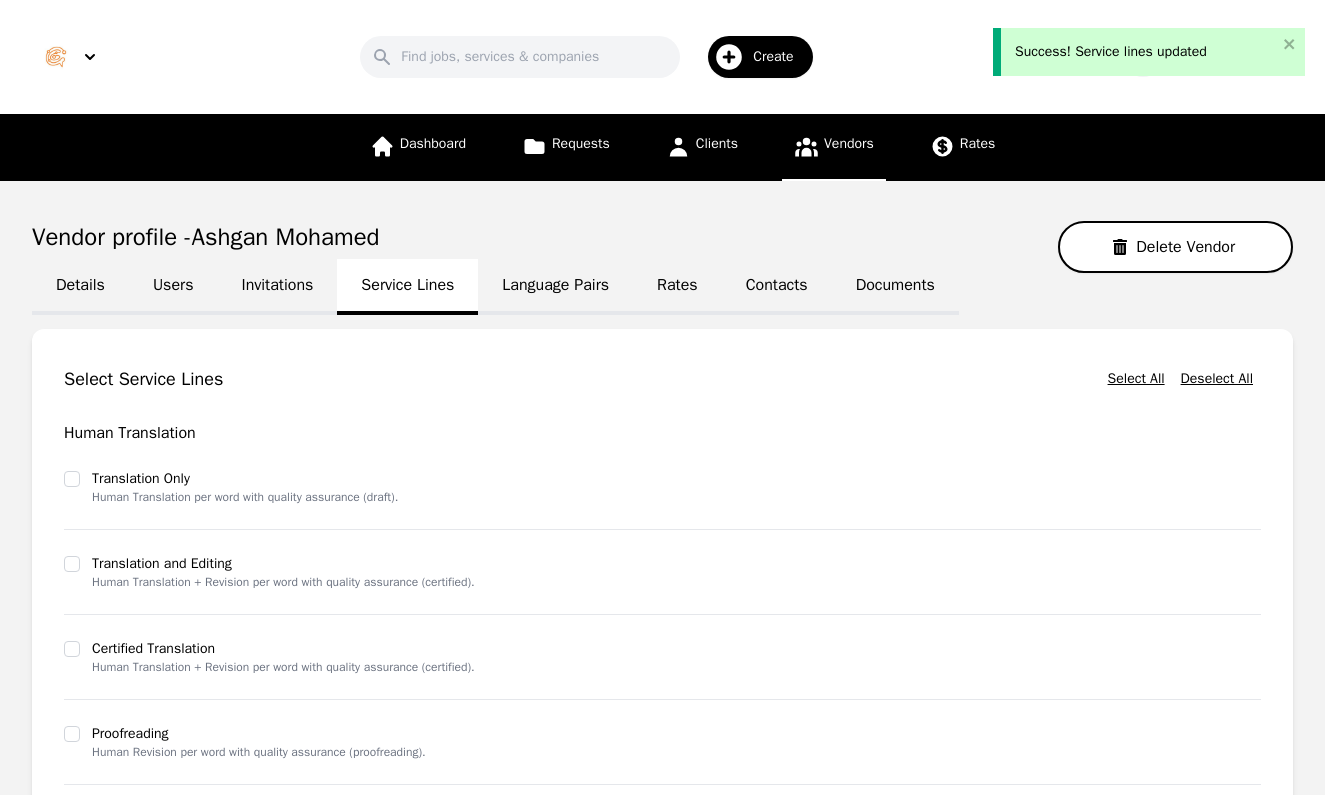 click on "Language Pairs" at bounding box center [555, 287] 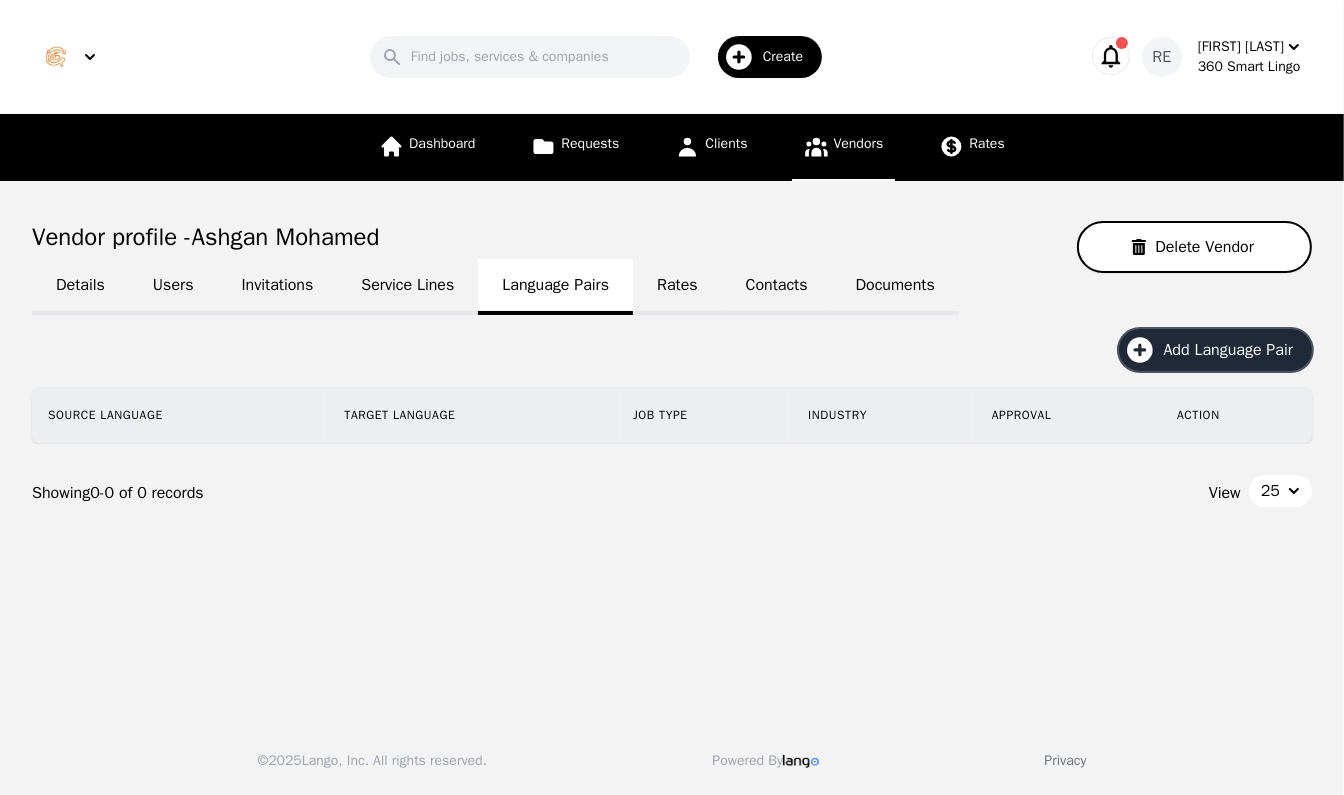 click on "Add Language Pair" at bounding box center [1235, 350] 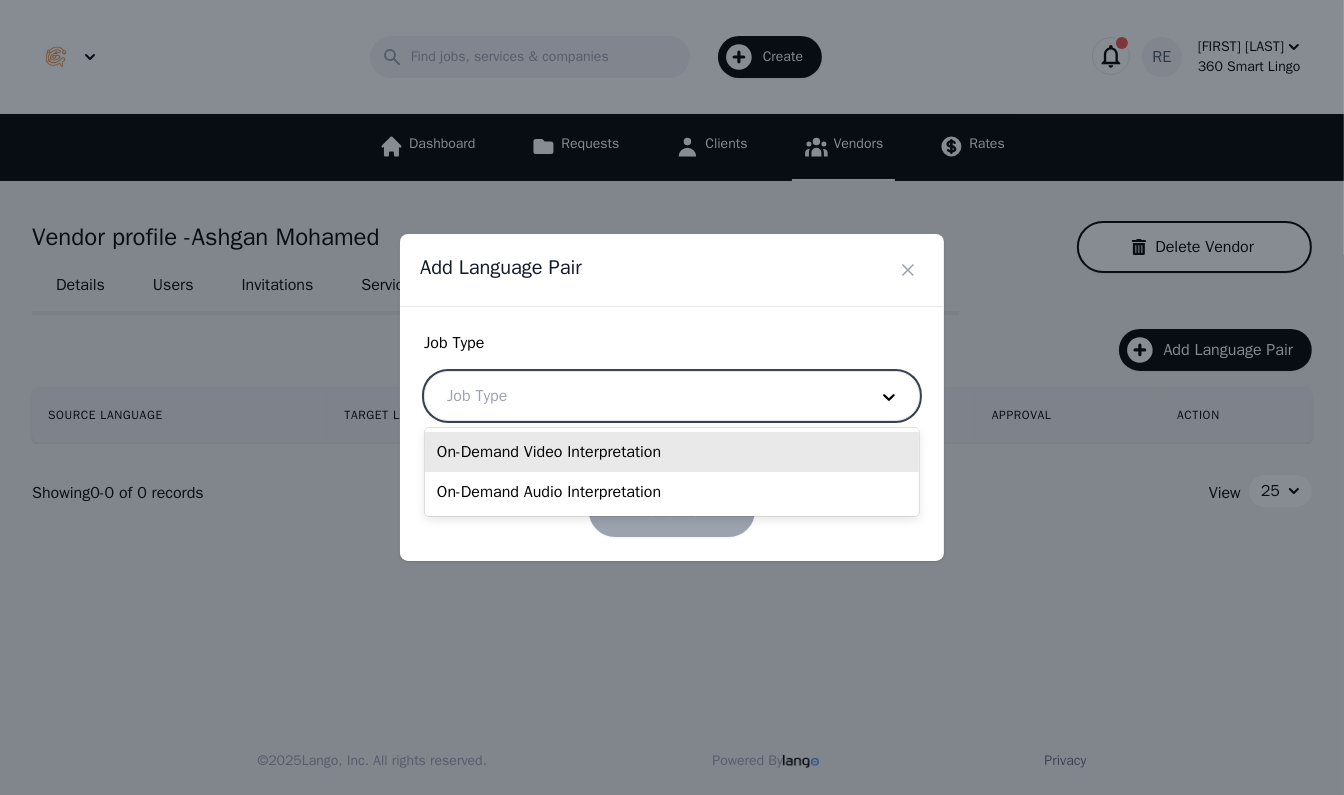click at bounding box center [642, 396] 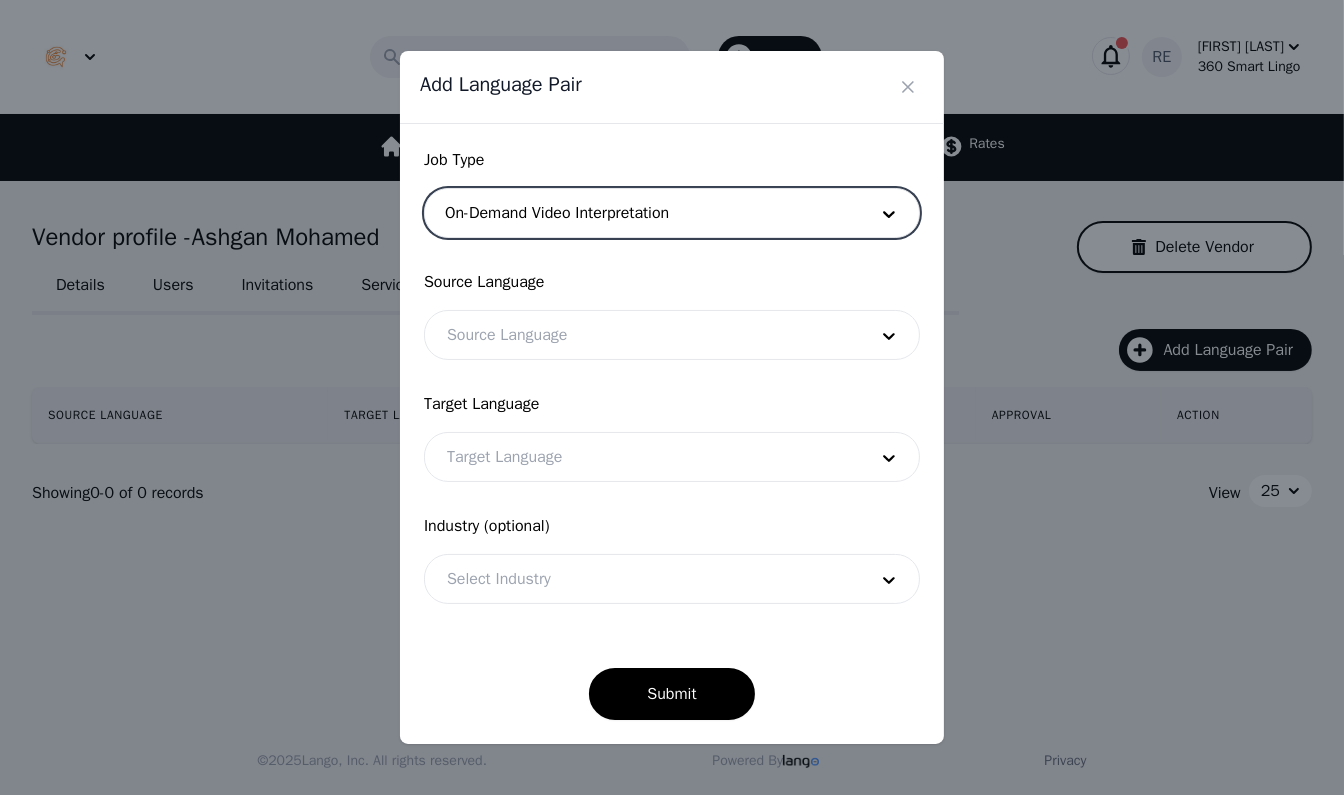 click at bounding box center [642, 335] 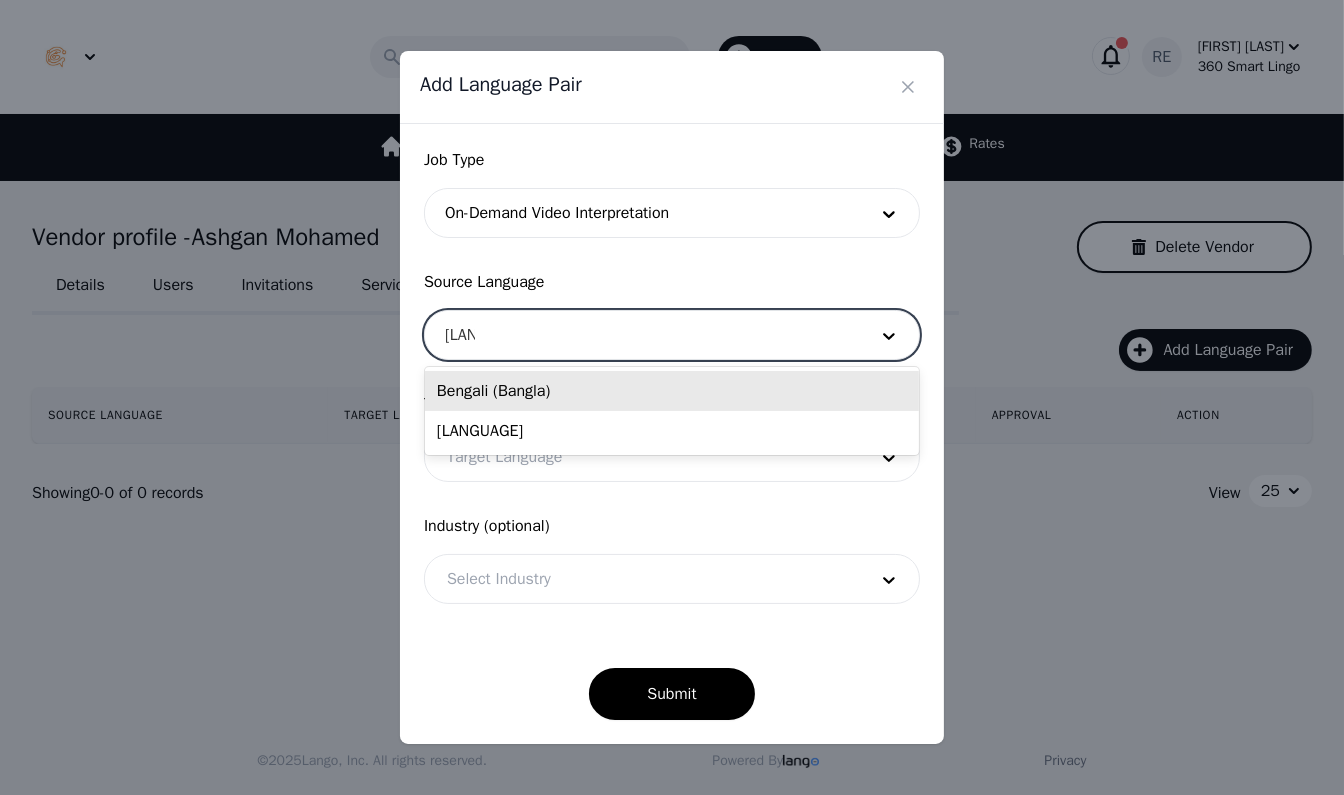 type on "[LANGUAGE]" 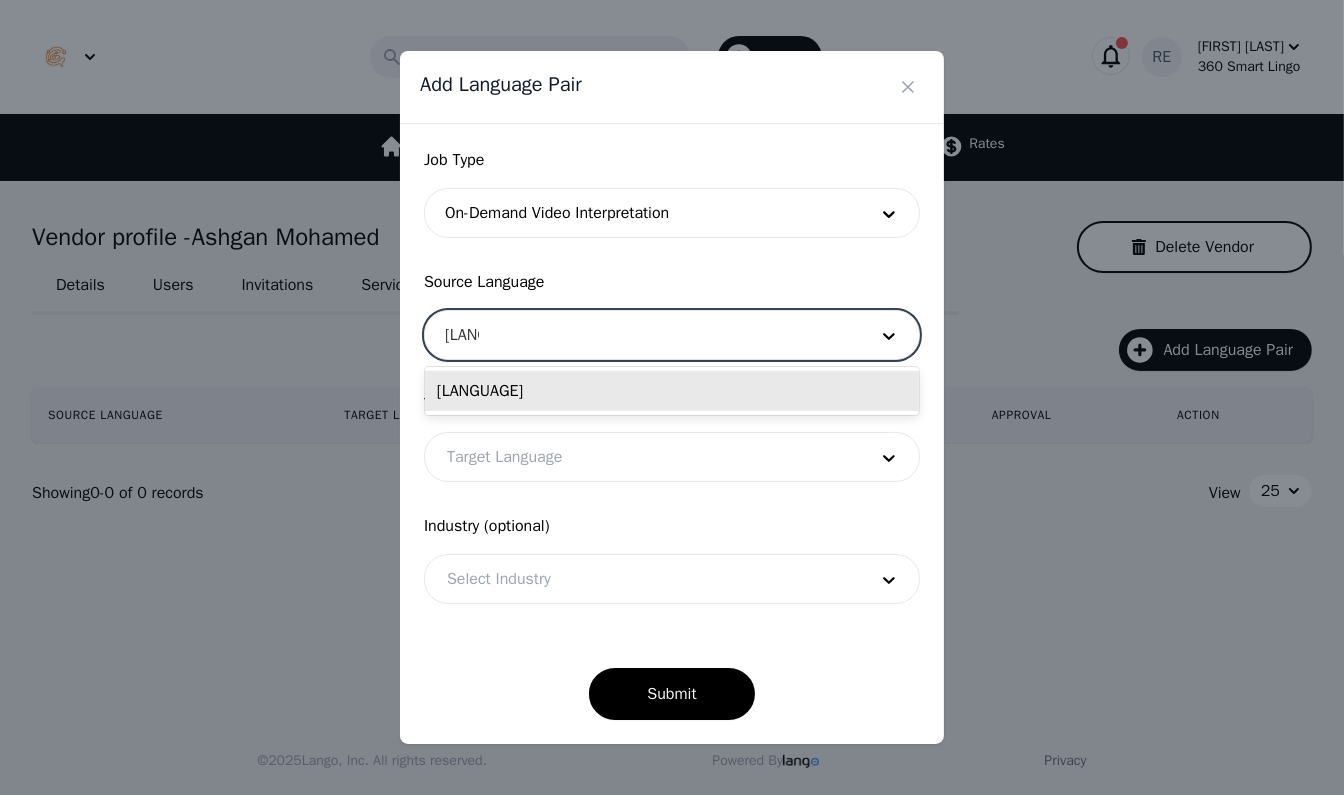 type 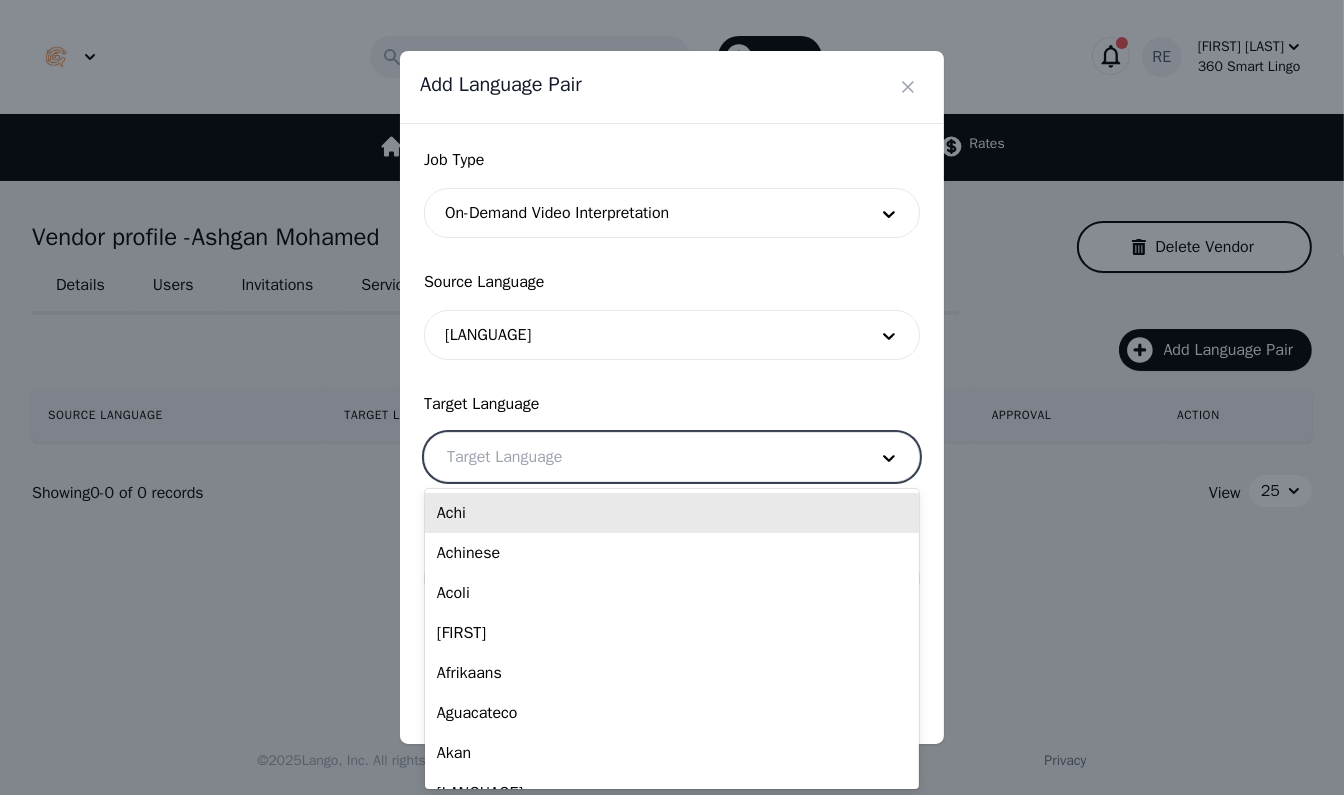 click at bounding box center (642, 457) 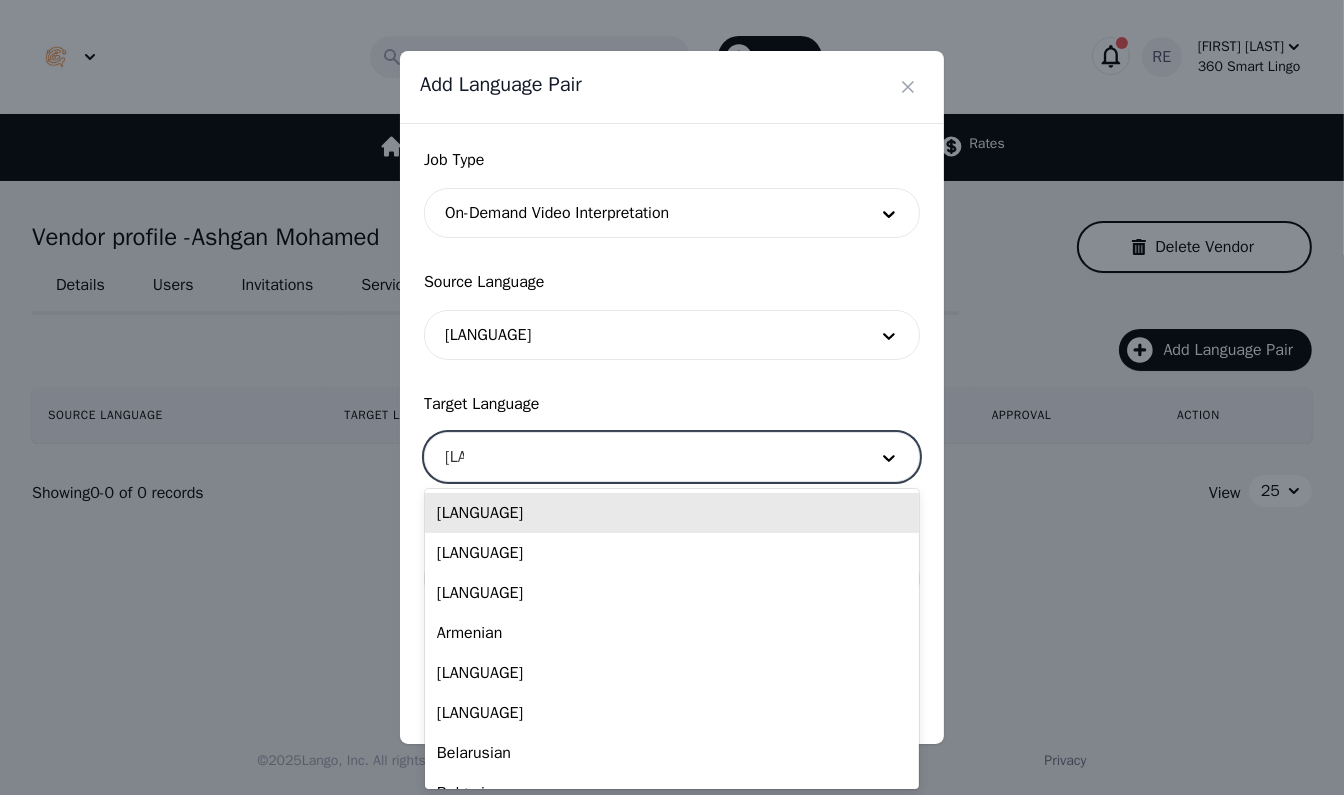 type on "arab" 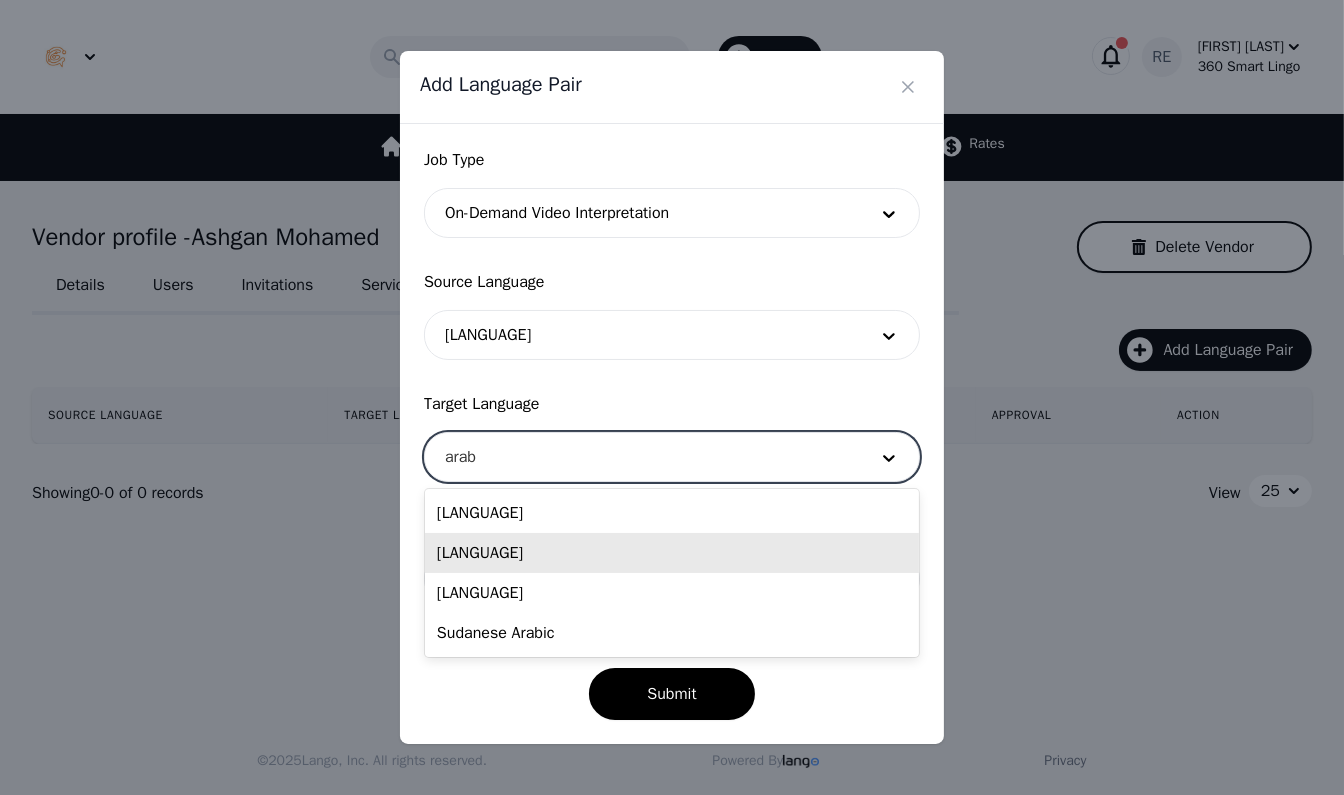 type 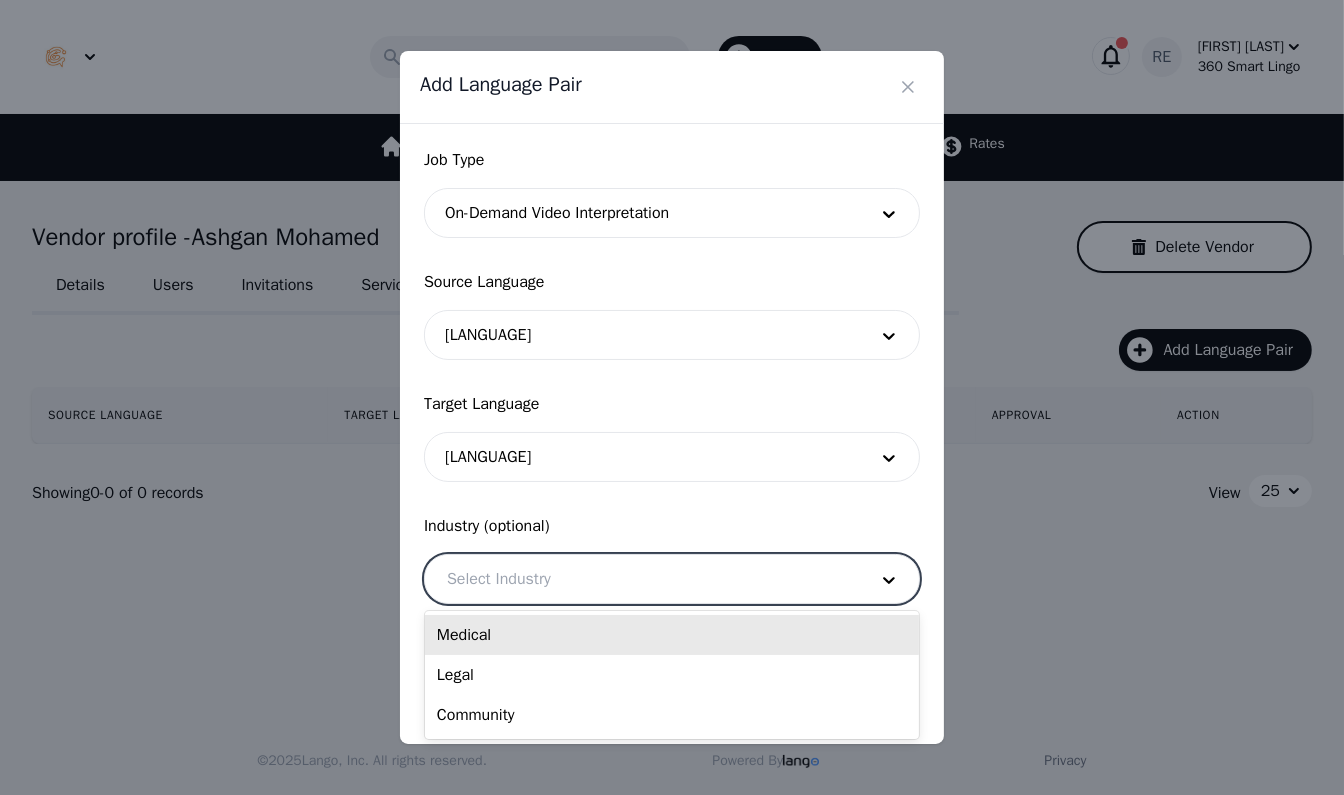 click at bounding box center [642, 579] 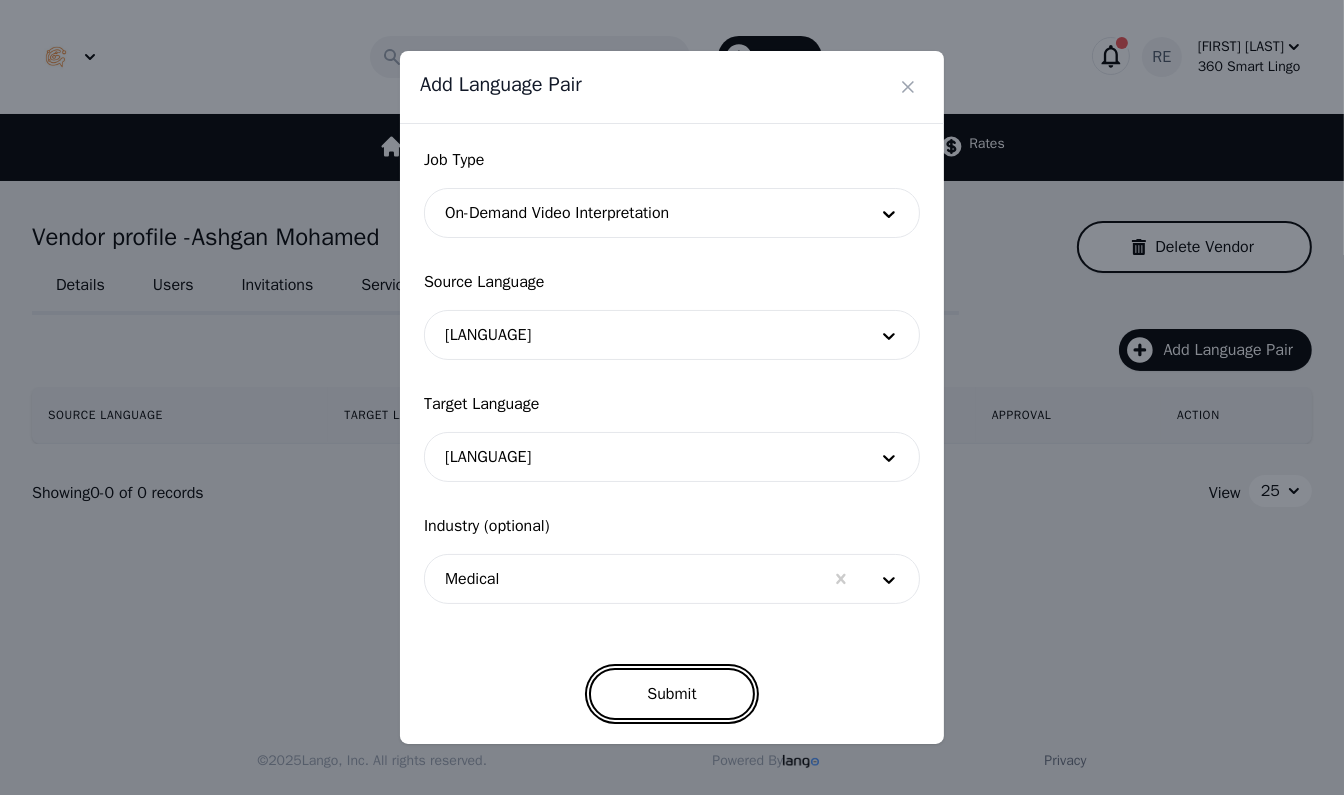 click on "Submit" at bounding box center (671, 694) 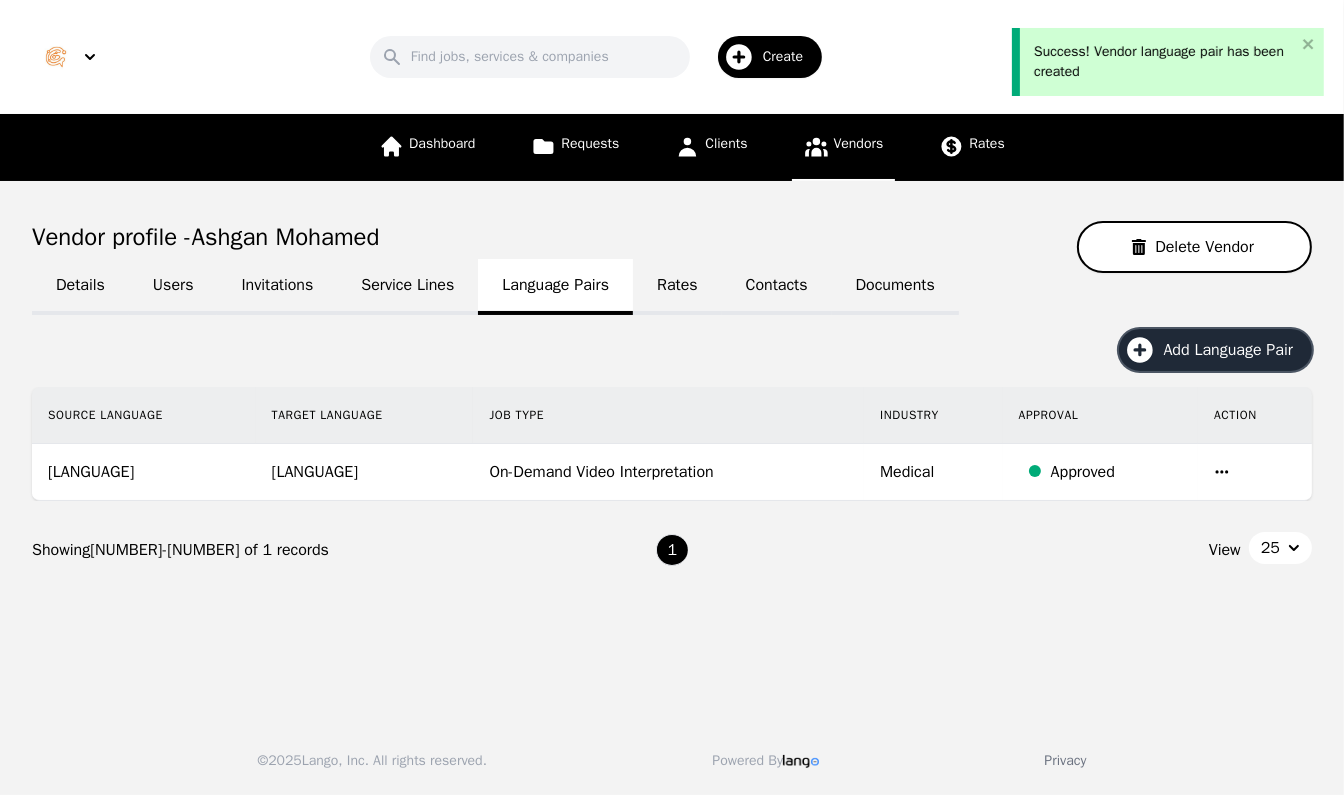 click on "Add Language Pair" at bounding box center [1235, 350] 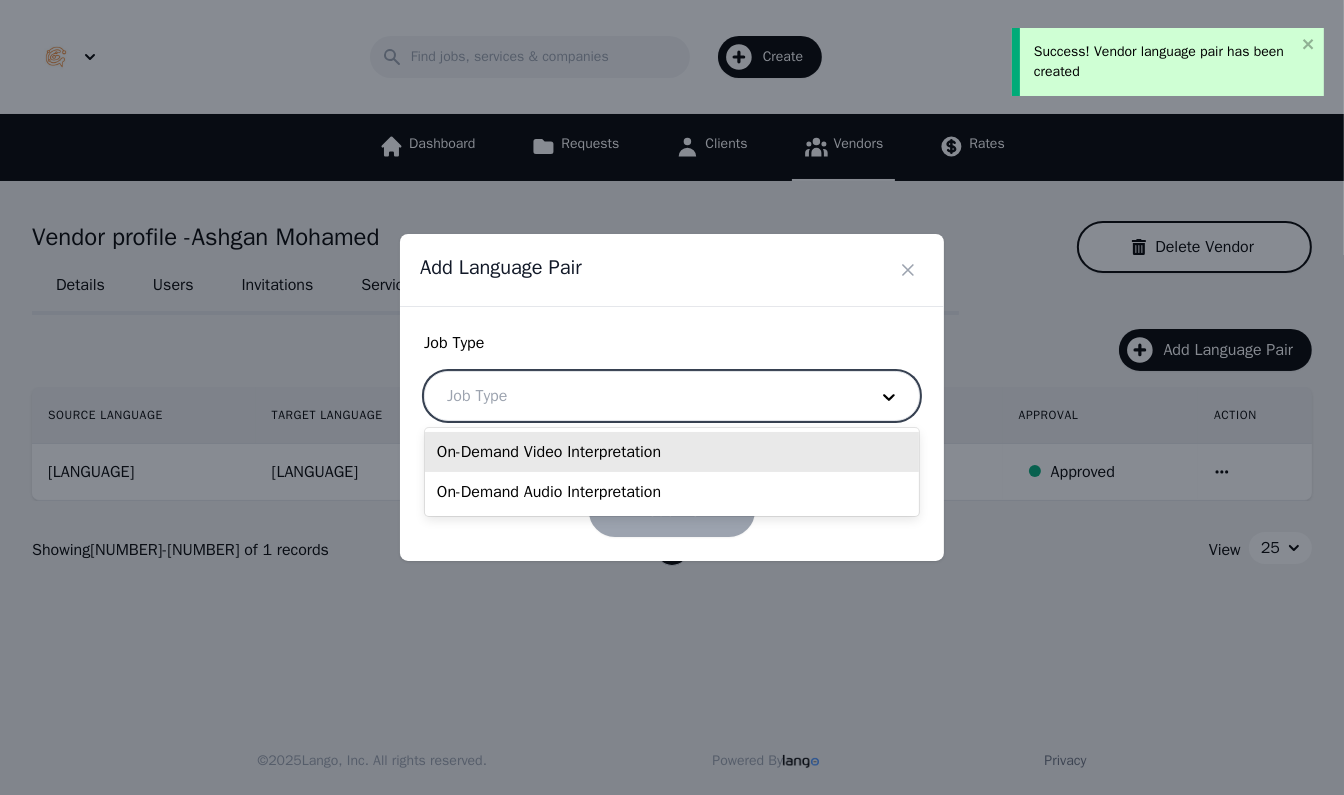 click at bounding box center [642, 396] 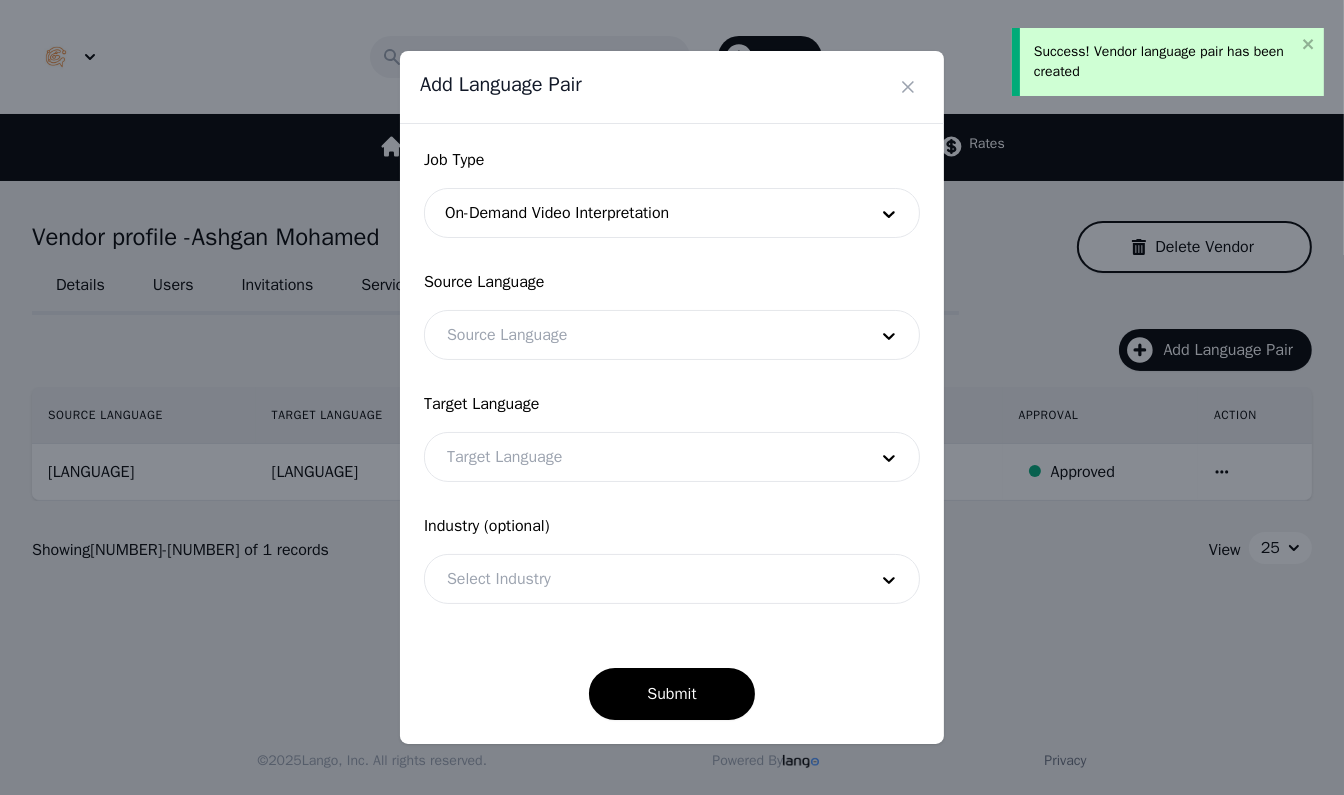 click on "Source Language Source Language" at bounding box center (672, 315) 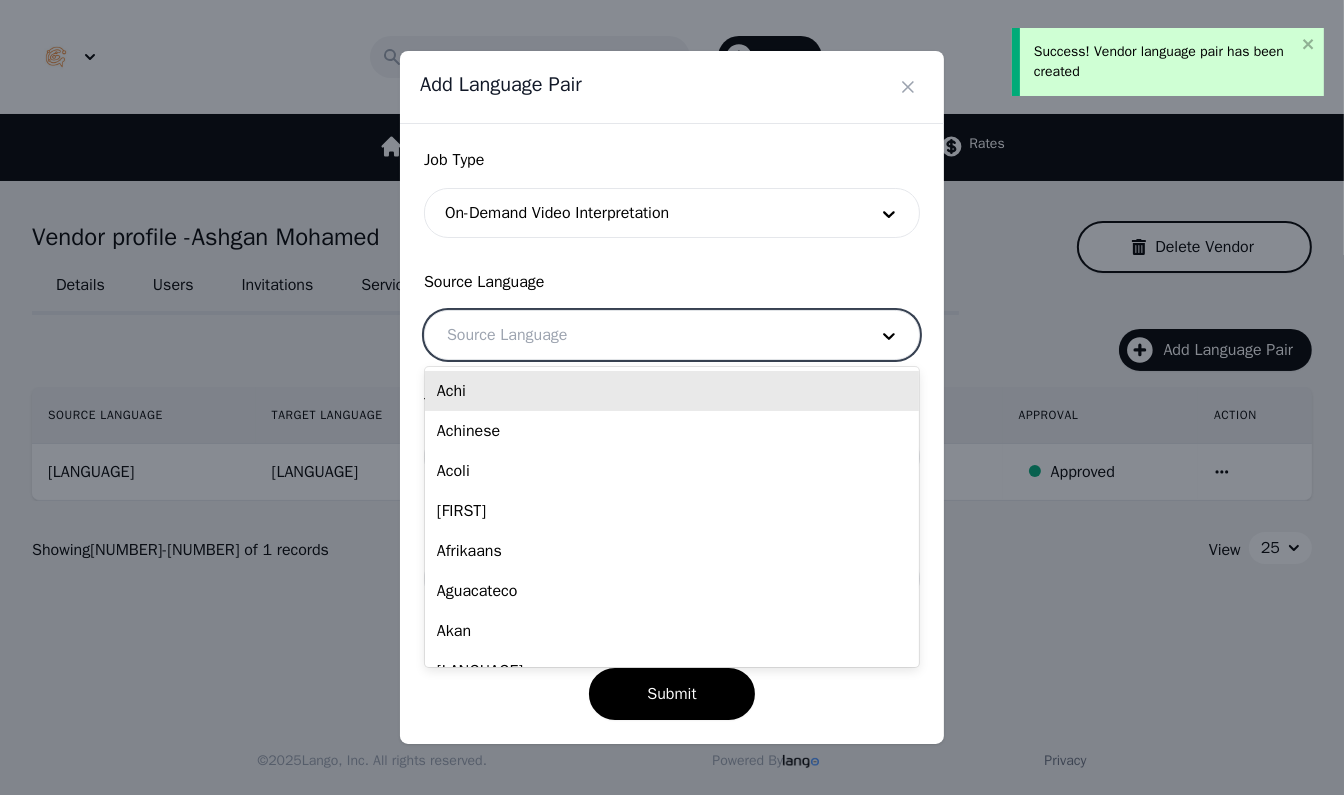 click at bounding box center (642, 335) 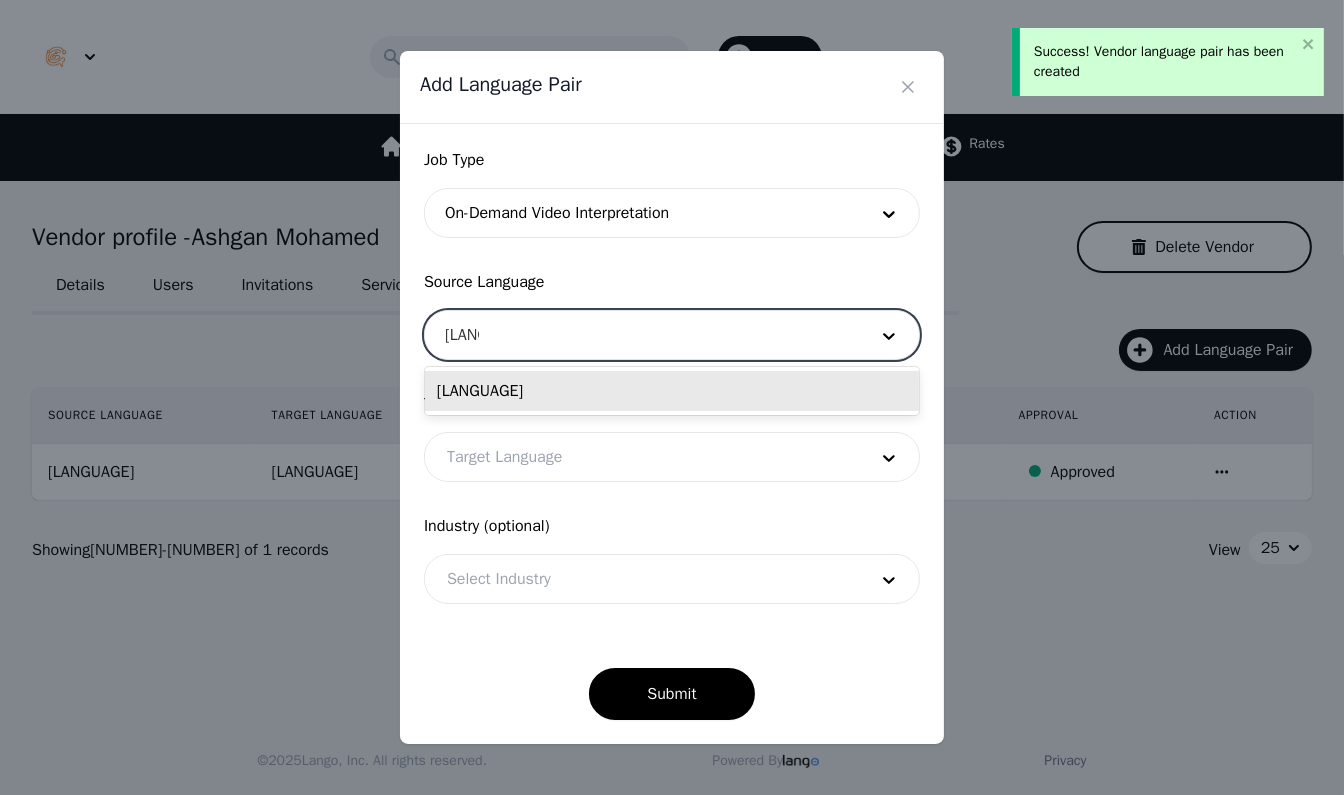 type on "[LANGUAGE]" 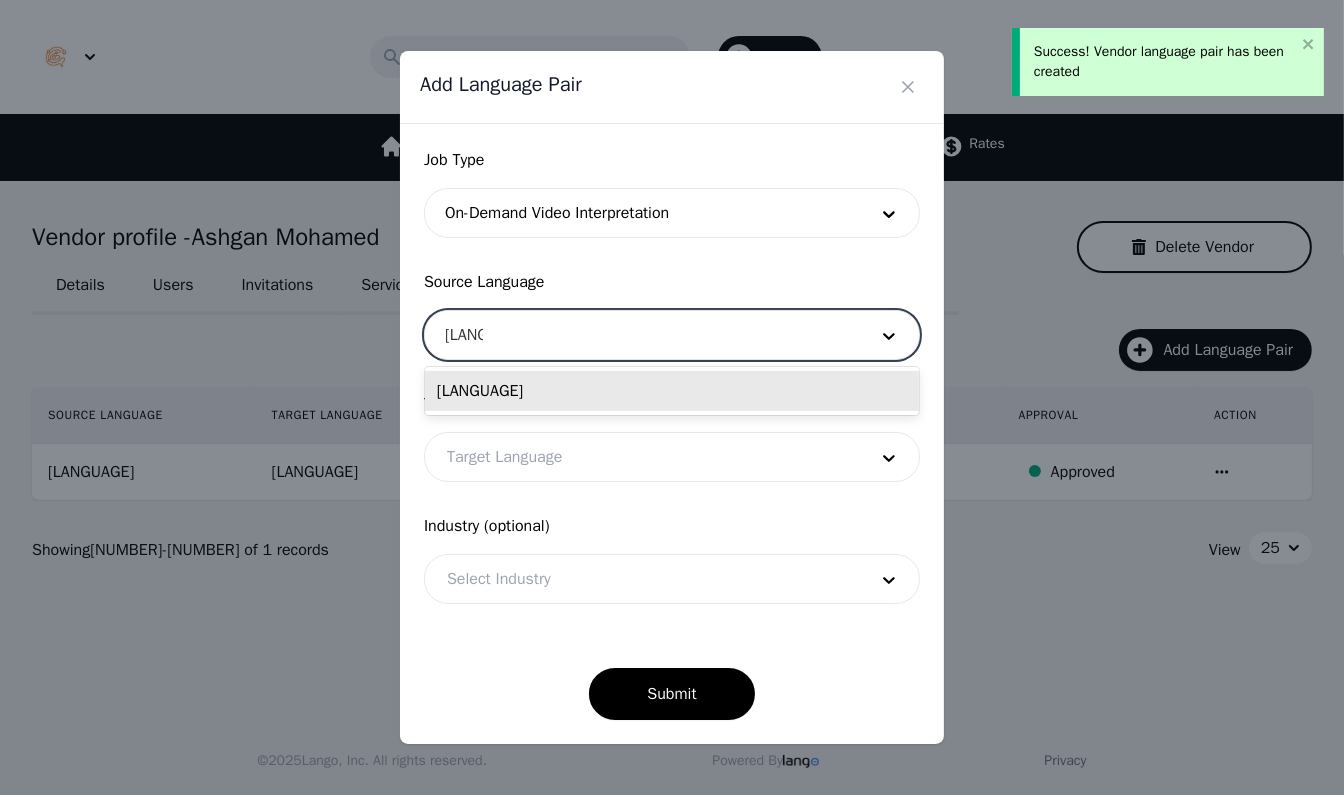 type 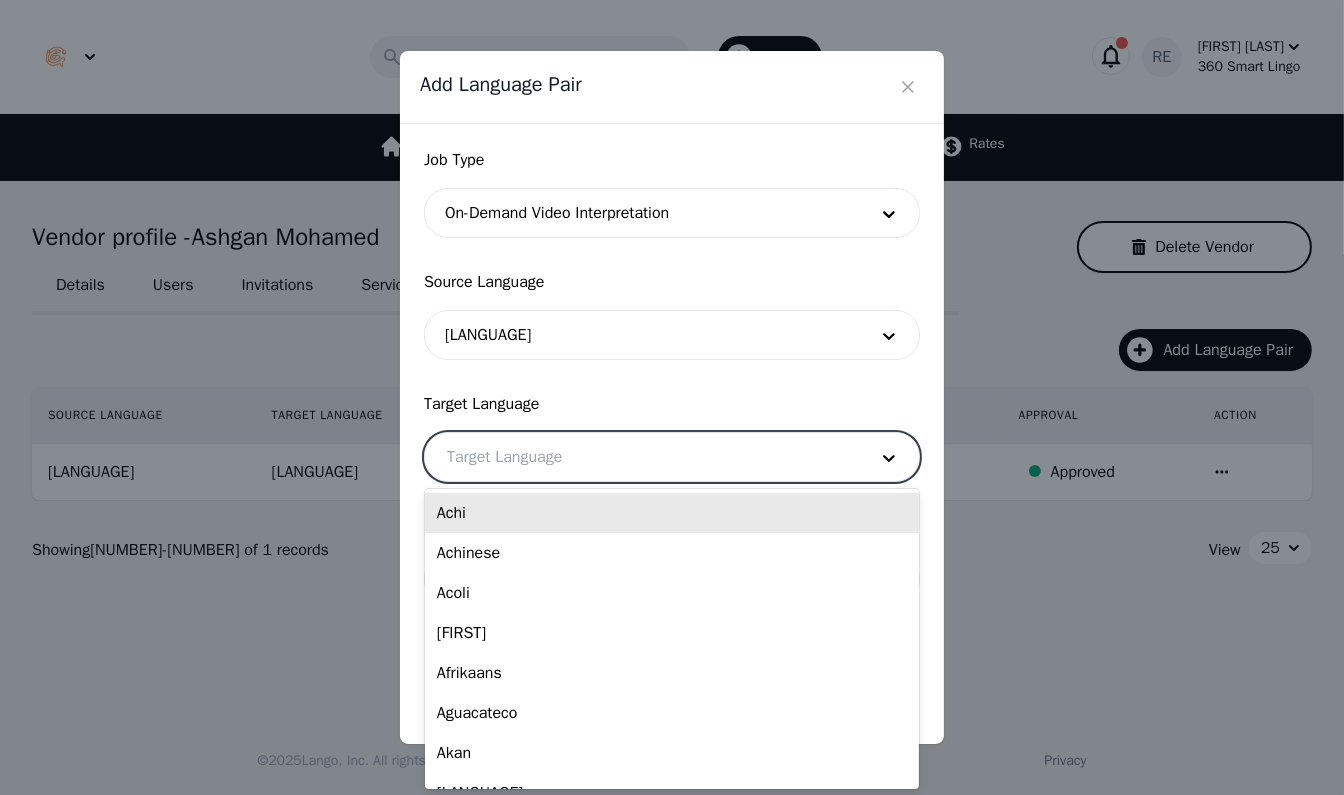 click at bounding box center (642, 457) 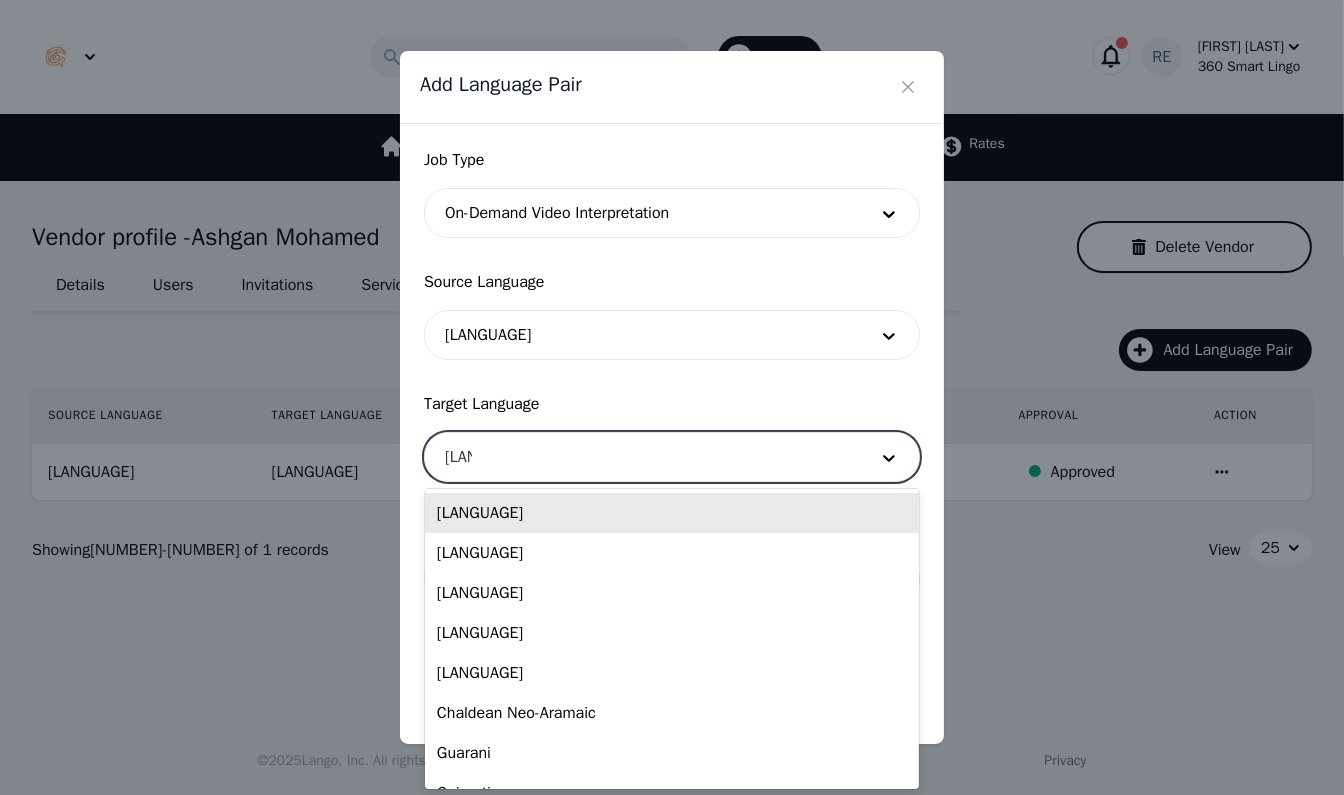 type on "arab" 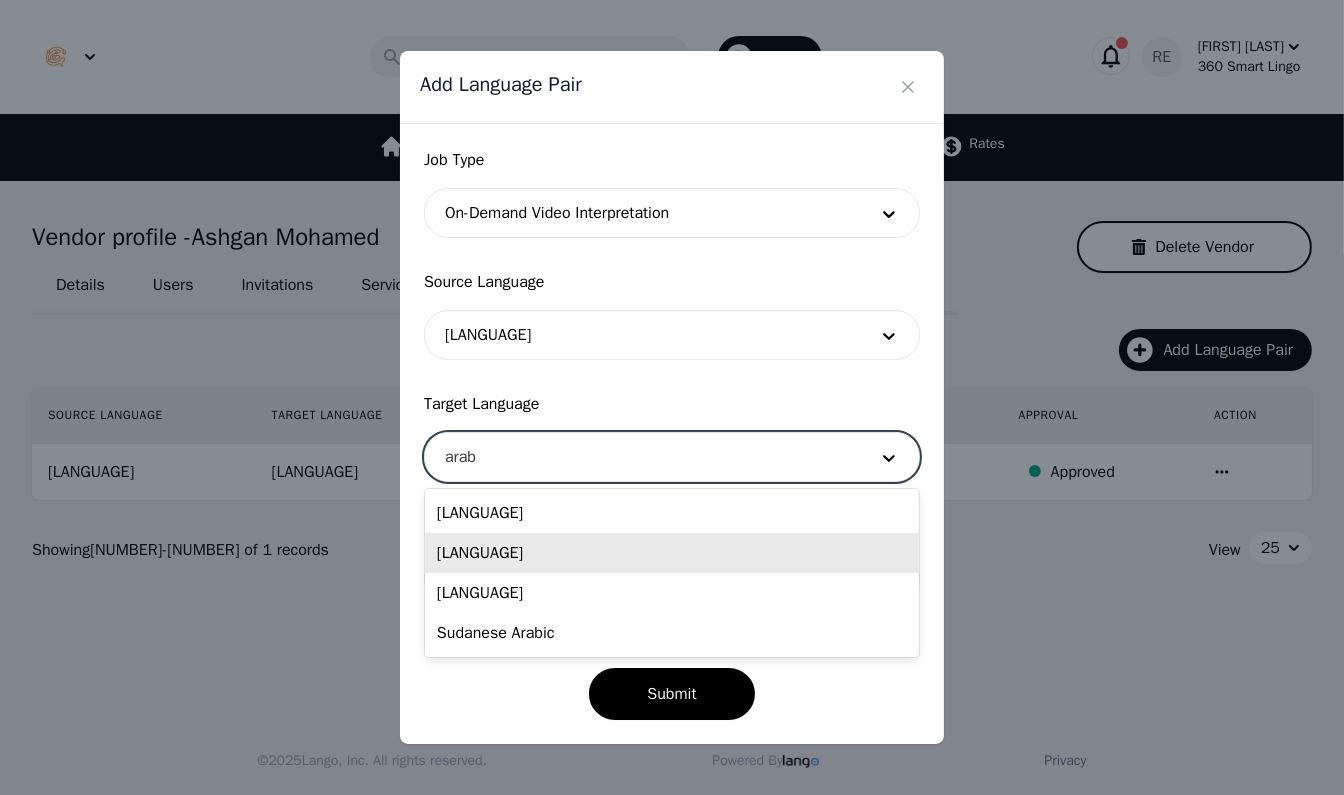 type 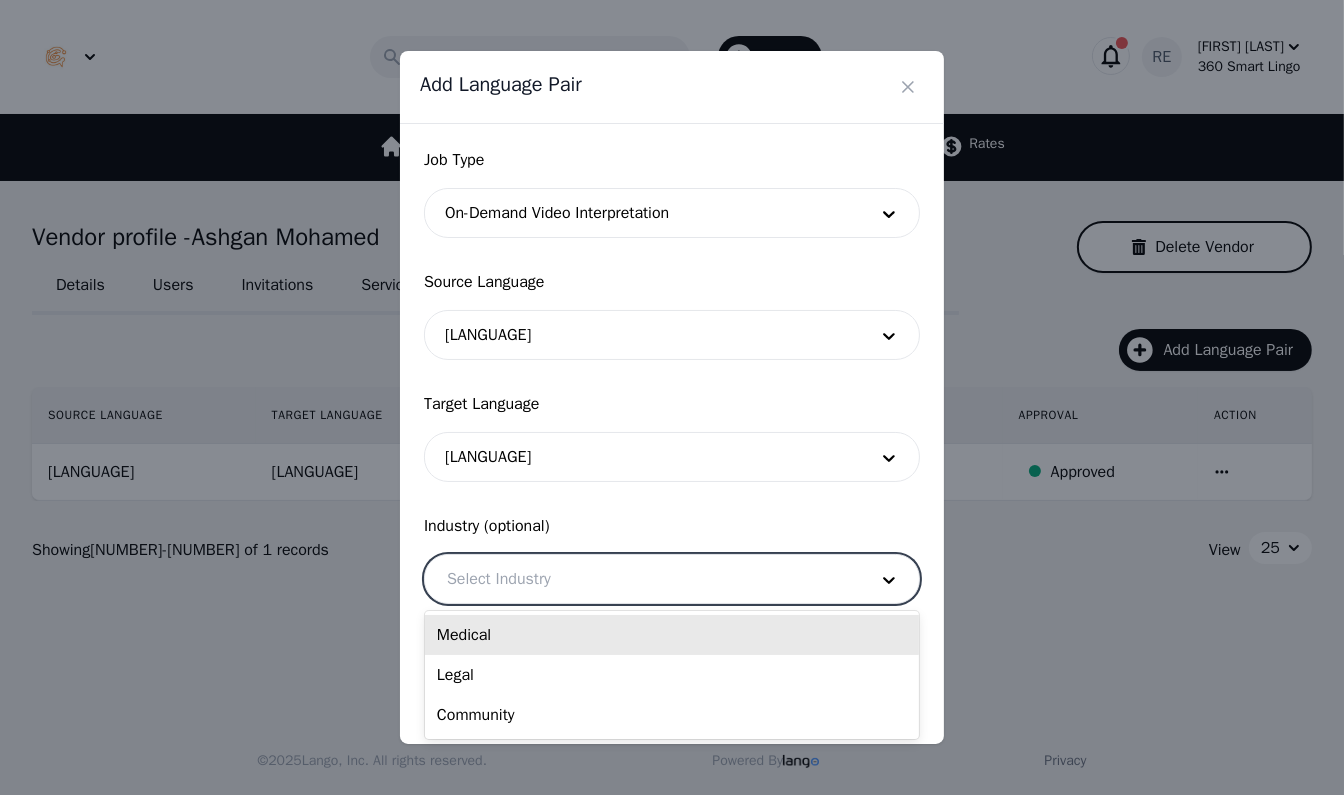 click at bounding box center (642, 579) 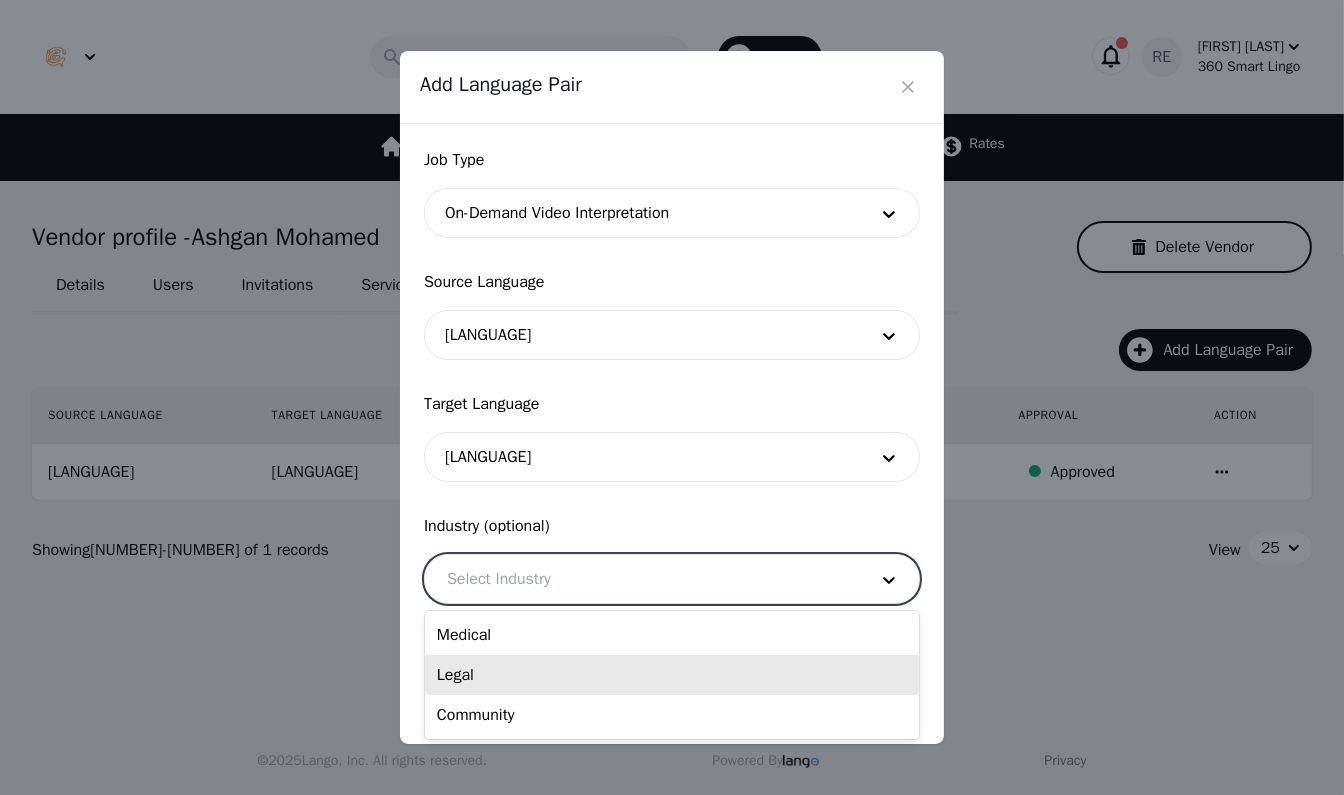 click on "Legal" at bounding box center (672, 675) 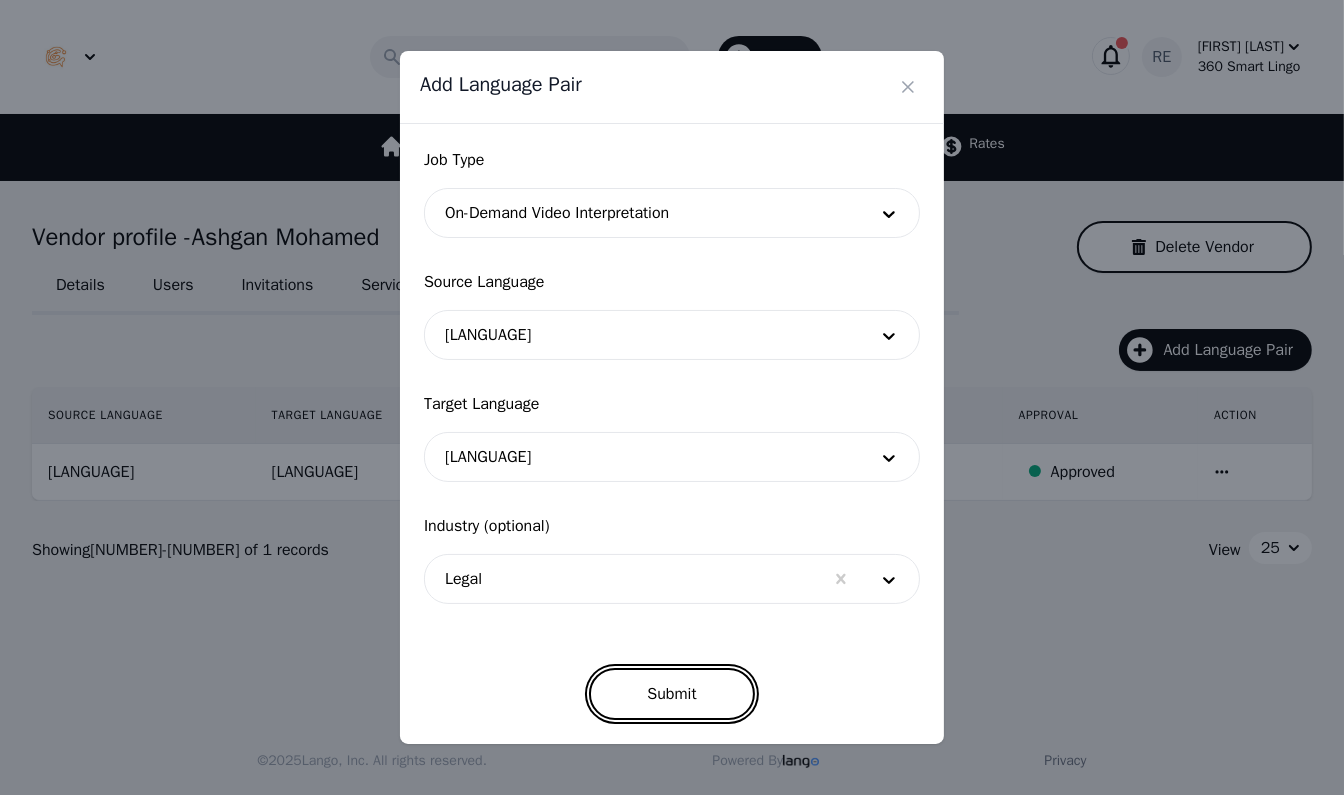 click on "Submit" at bounding box center (671, 694) 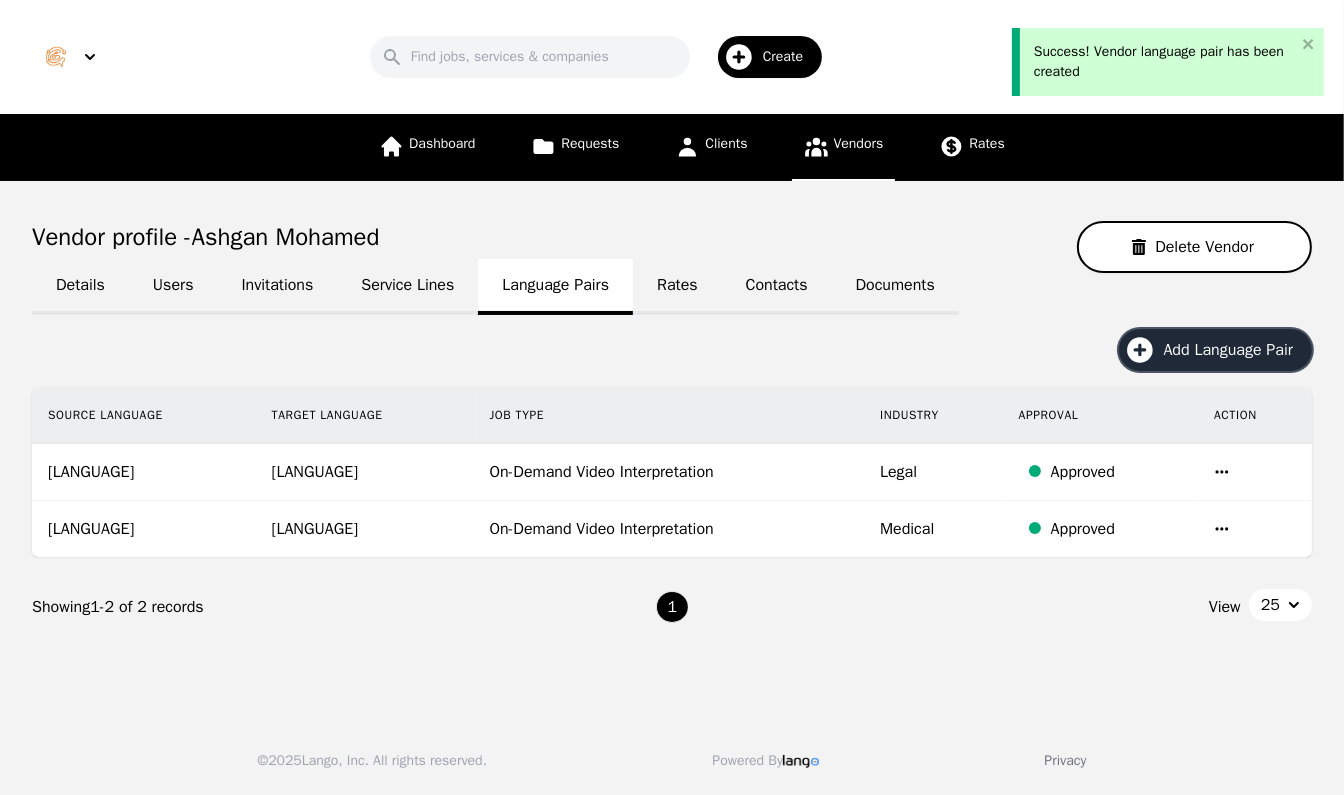 click on "Add Language Pair" at bounding box center [1235, 350] 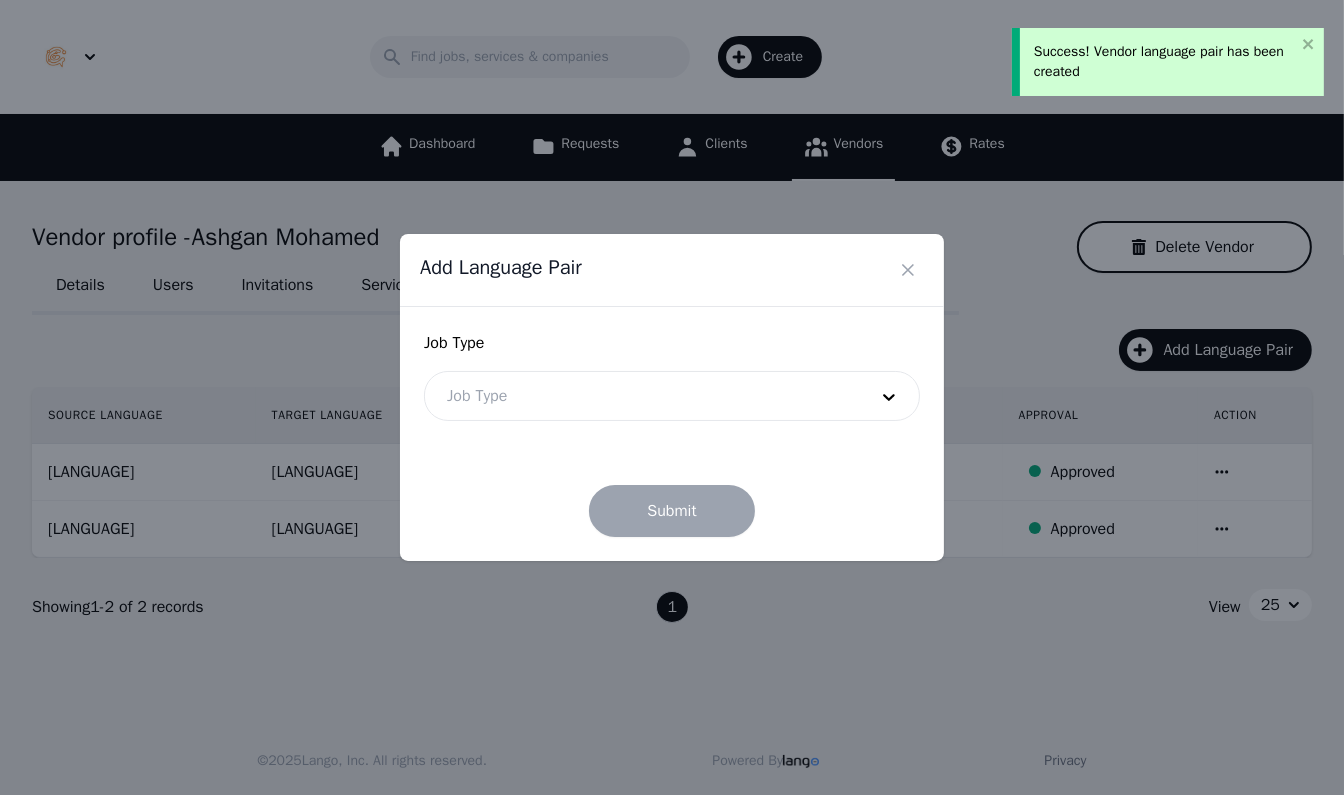 click at bounding box center [642, 396] 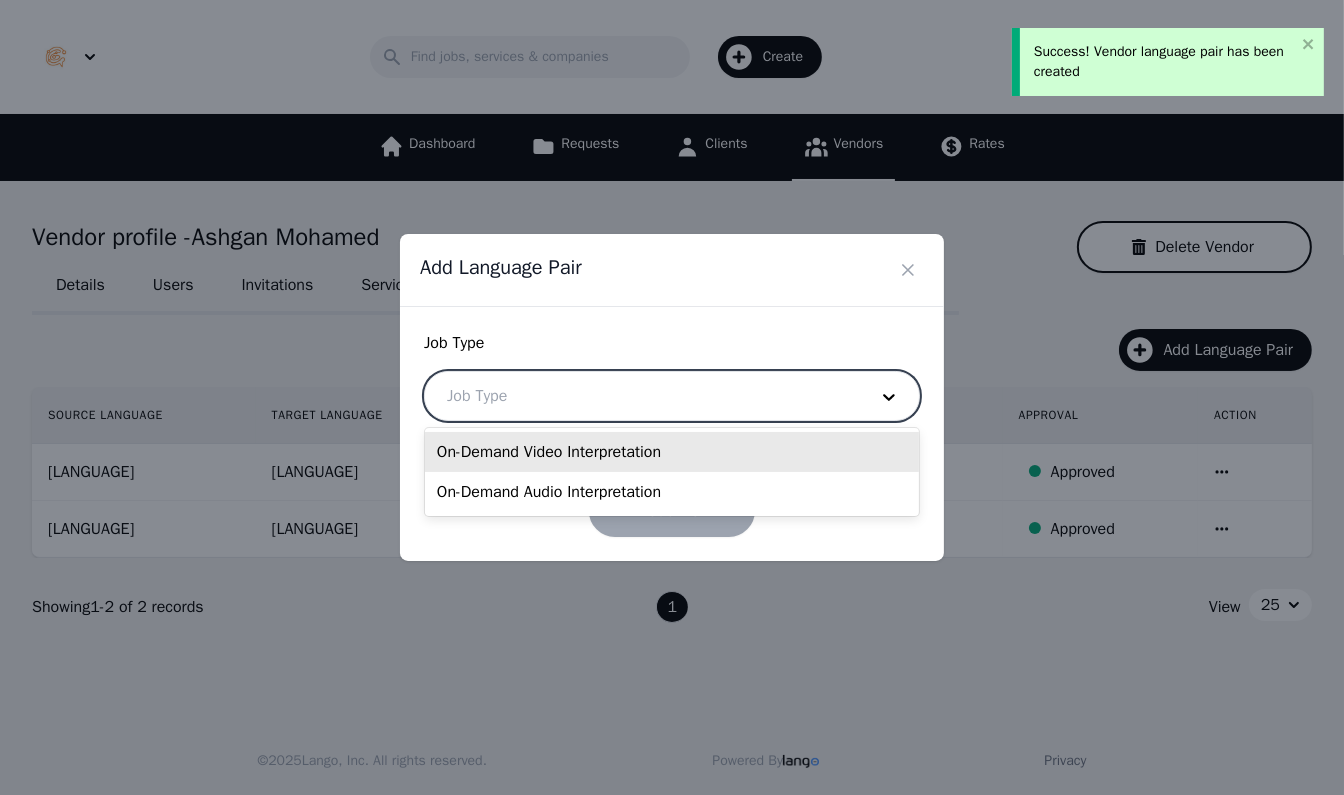 click on "On-Demand Video Interpretation" at bounding box center (672, 452) 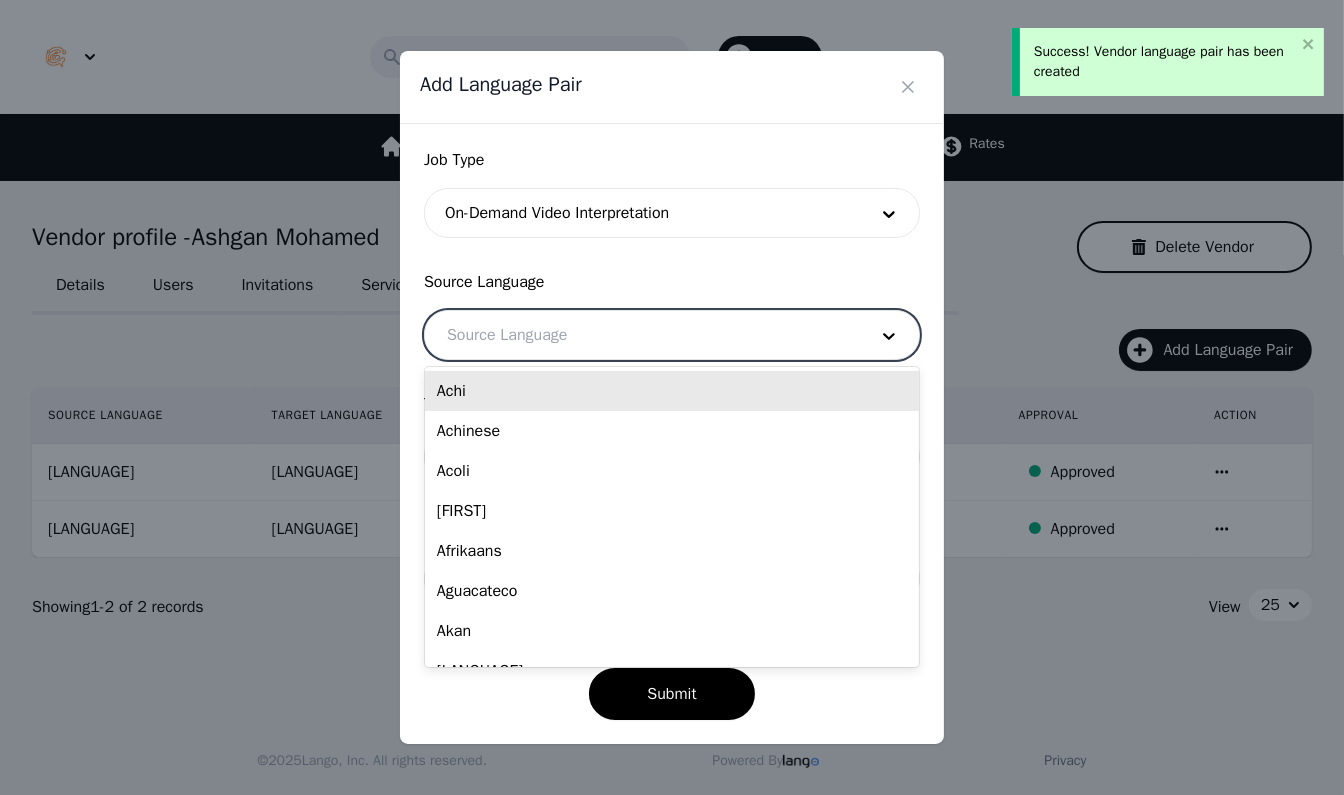 click at bounding box center (642, 335) 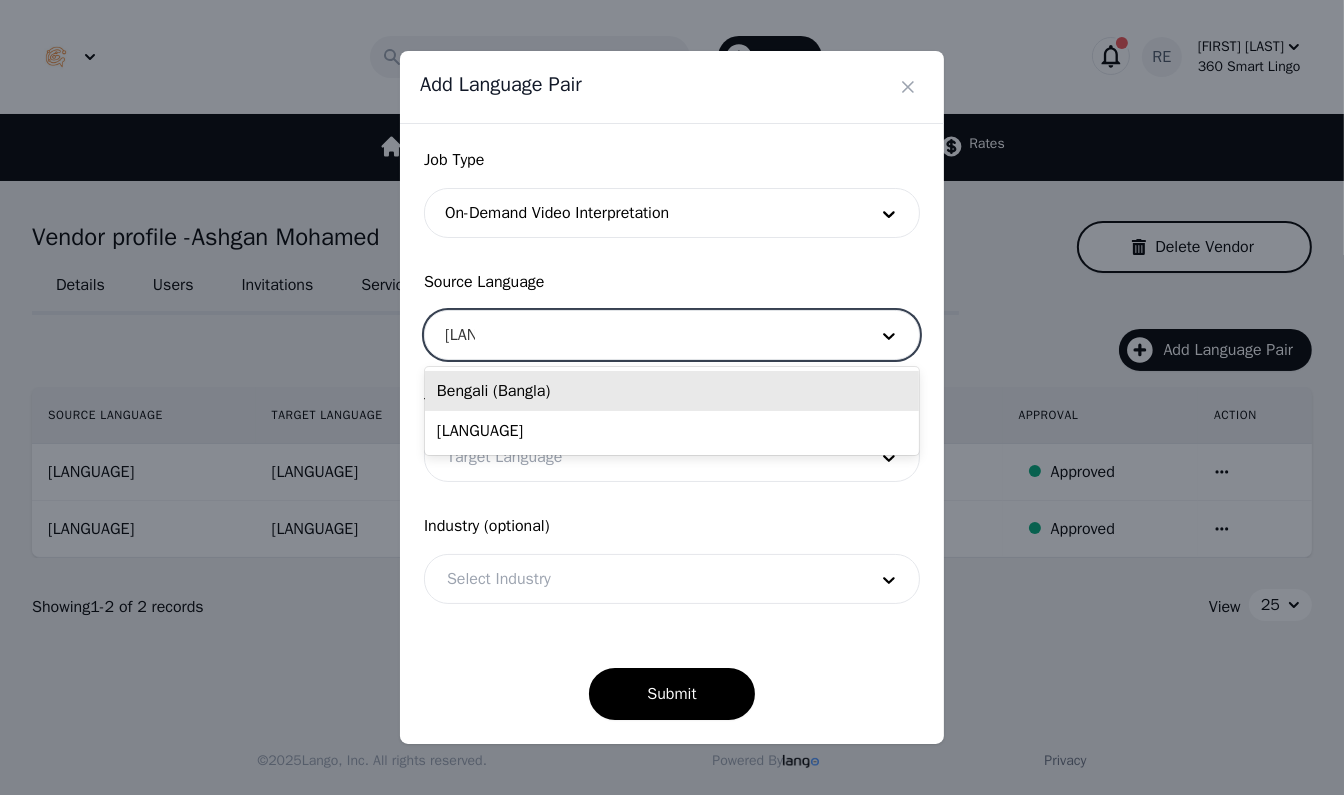 type on "[LANGUAGE]" 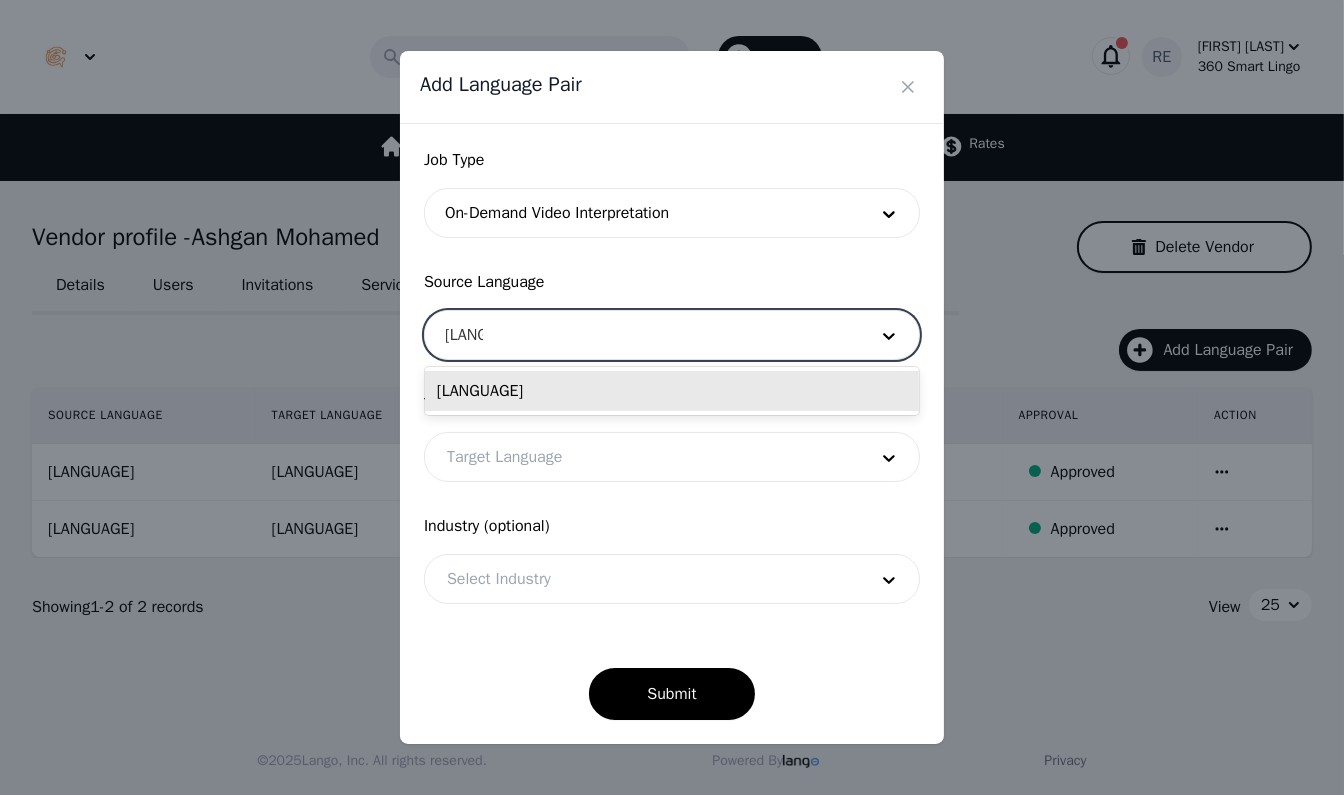 type 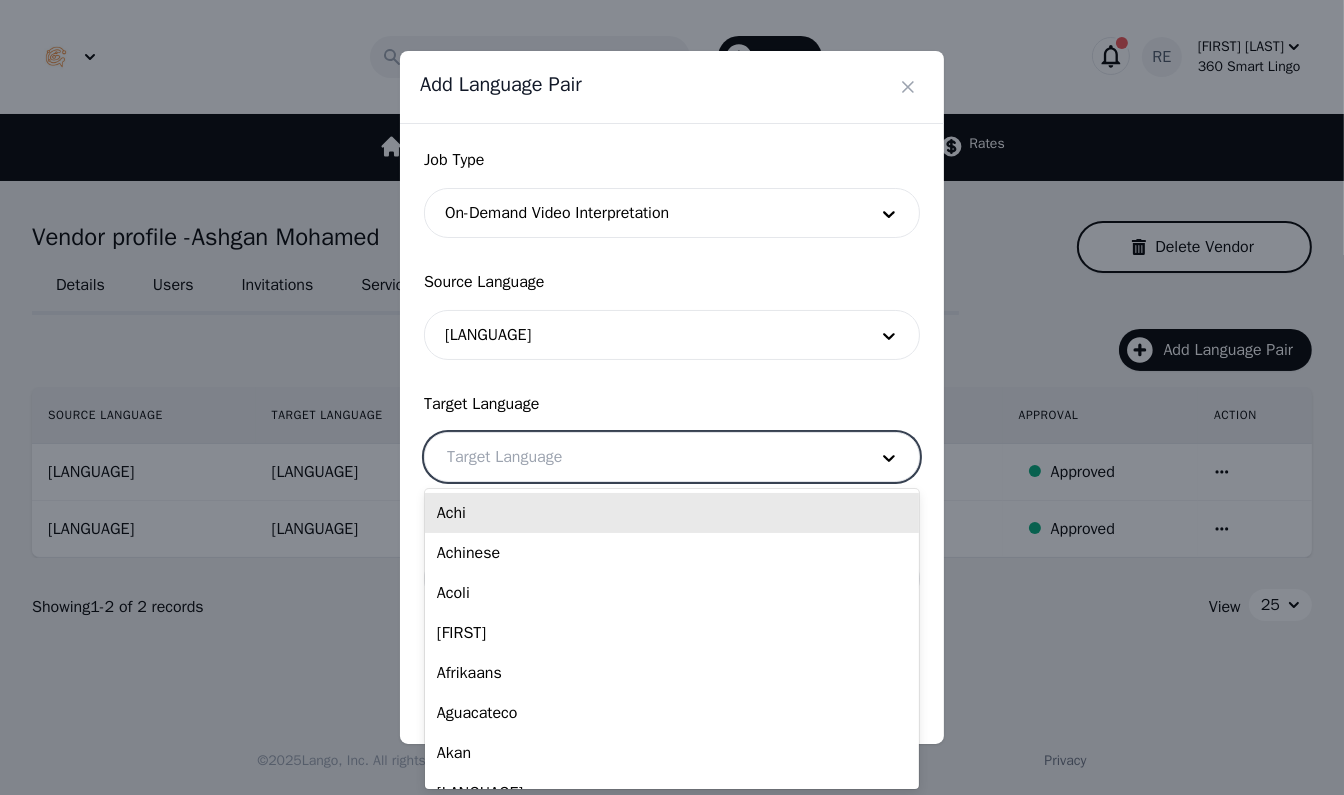 click at bounding box center (642, 457) 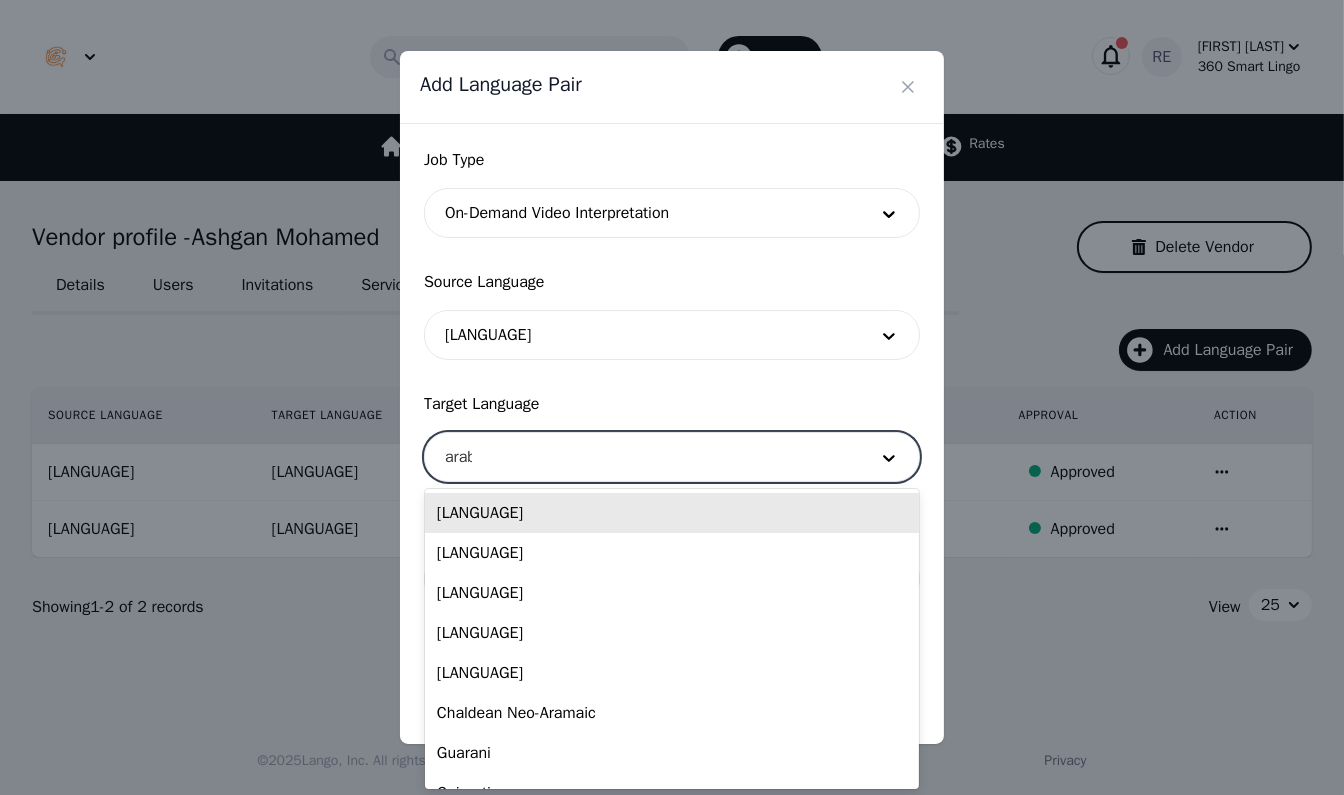 type on "[LANGUAGE]" 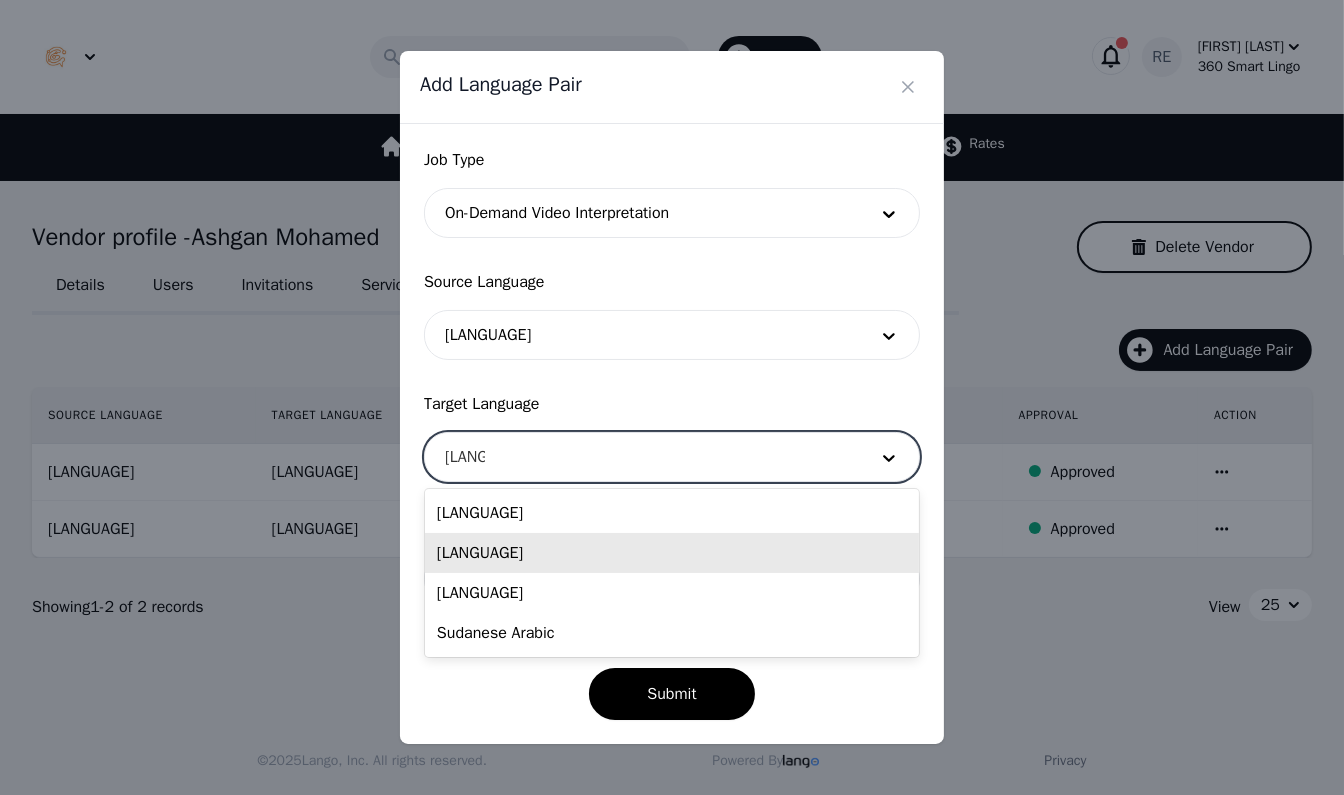 click on "[LANGUAGE]" at bounding box center (672, 553) 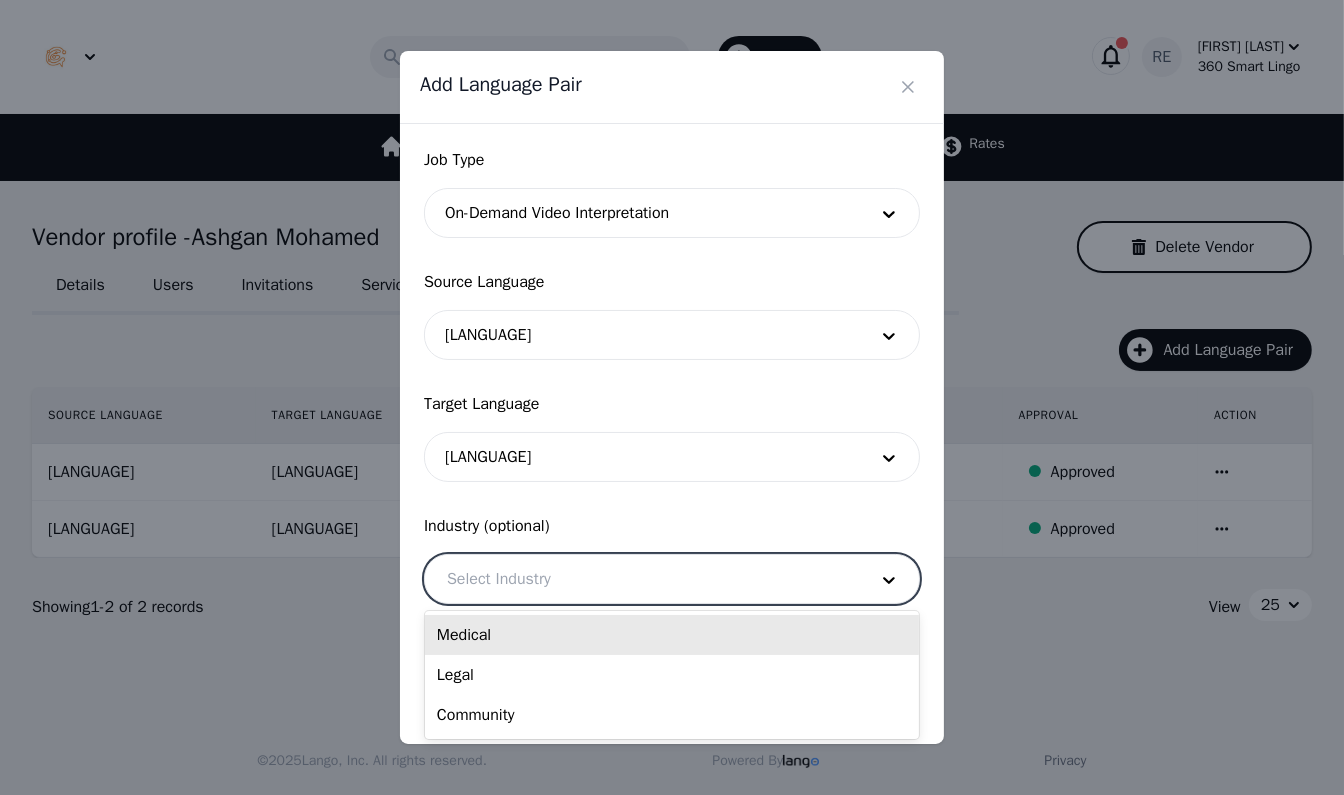click at bounding box center (642, 579) 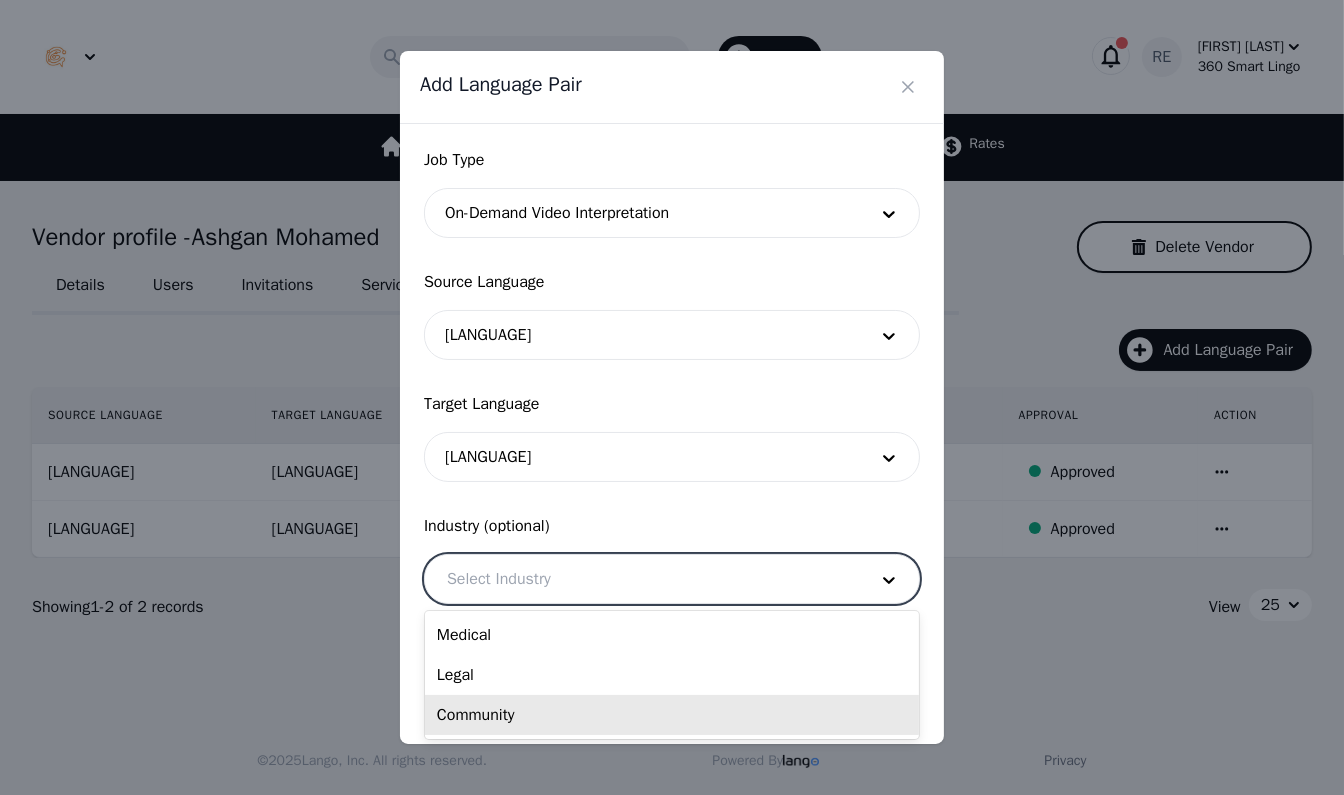 click on "Community" at bounding box center [672, 715] 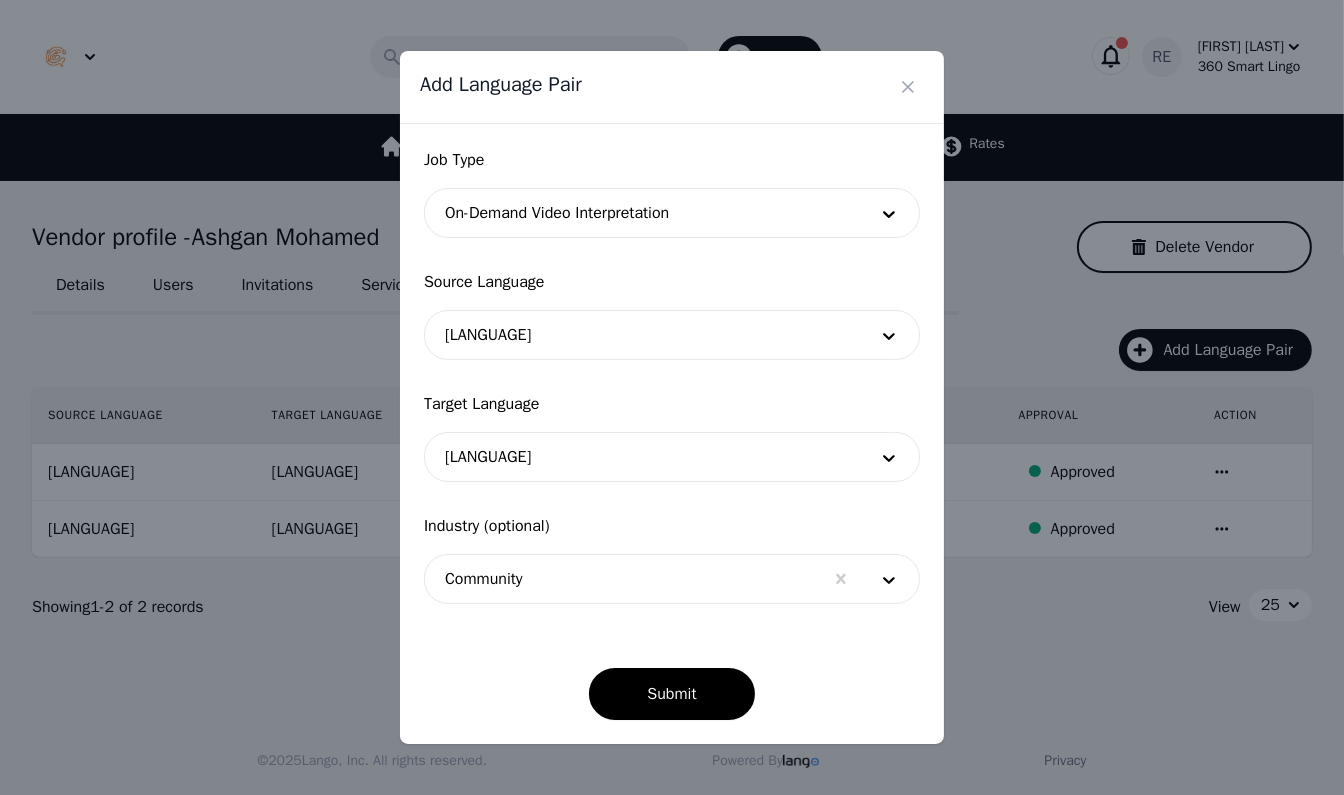 click on "Submit" at bounding box center (672, 678) 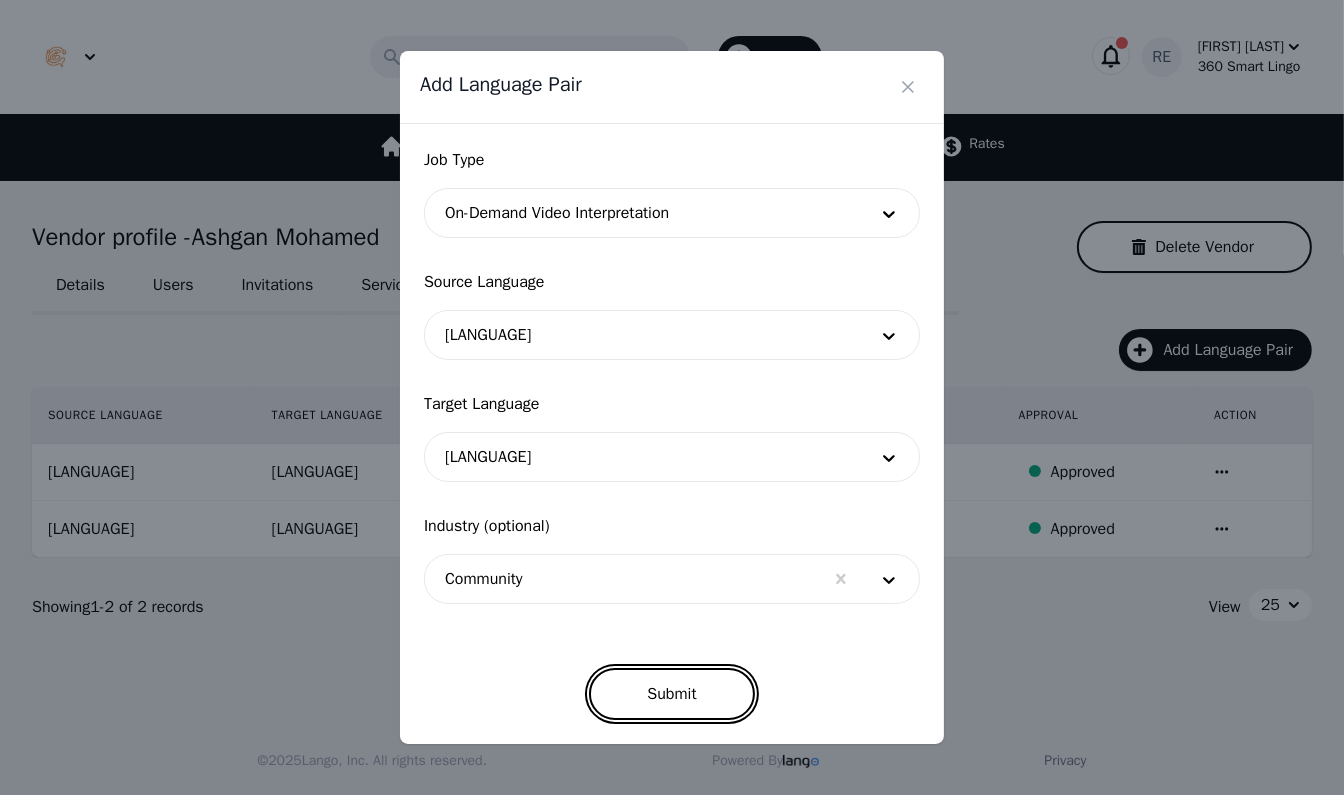 click on "Submit" at bounding box center [671, 694] 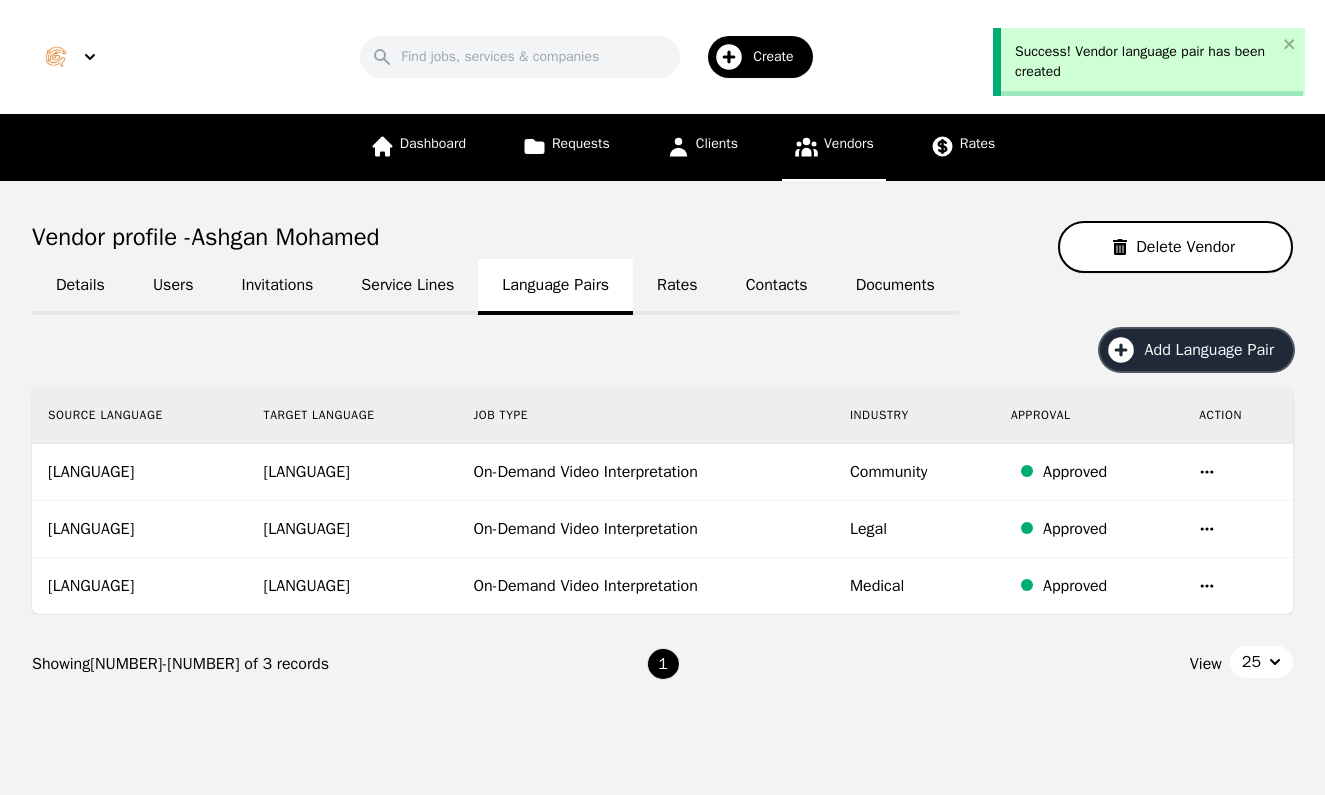click on "Add Language Pair" at bounding box center [1196, 350] 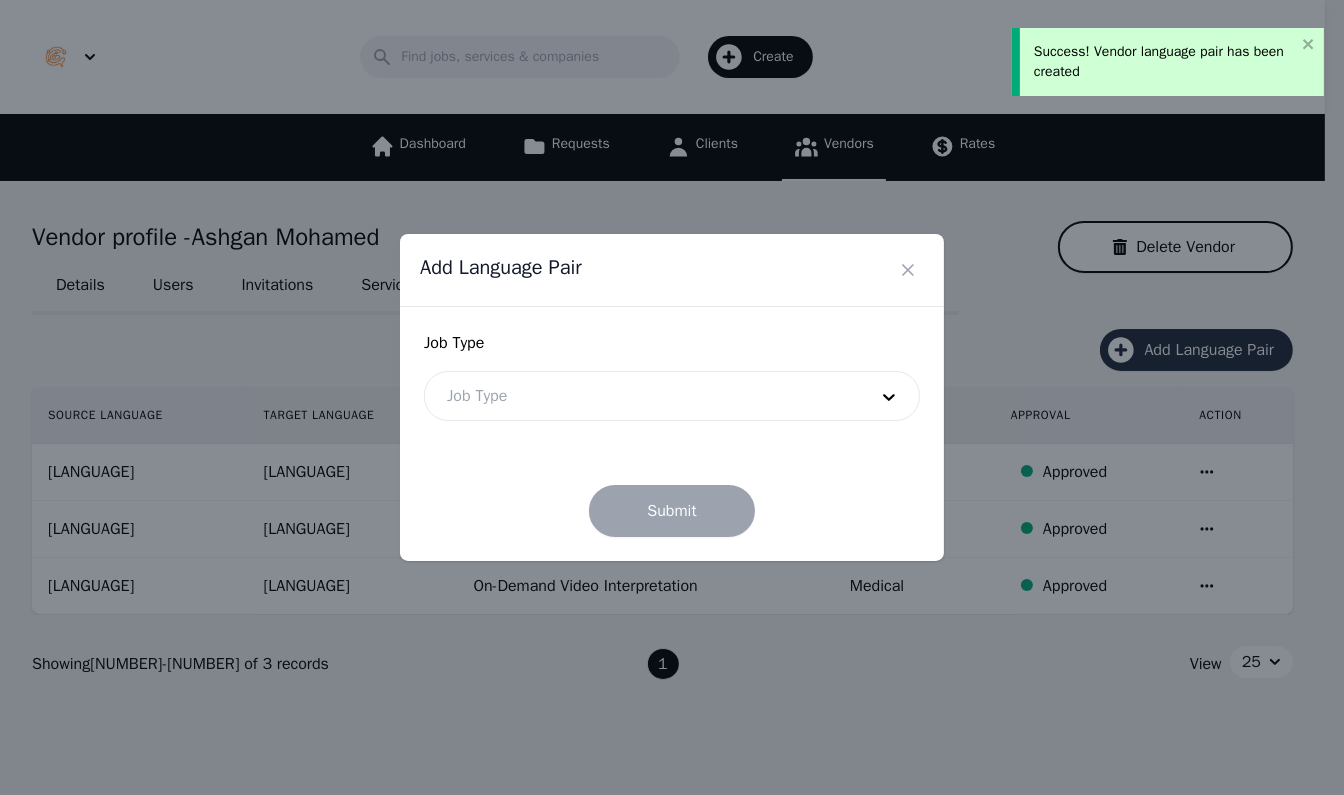 click on "Add Language Pair Job Type Job Type Submit" at bounding box center (672, 397) 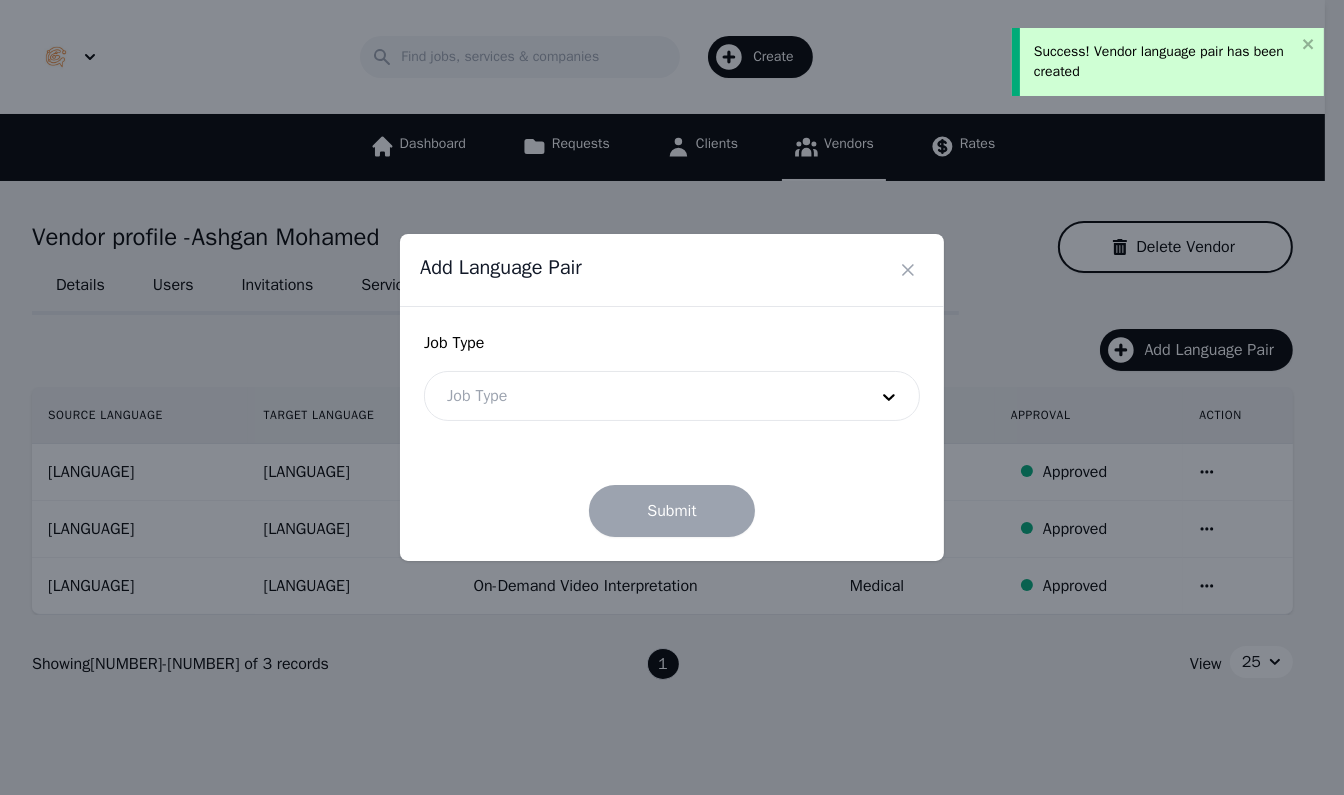click on "Job Type Job Type Submit" at bounding box center [672, 434] 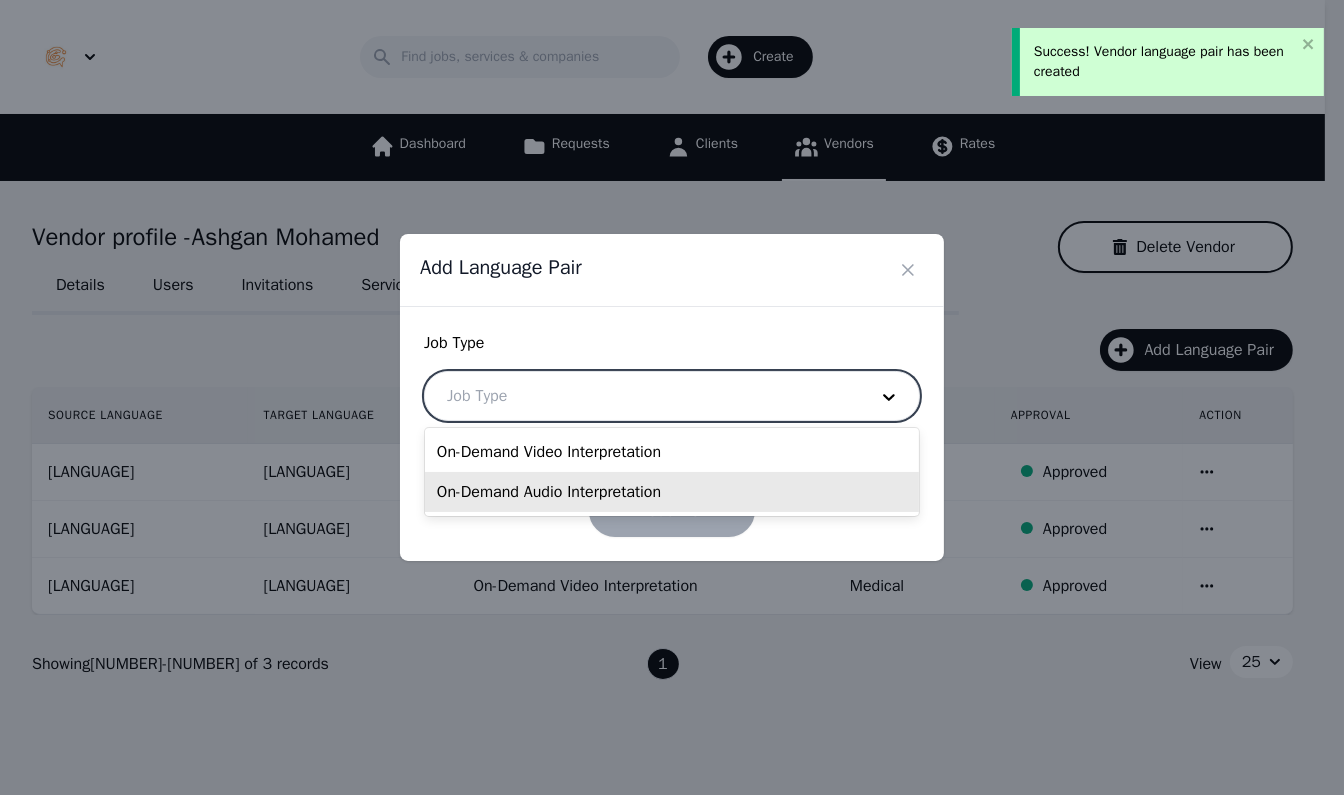 click on "On-Demand Audio Interpretation" at bounding box center (672, 492) 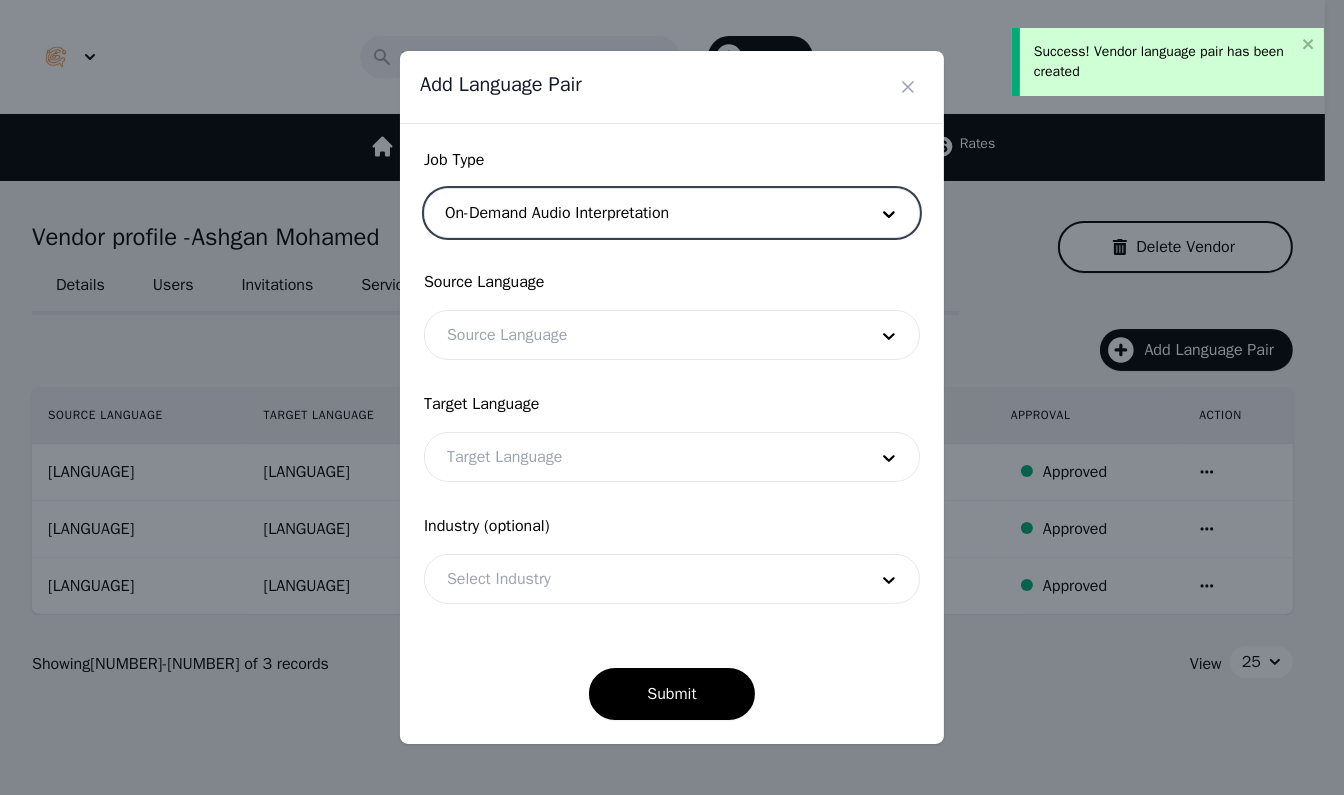 click at bounding box center (642, 335) 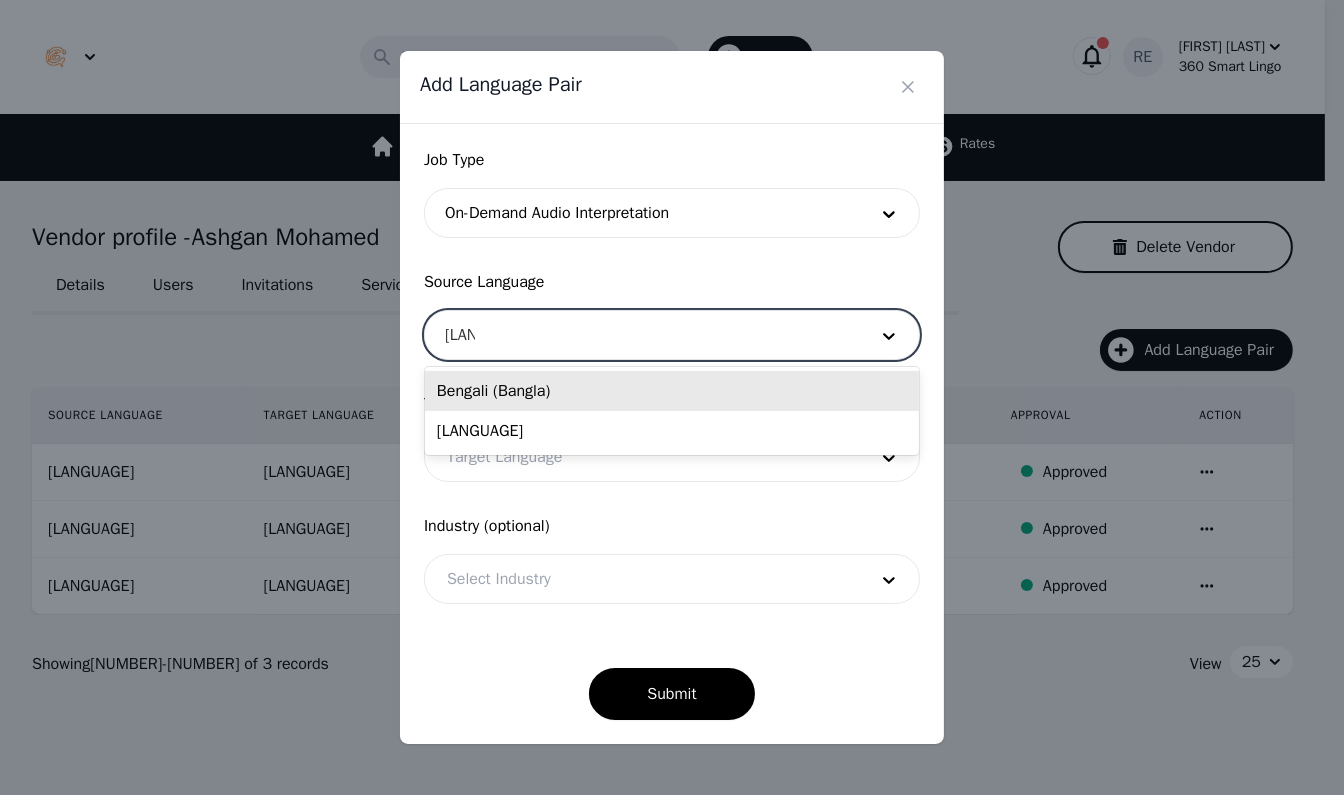 type on "[LANGUAGE]" 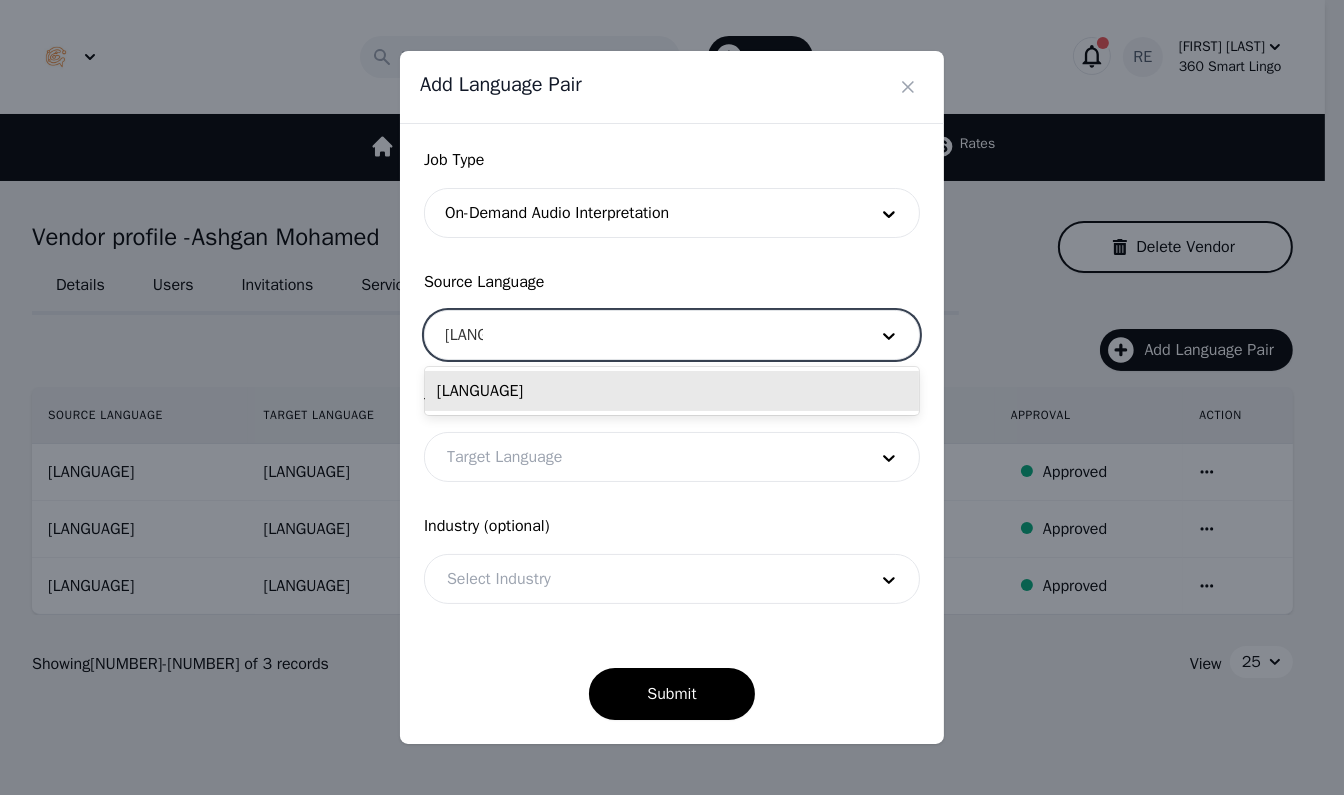 type 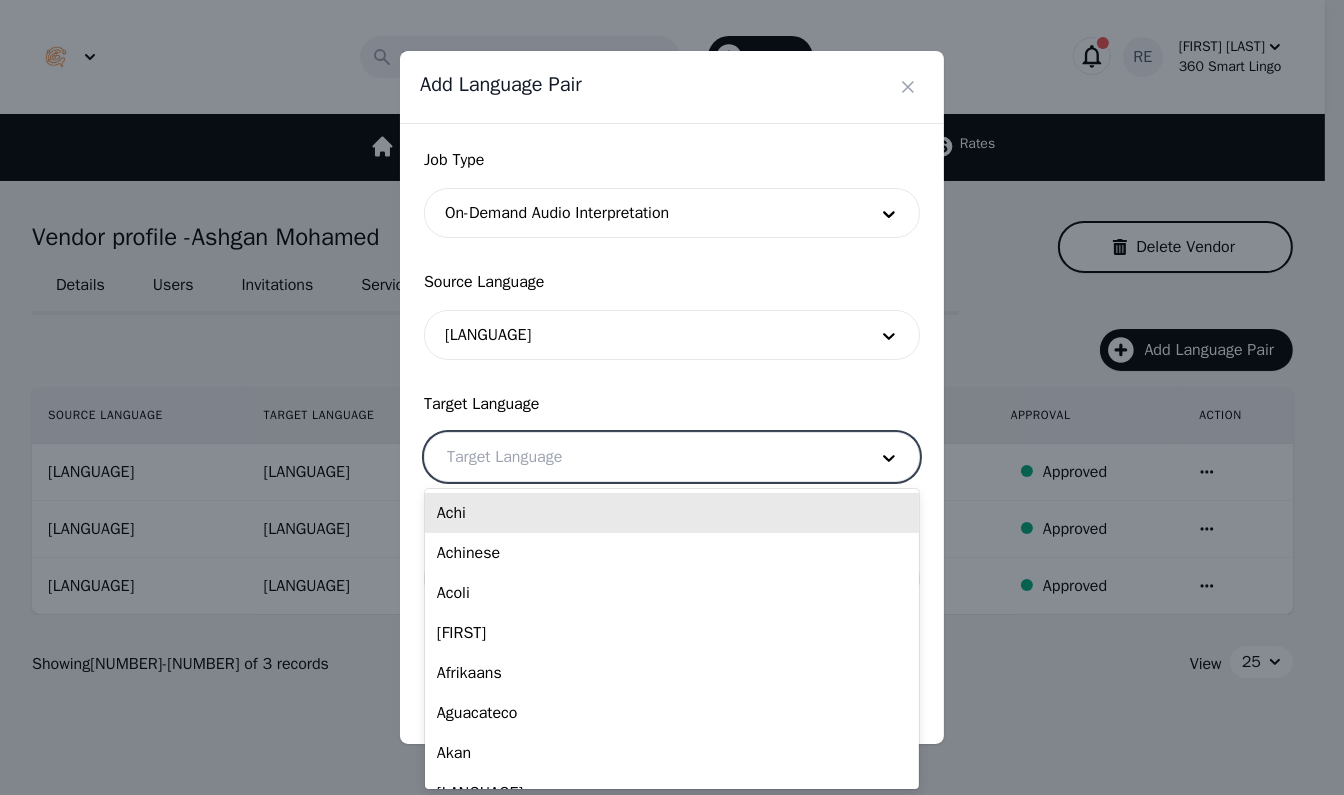 click at bounding box center [642, 457] 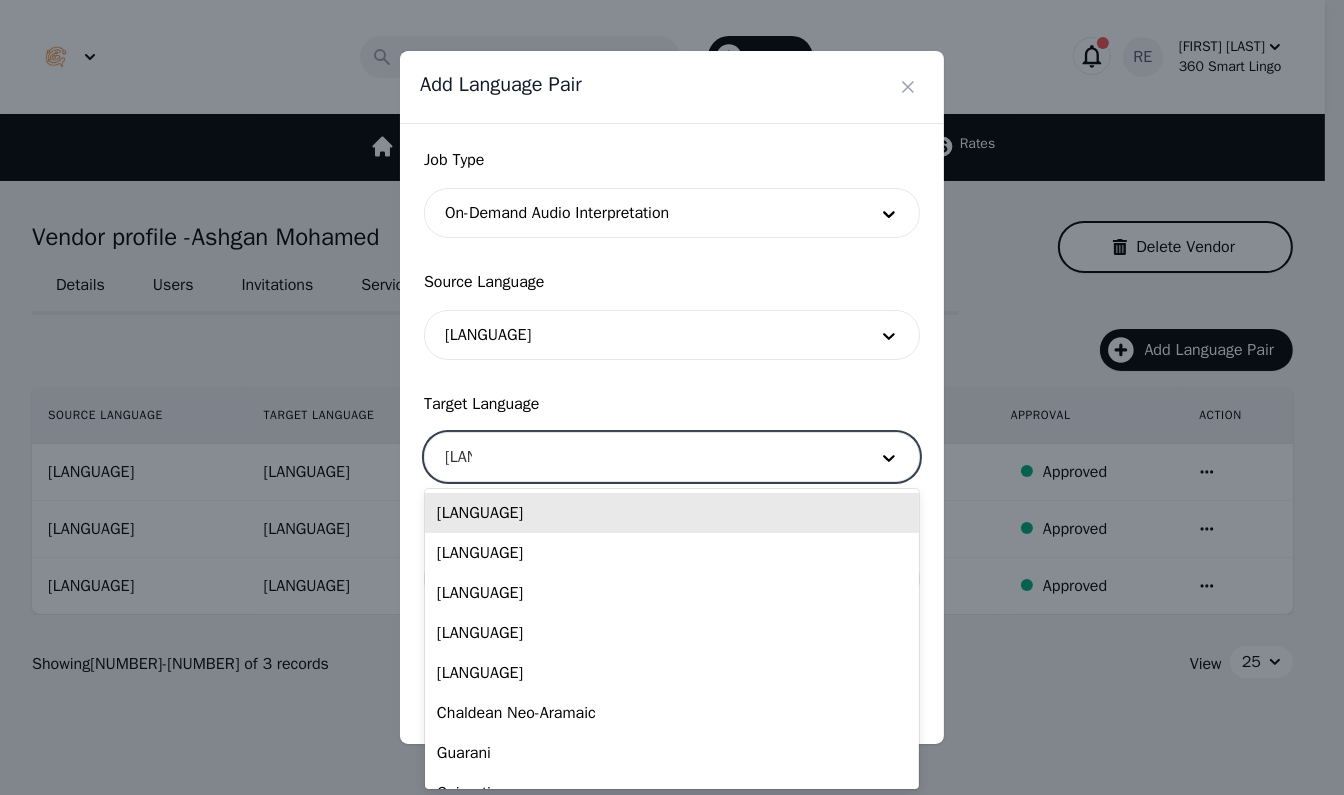 type on "arab" 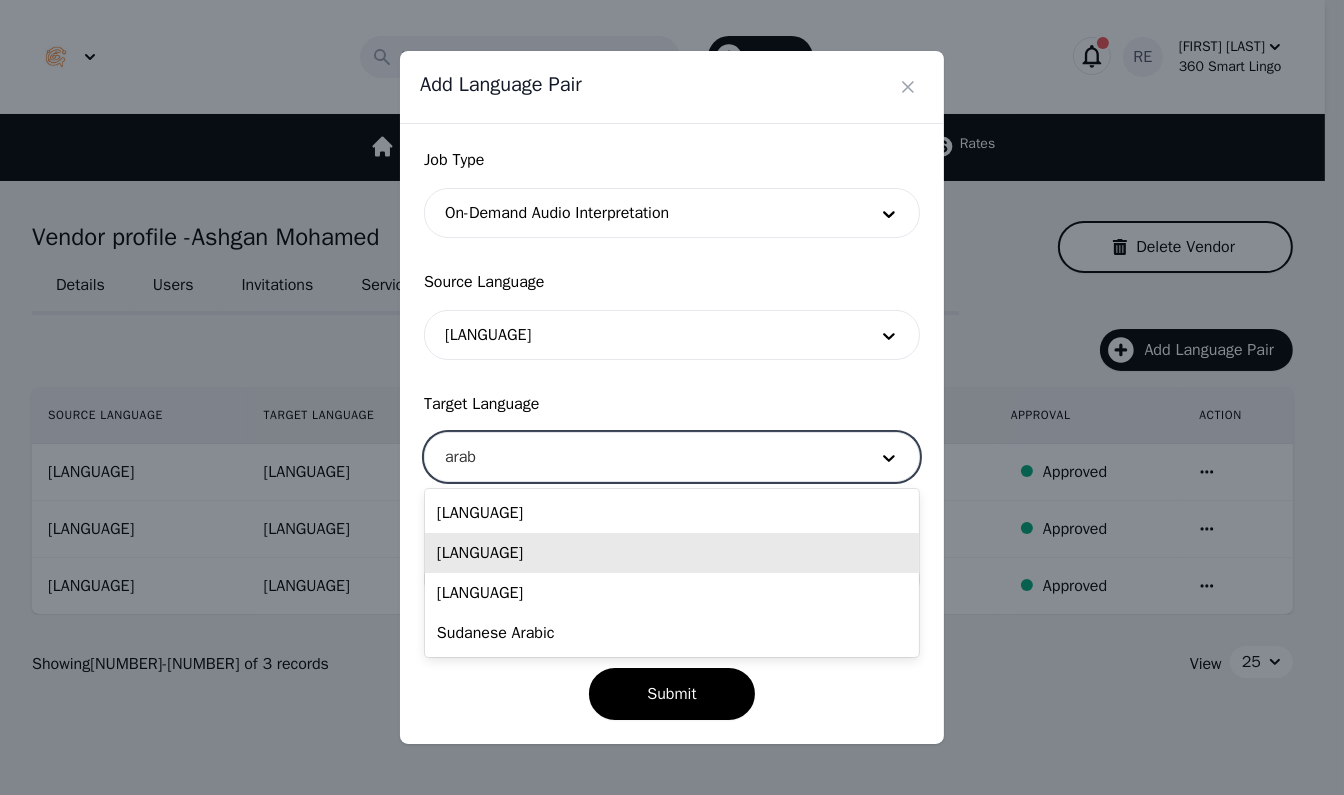 type 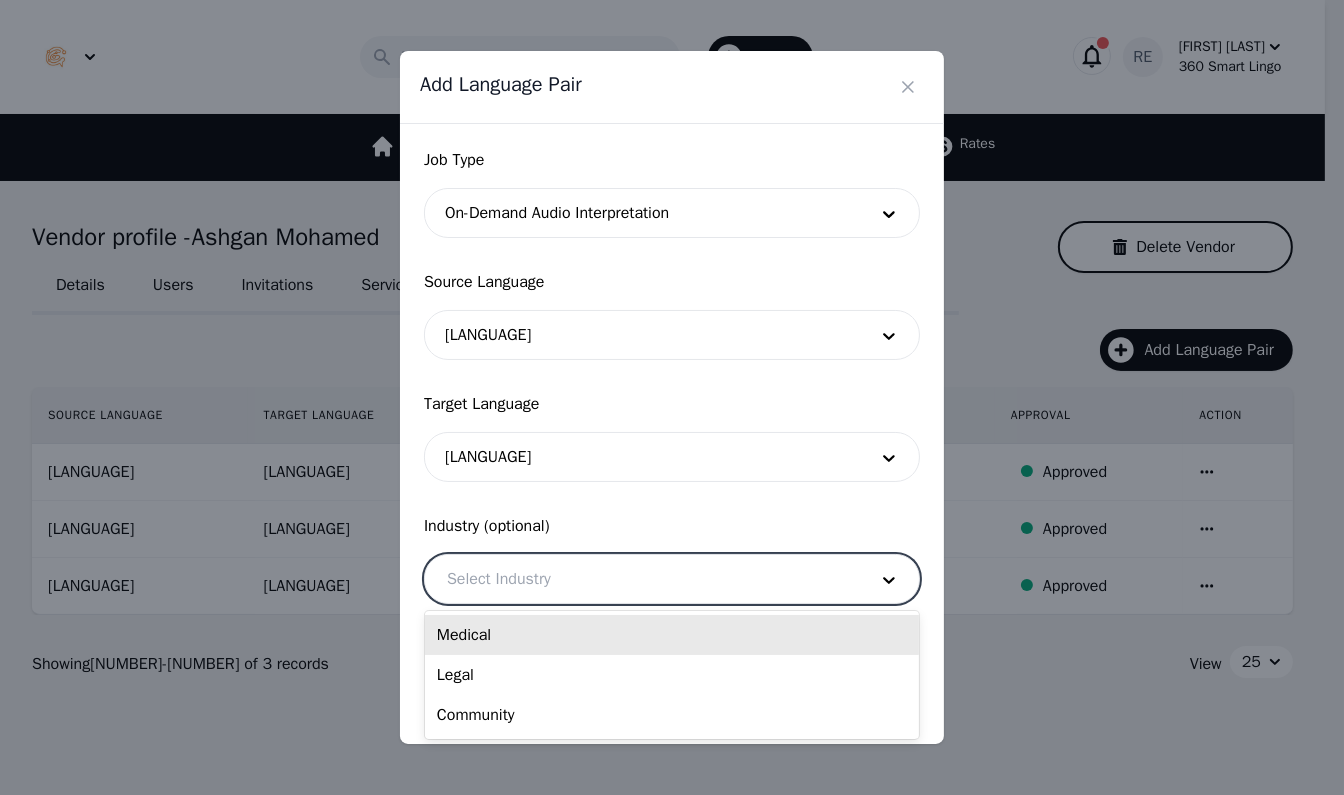 click at bounding box center (642, 579) 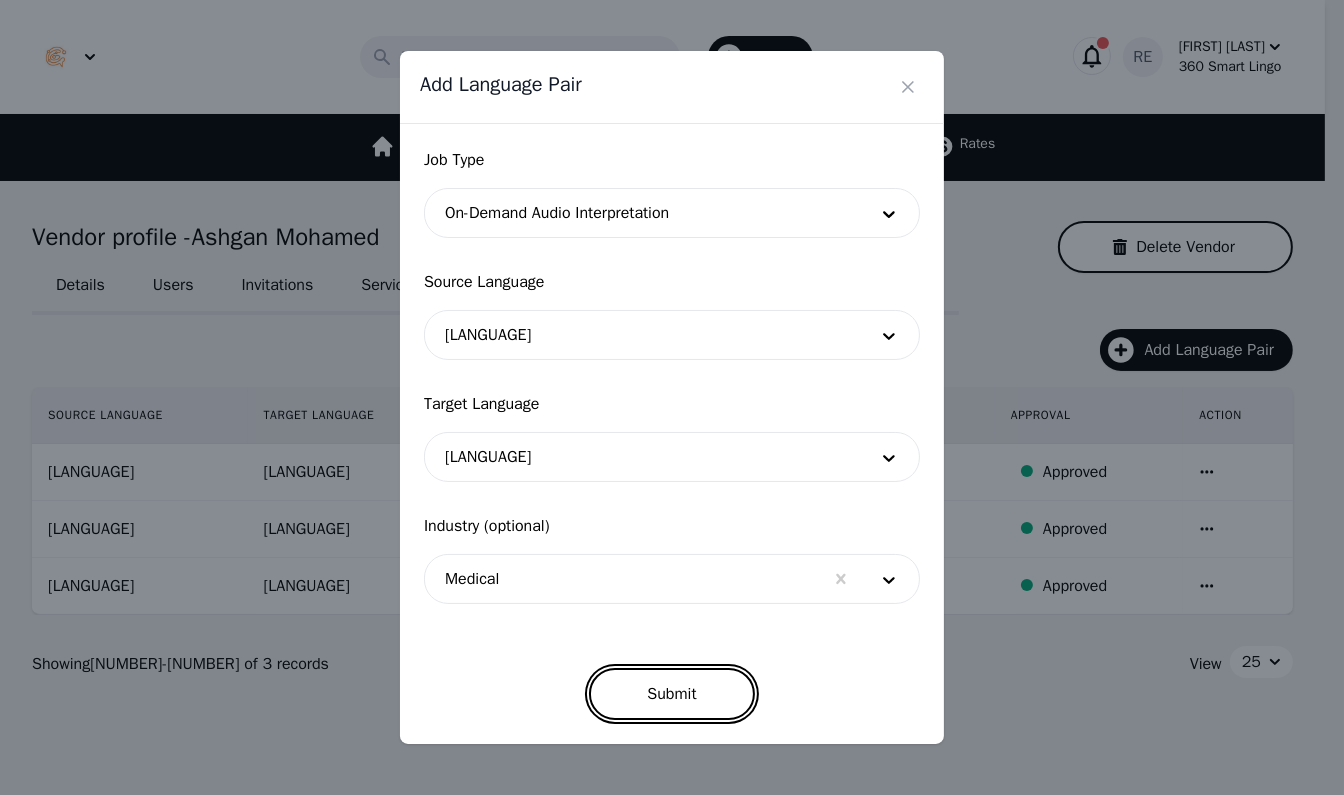 click on "Submit" at bounding box center [671, 694] 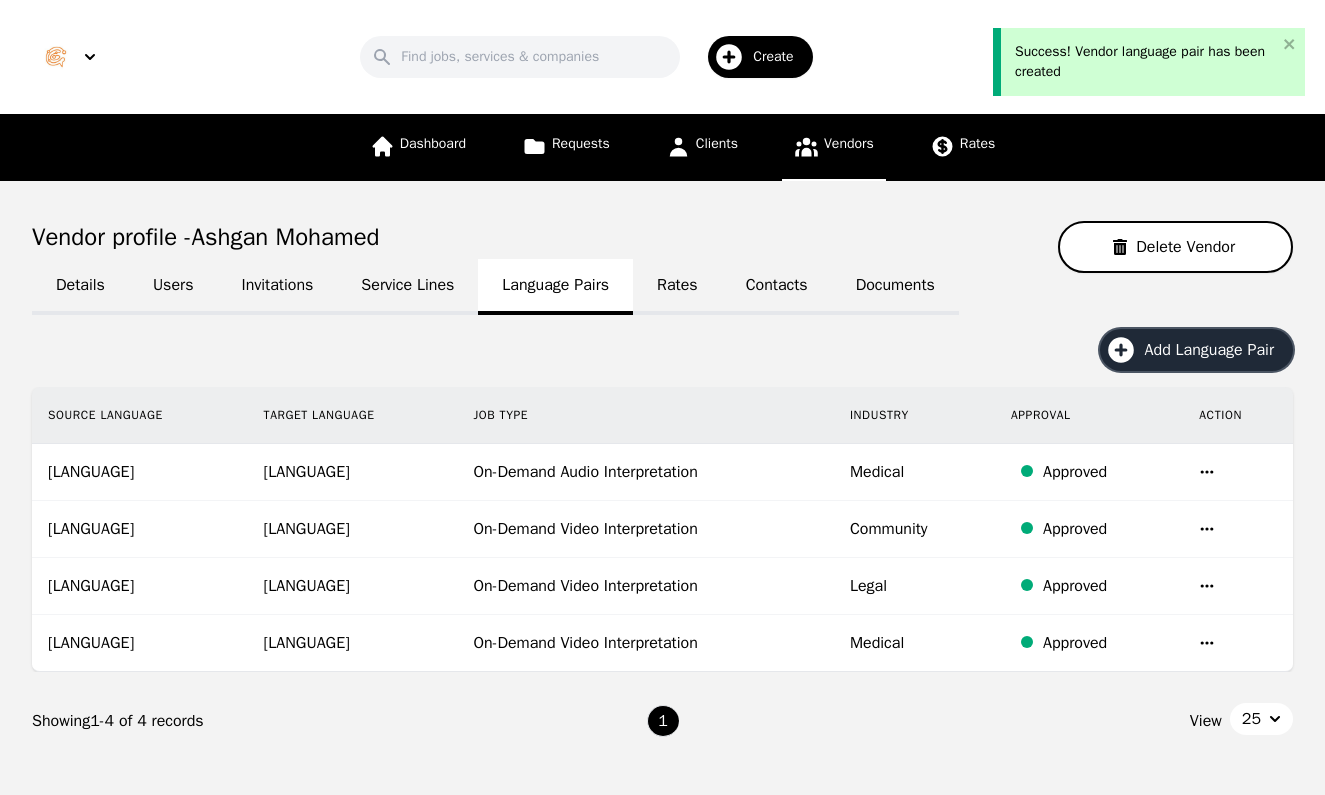 click on "Add Language Pair" at bounding box center [1216, 350] 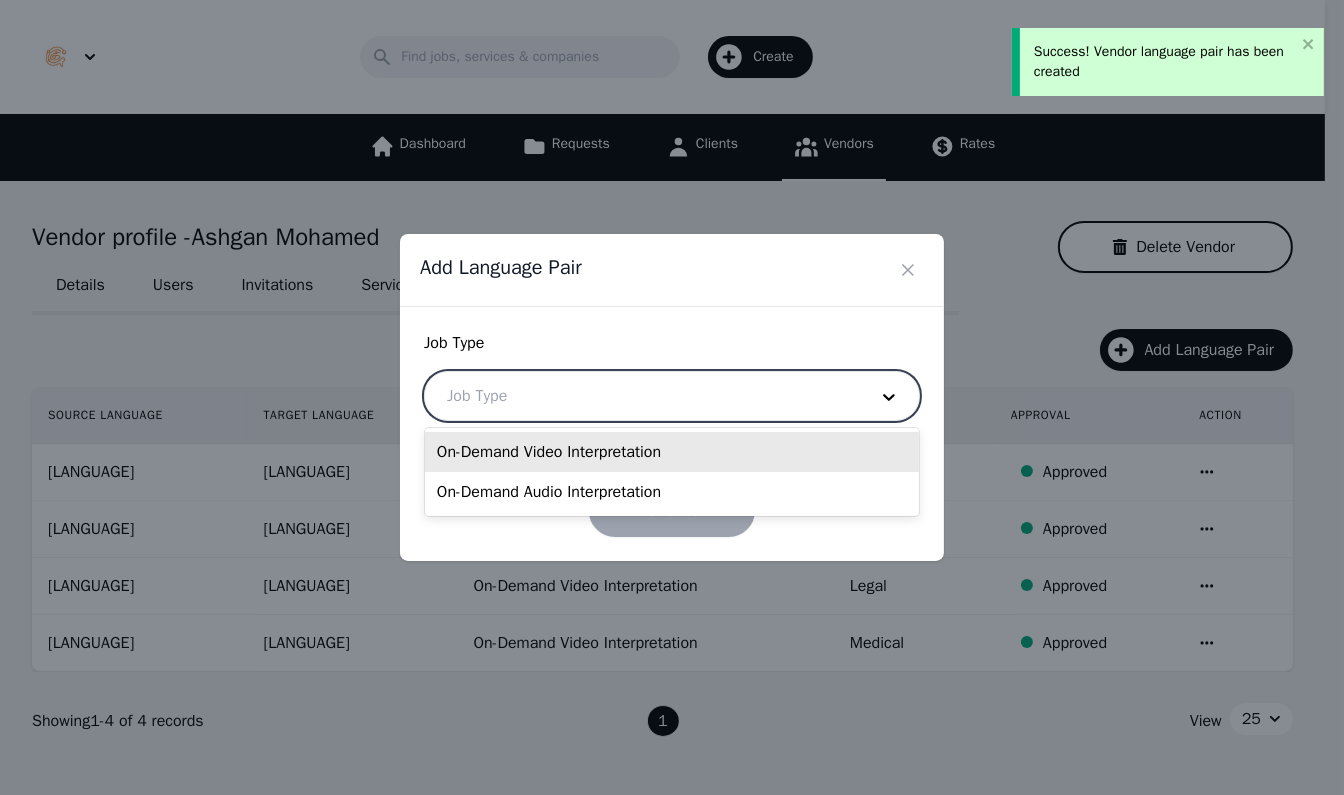 click at bounding box center [642, 396] 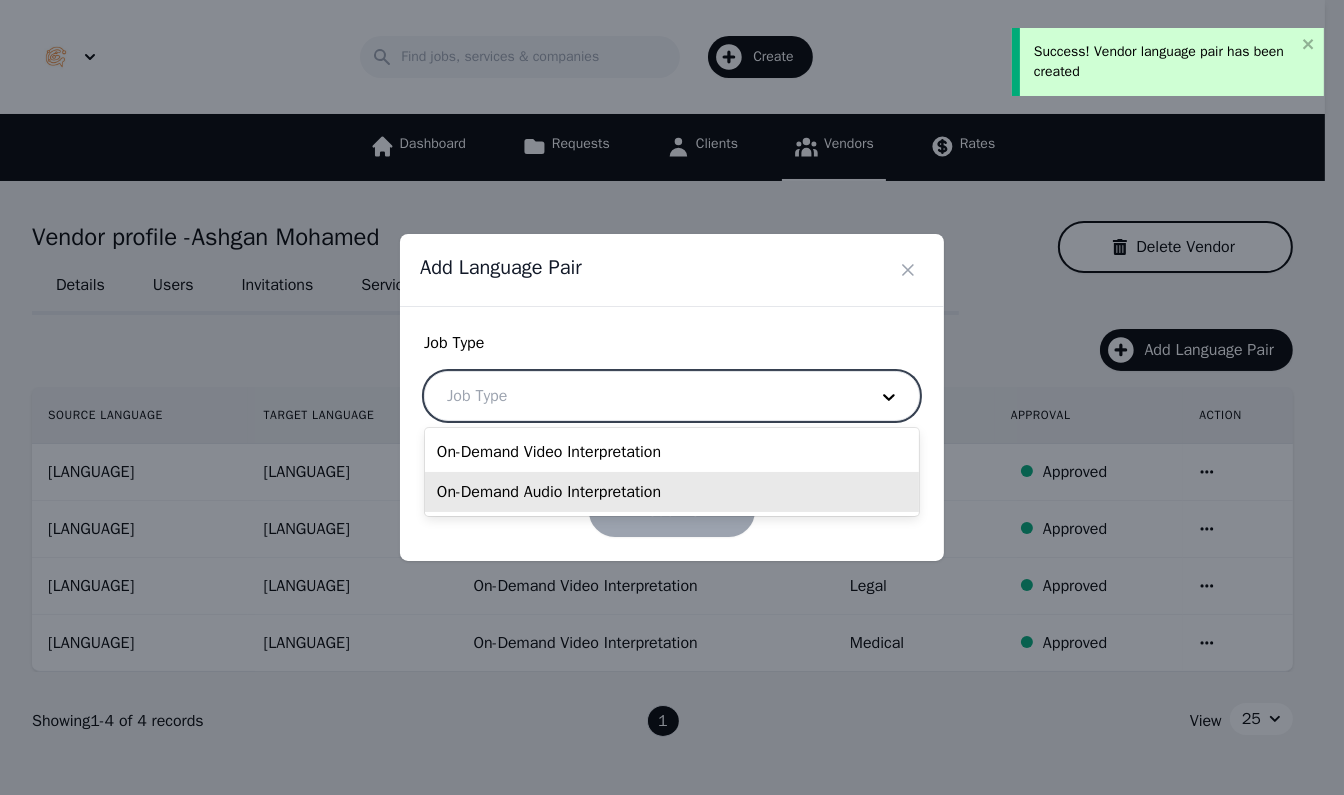 click on "On-Demand Audio Interpretation" at bounding box center (672, 492) 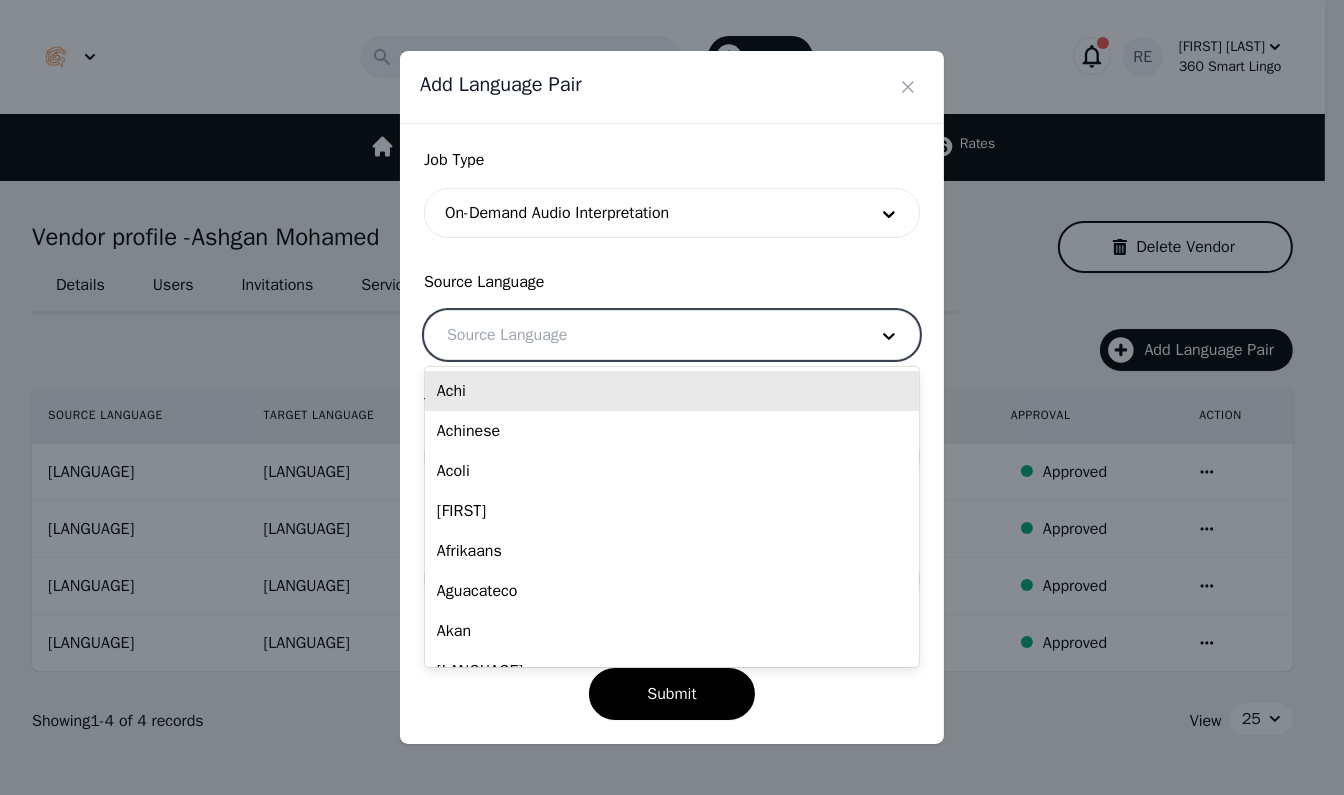 click at bounding box center (642, 335) 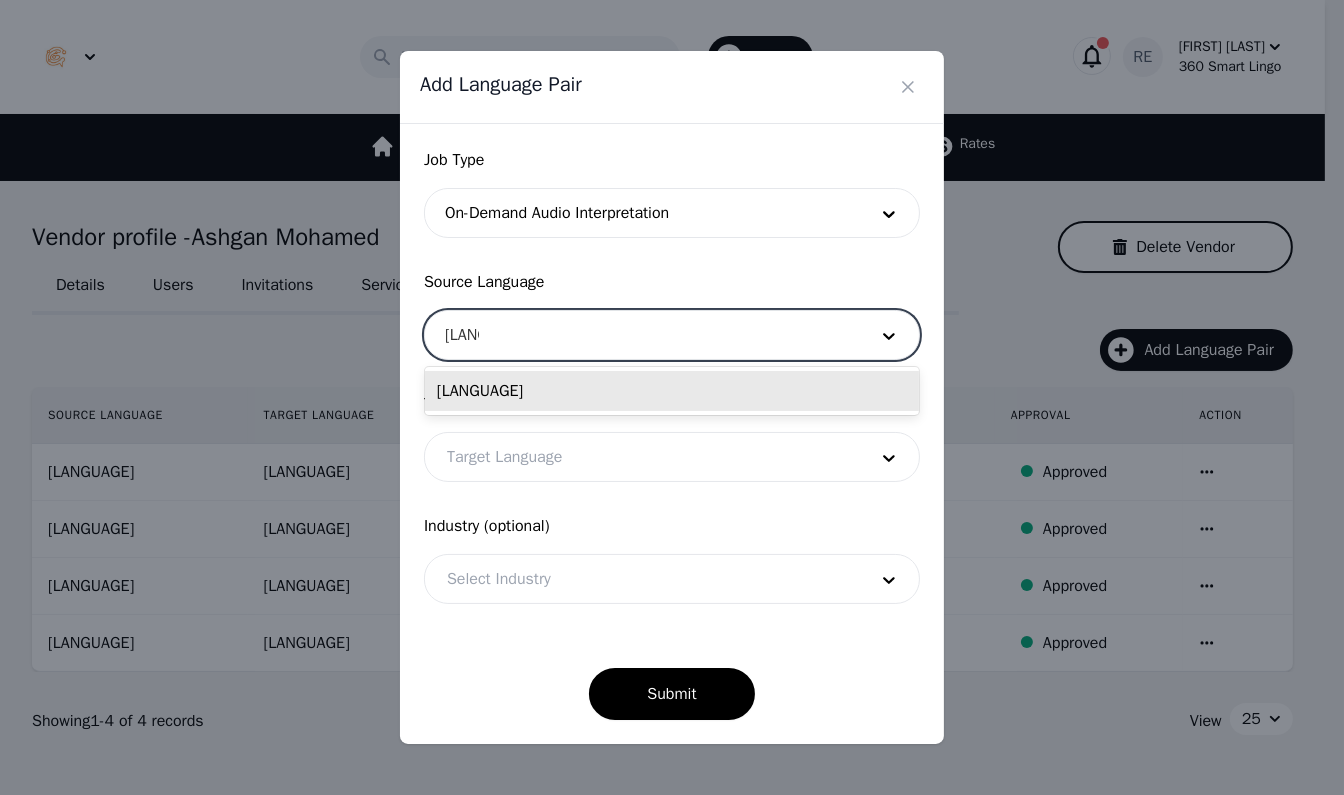 type on "[LANGUAGE]" 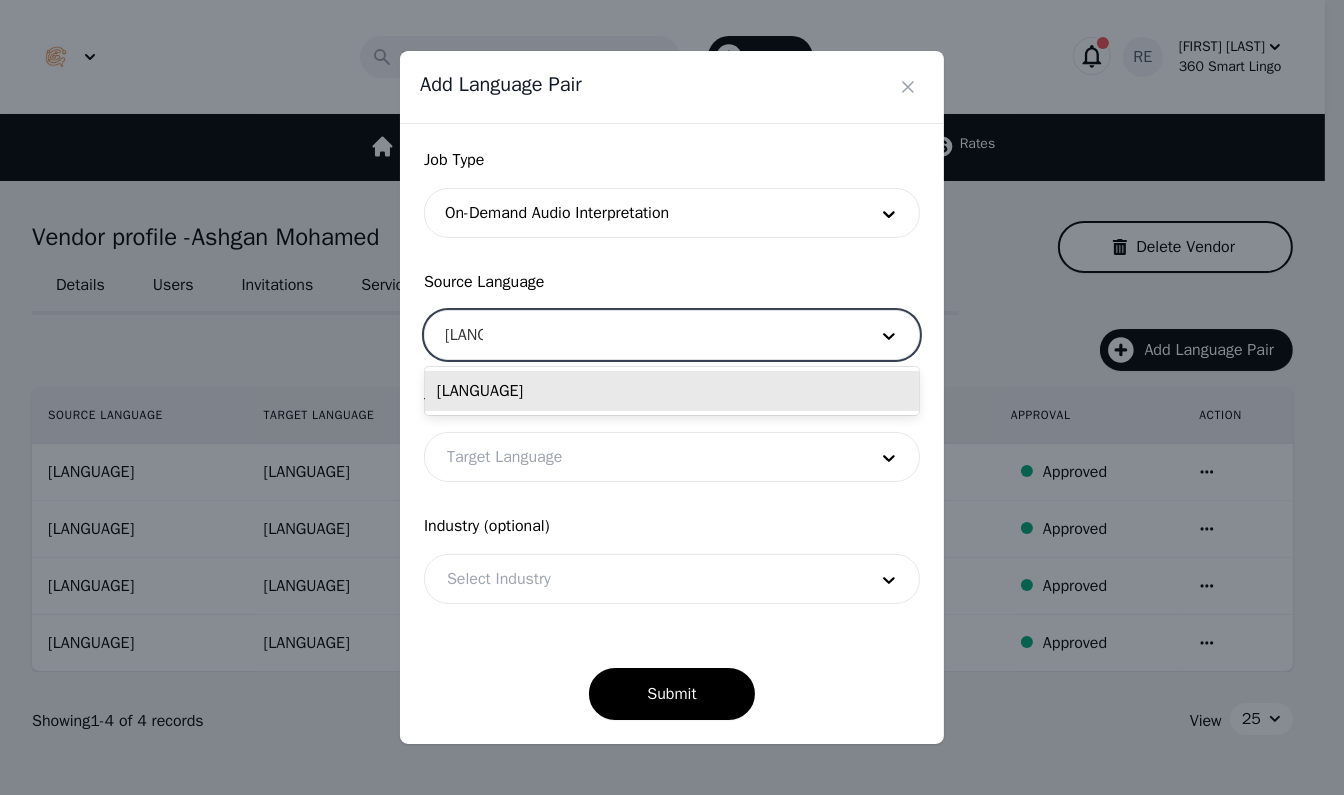 type 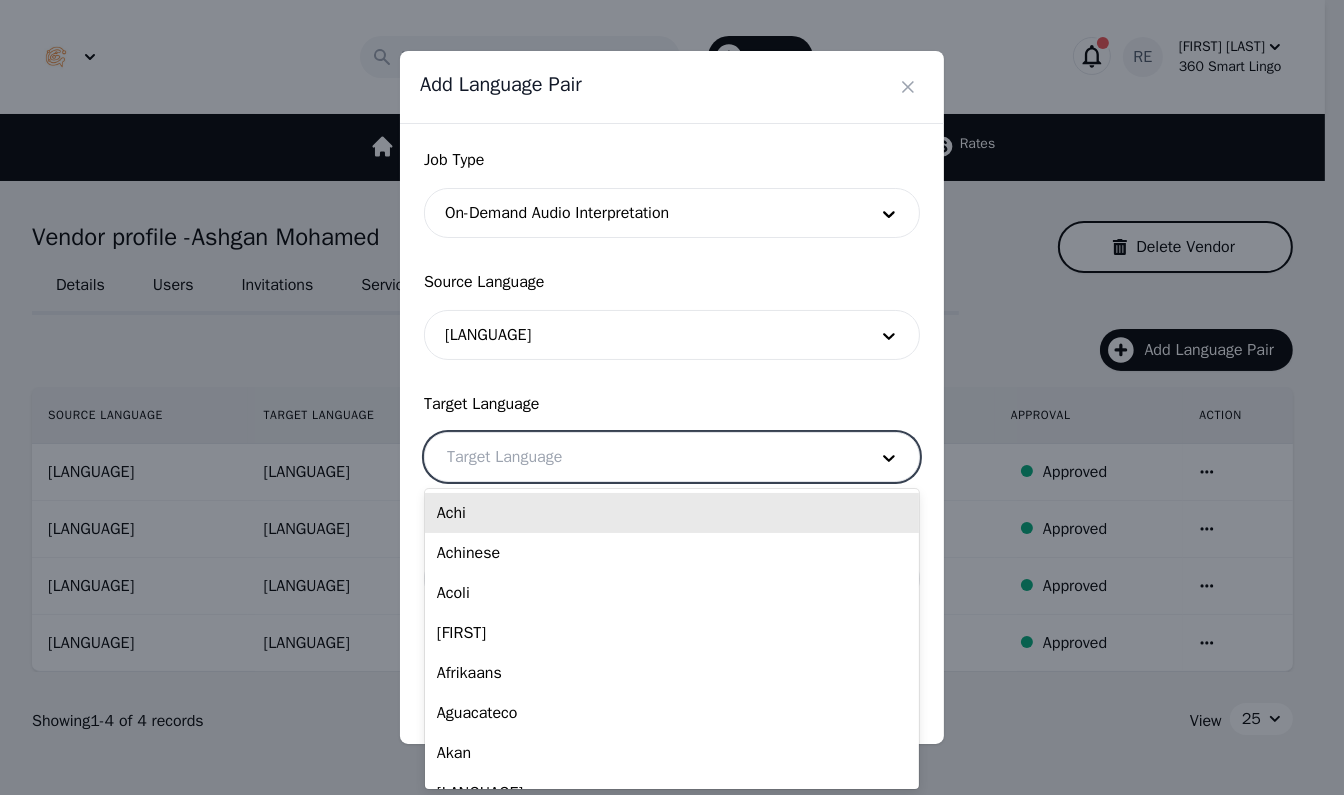 click at bounding box center [642, 457] 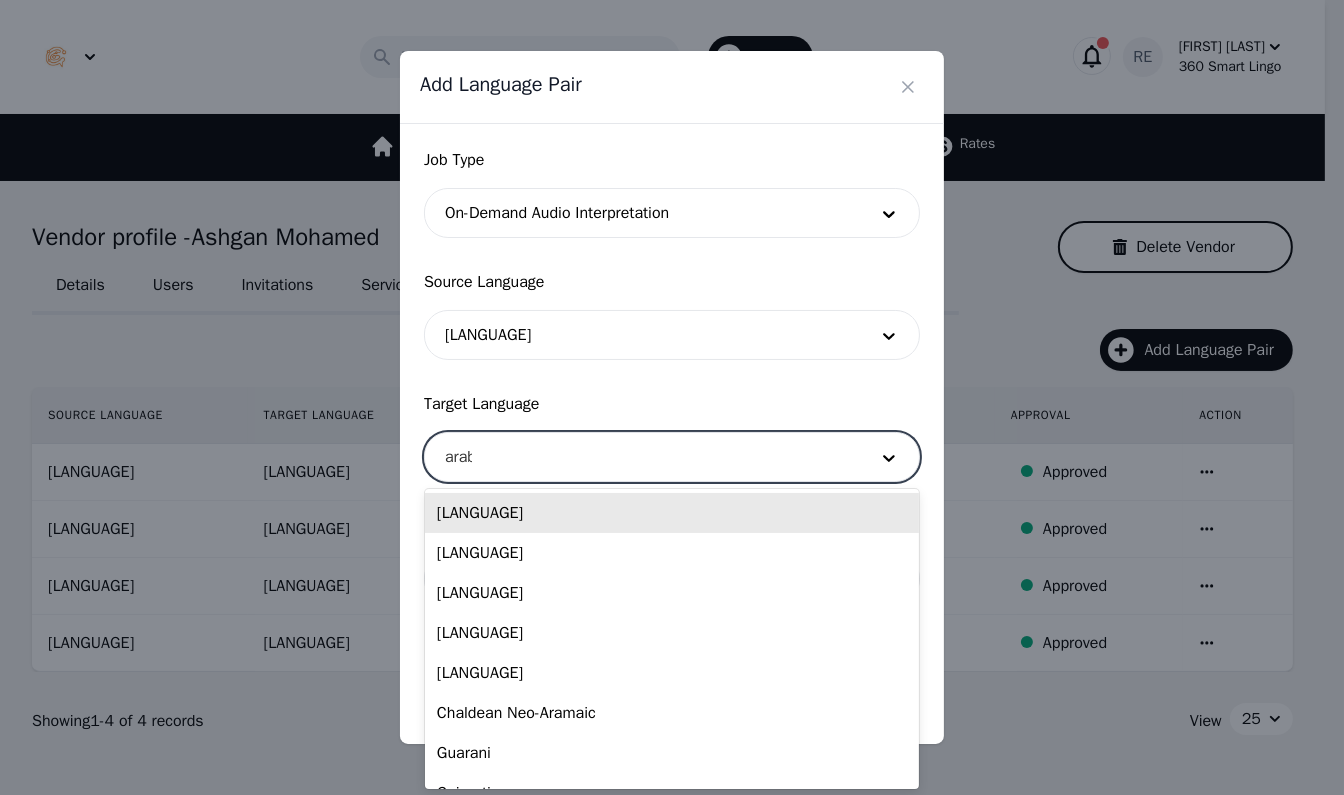 type on "[LANGUAGE]" 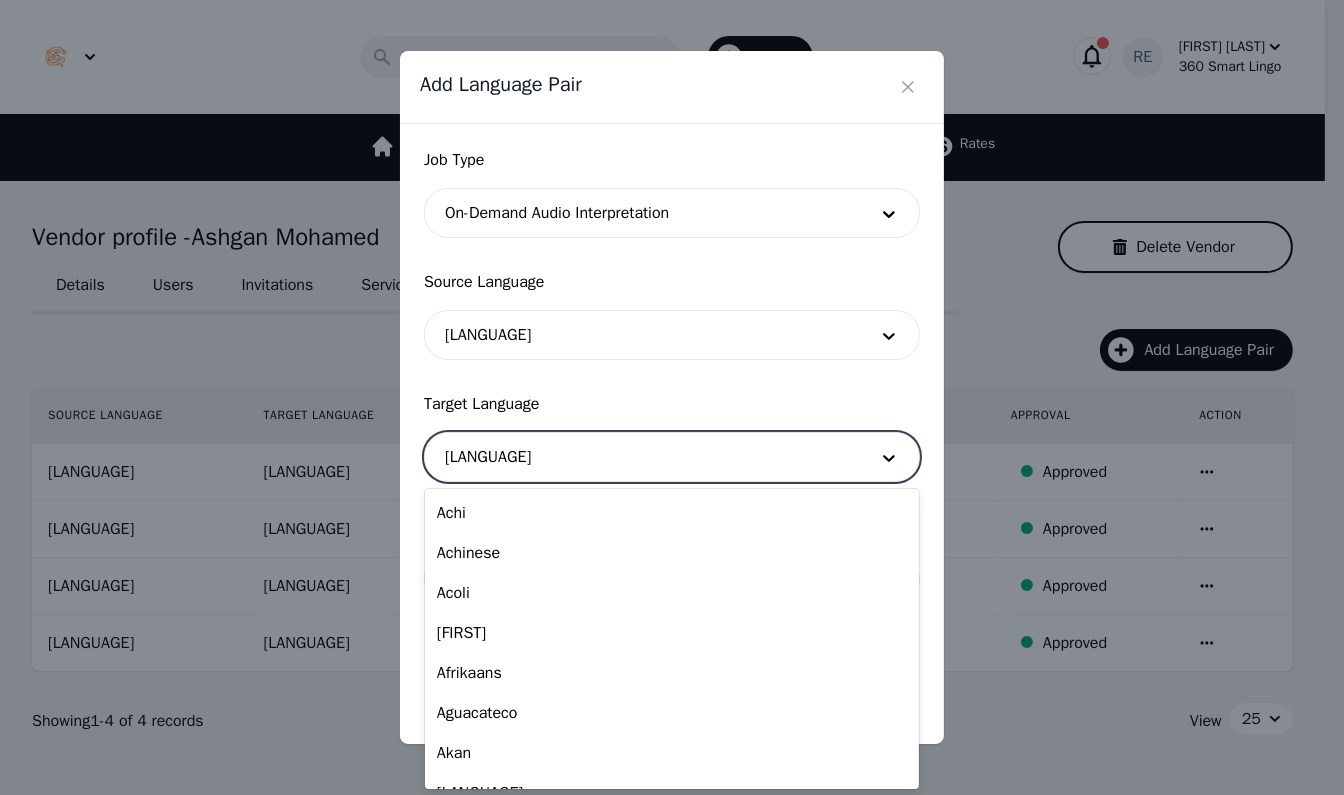 click at bounding box center [642, 457] 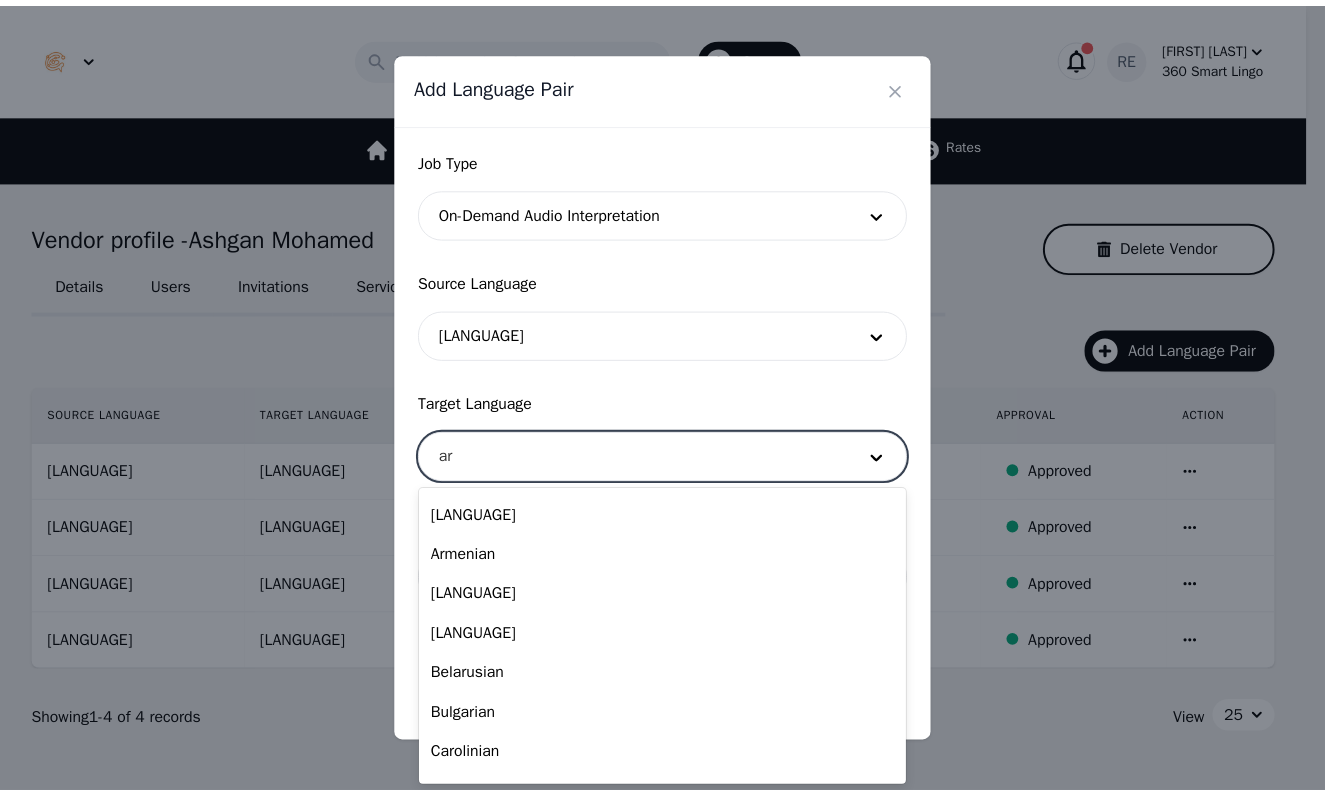 scroll, scrollTop: 0, scrollLeft: 0, axis: both 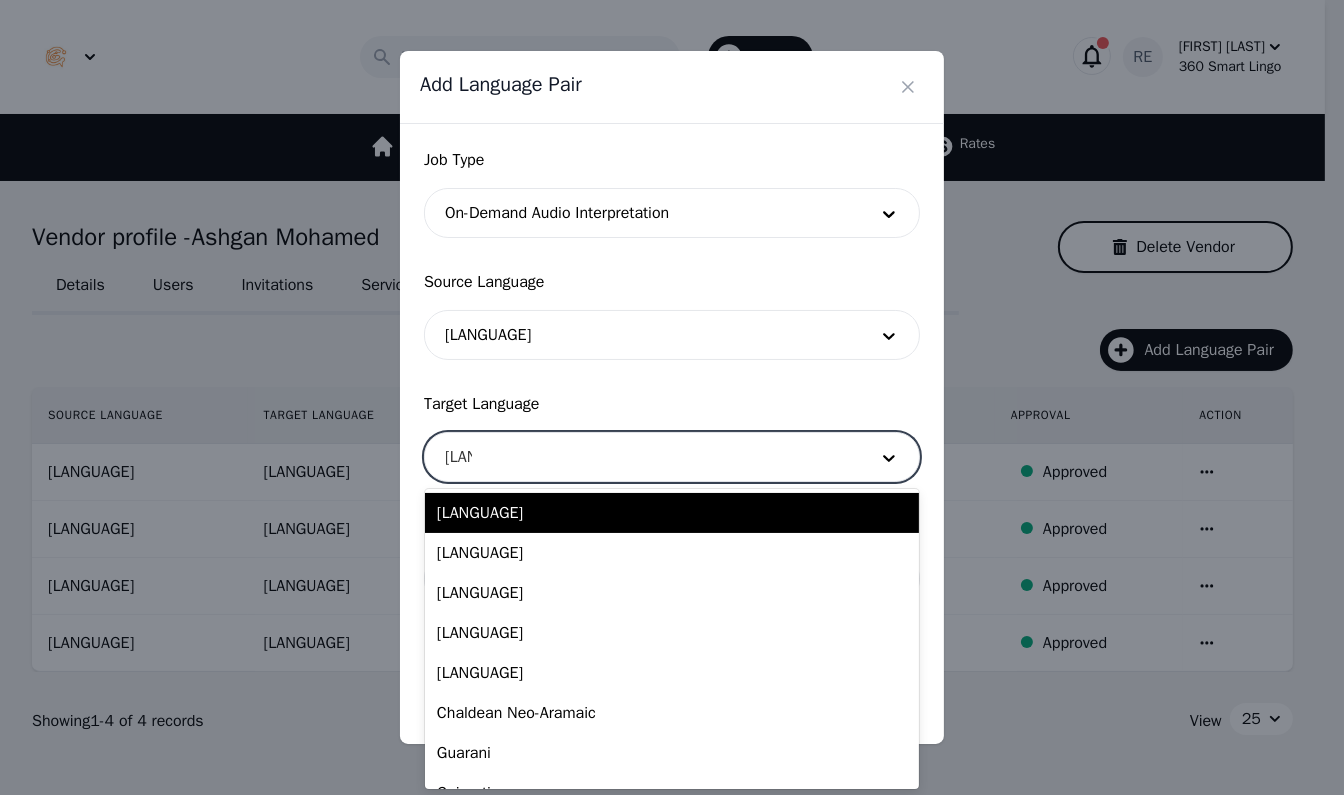 type on "arab" 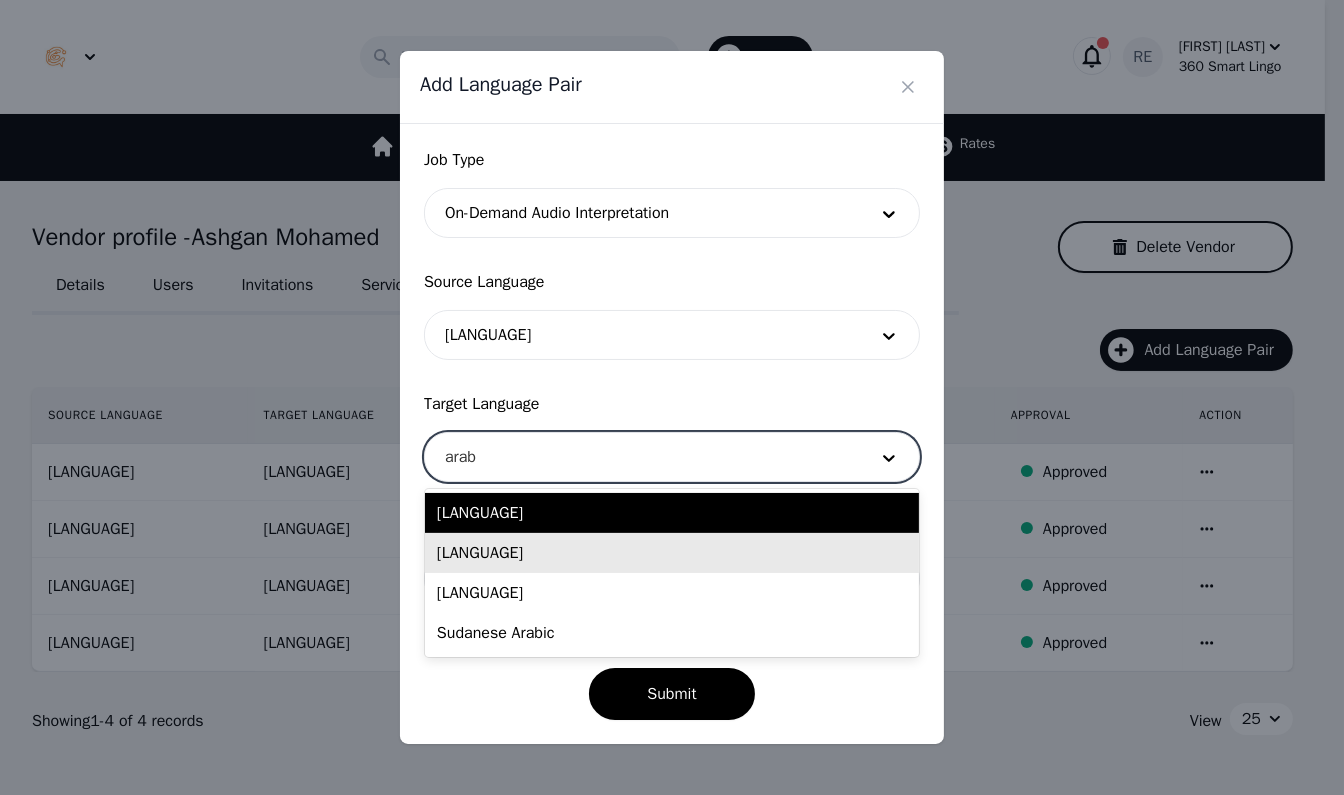 click on "[LANGUAGE]" at bounding box center [672, 553] 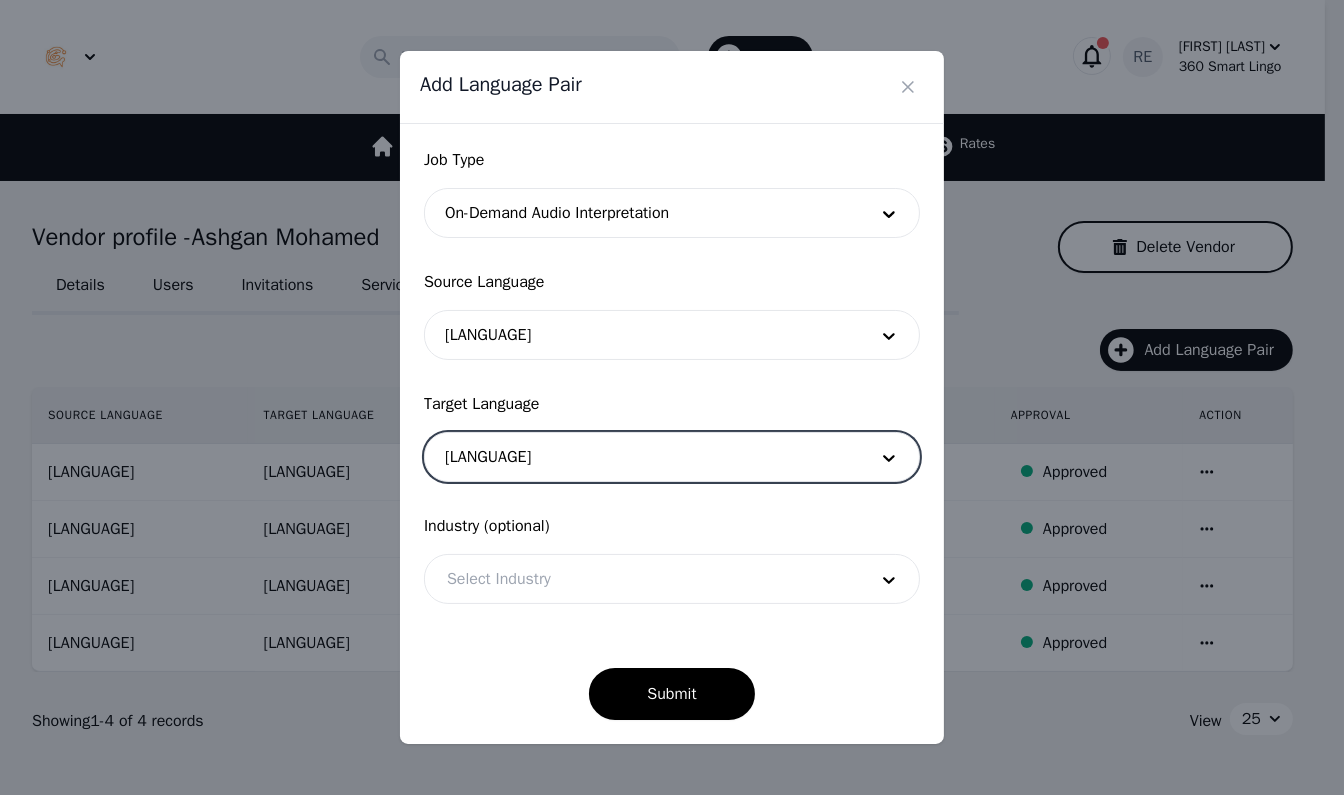 click at bounding box center (642, 579) 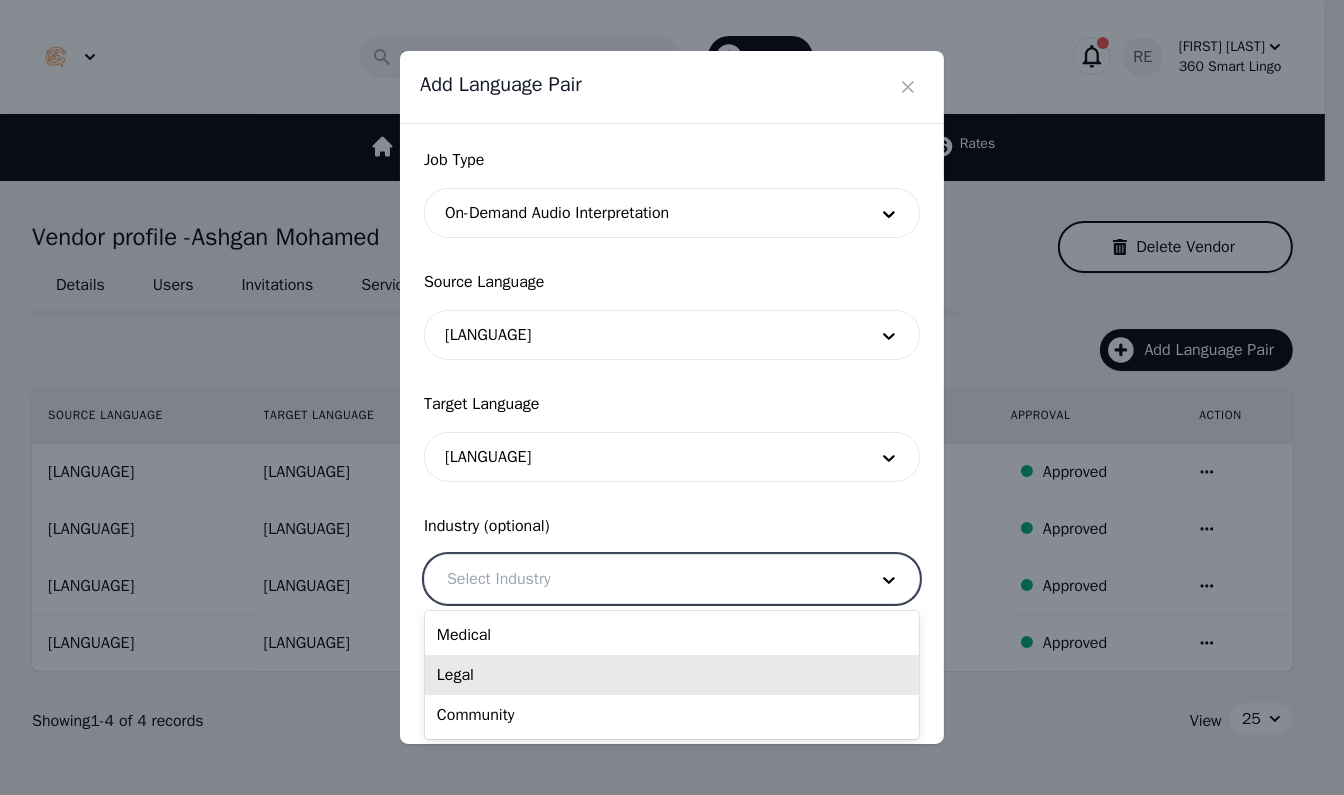 click on "Legal" at bounding box center [672, 675] 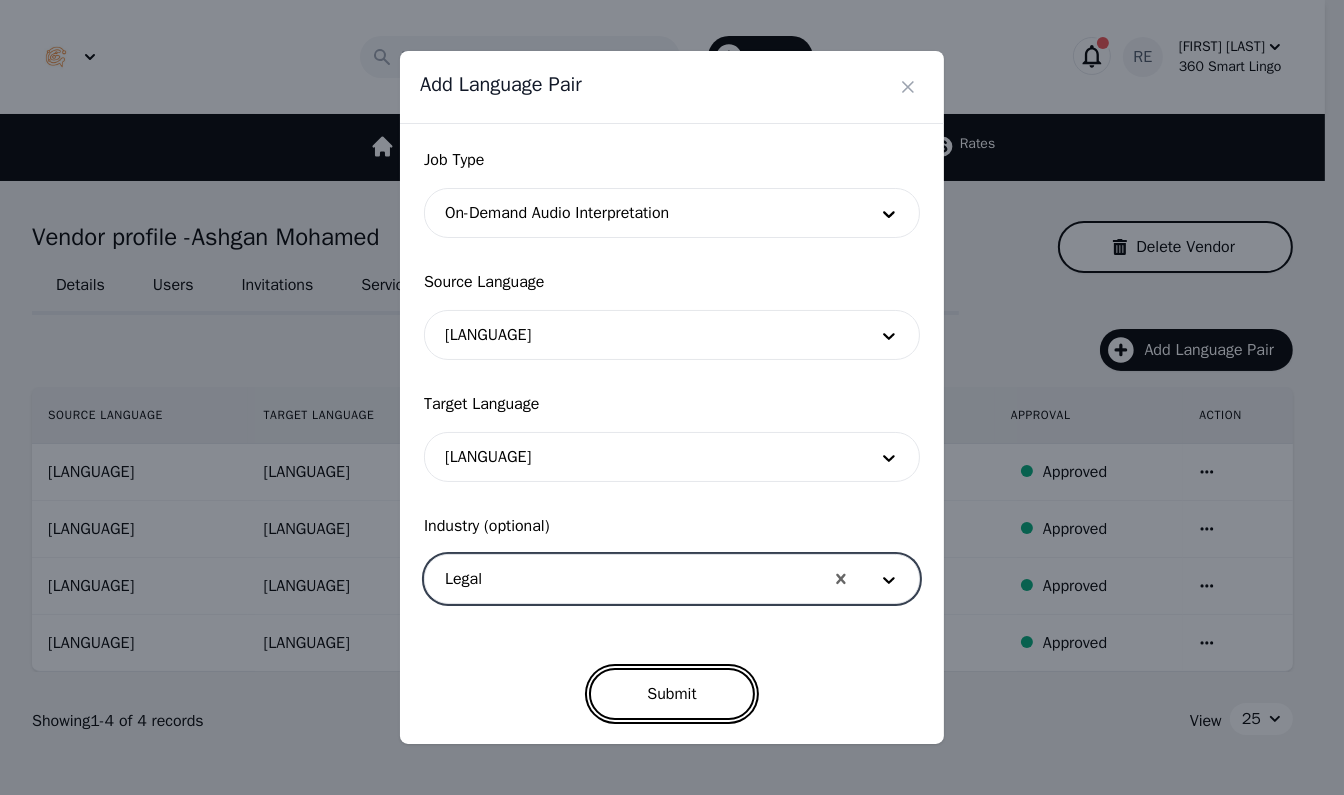 click on "Submit" at bounding box center [671, 694] 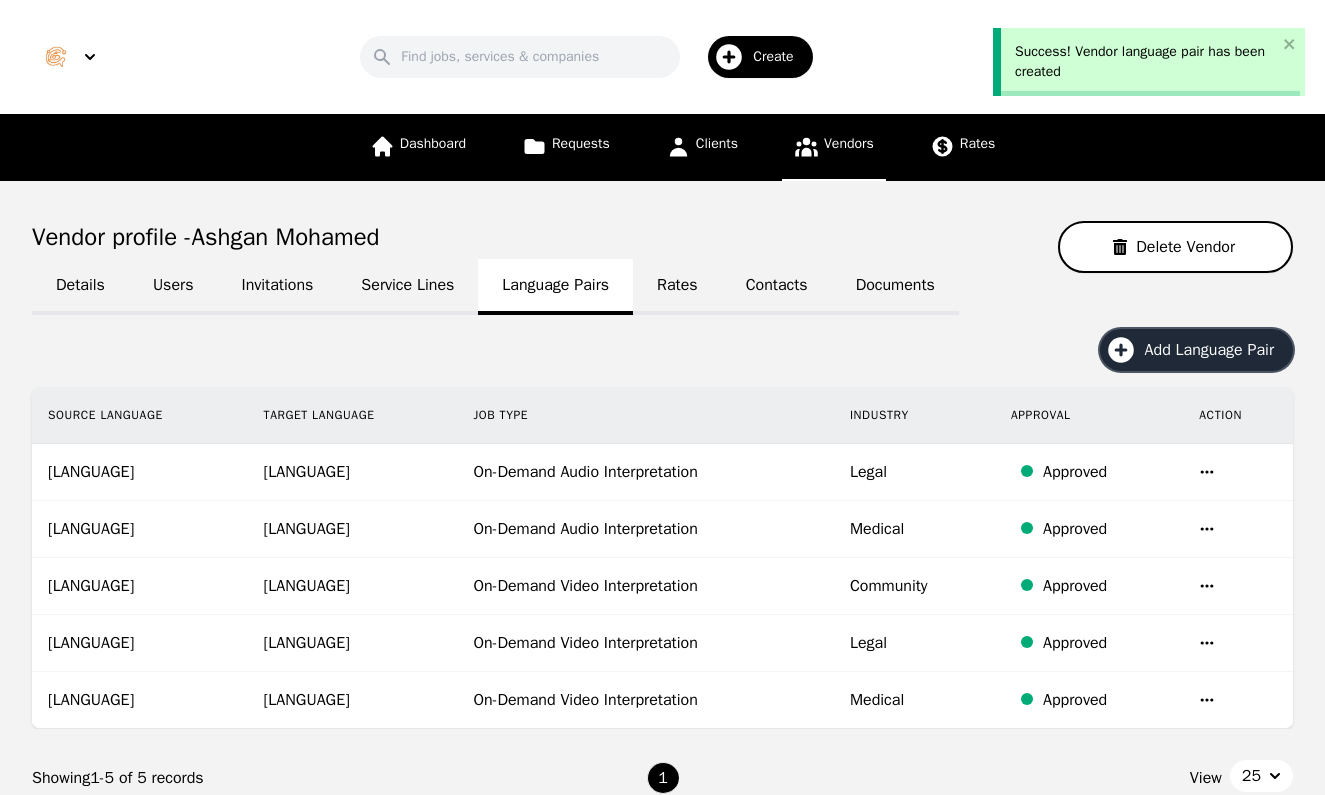click on "Add Language Pair" at bounding box center [1216, 350] 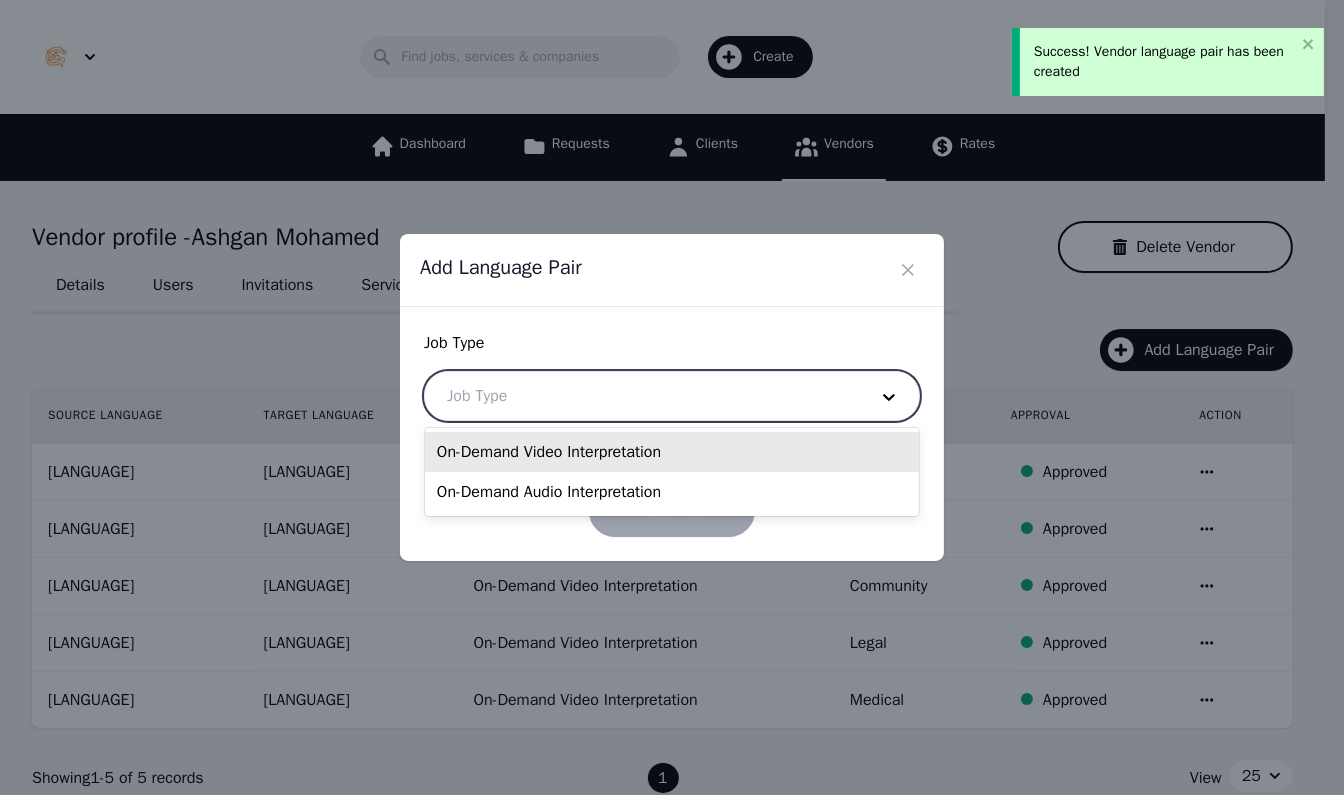 click at bounding box center [642, 396] 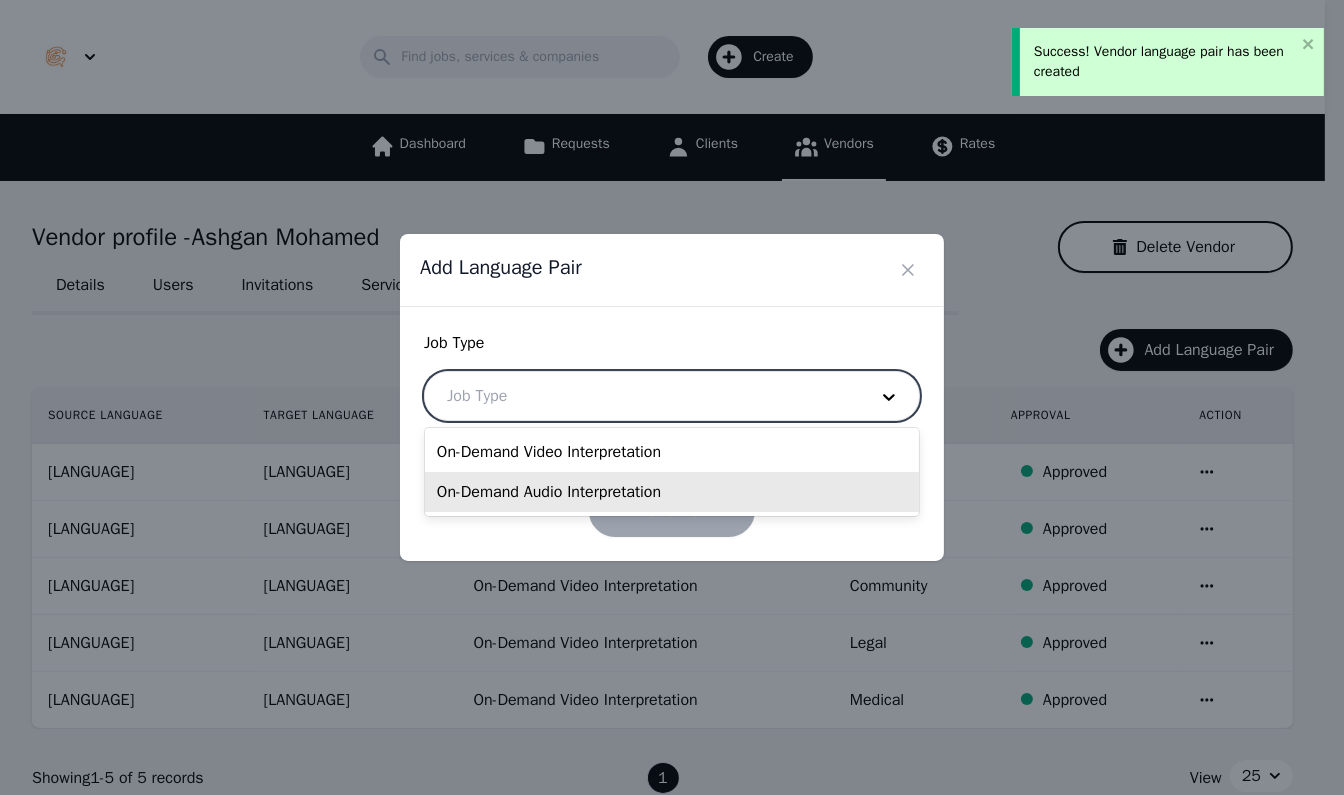 click on "On-Demand Audio Interpretation" at bounding box center [672, 492] 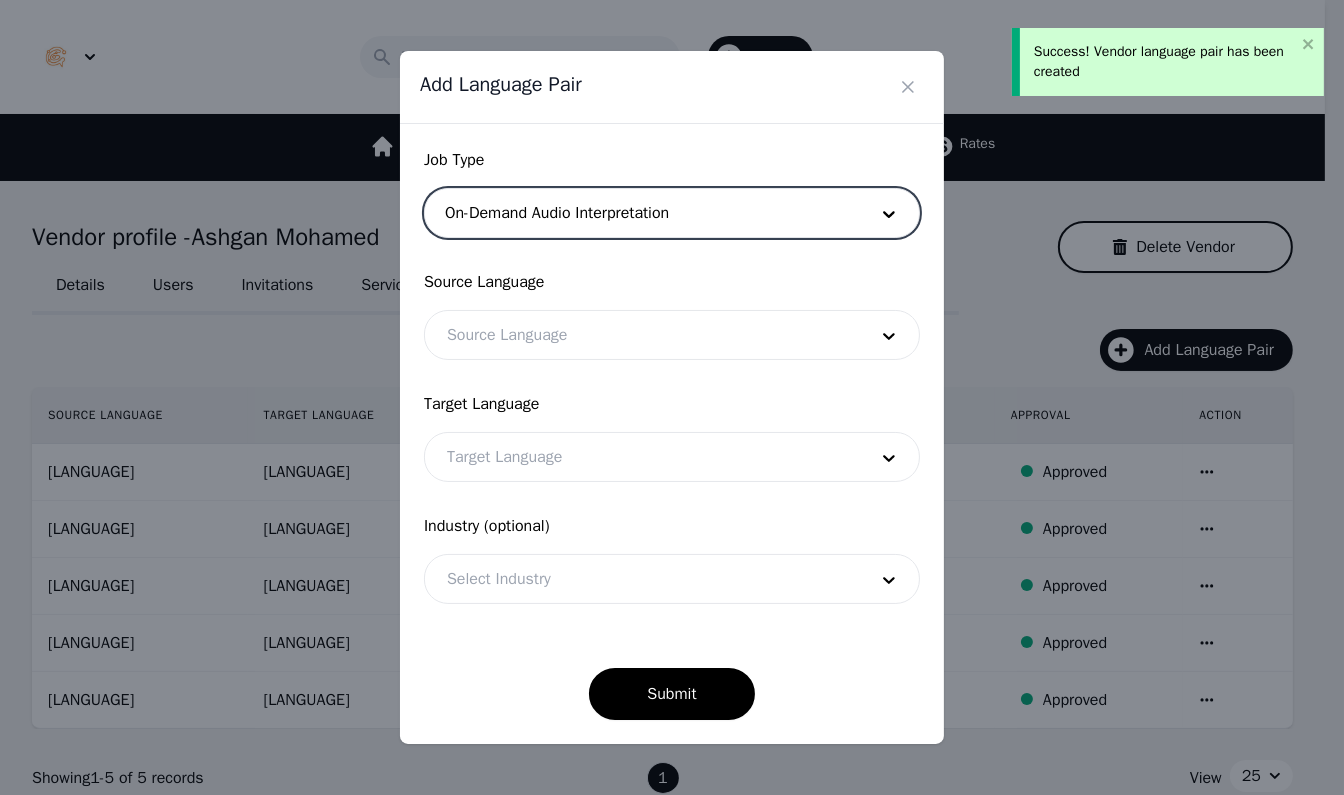 click at bounding box center (642, 335) 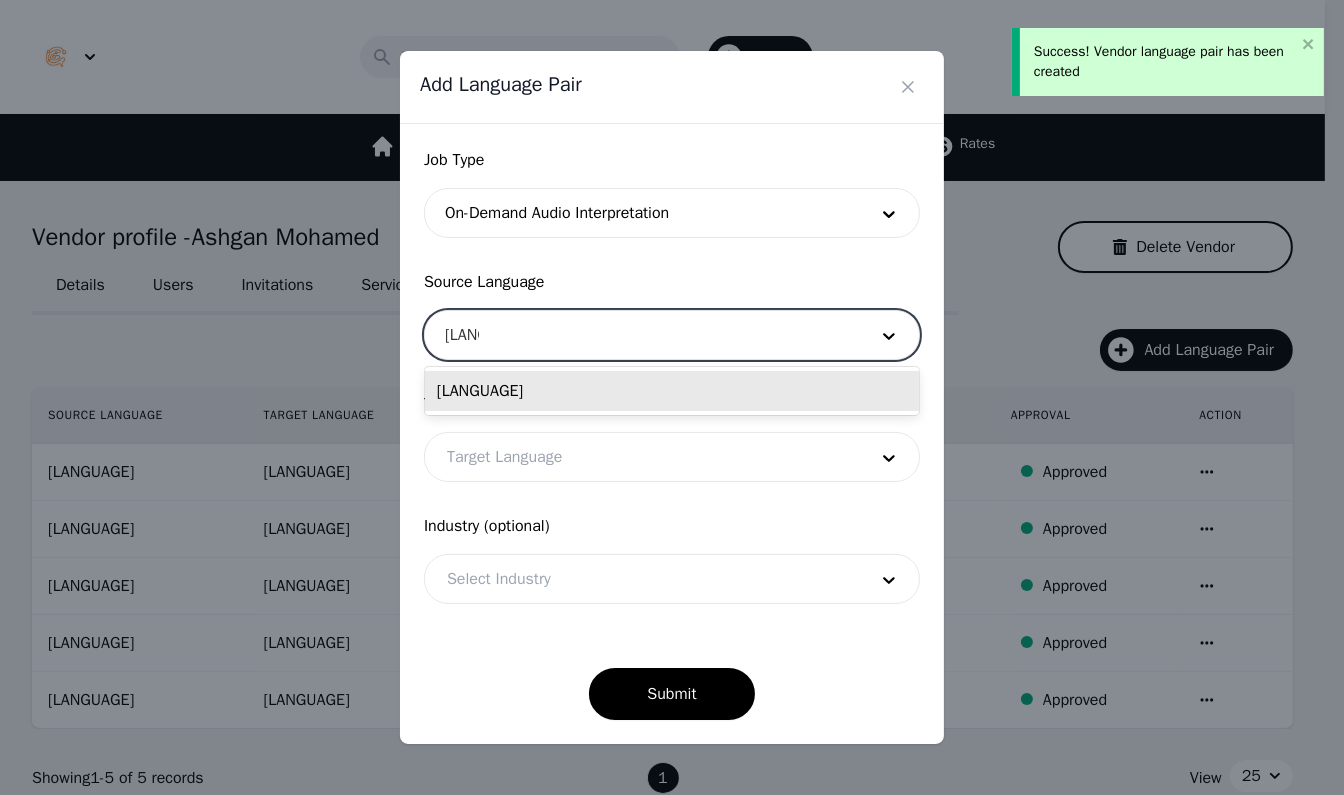type on "[LANGUAGE]" 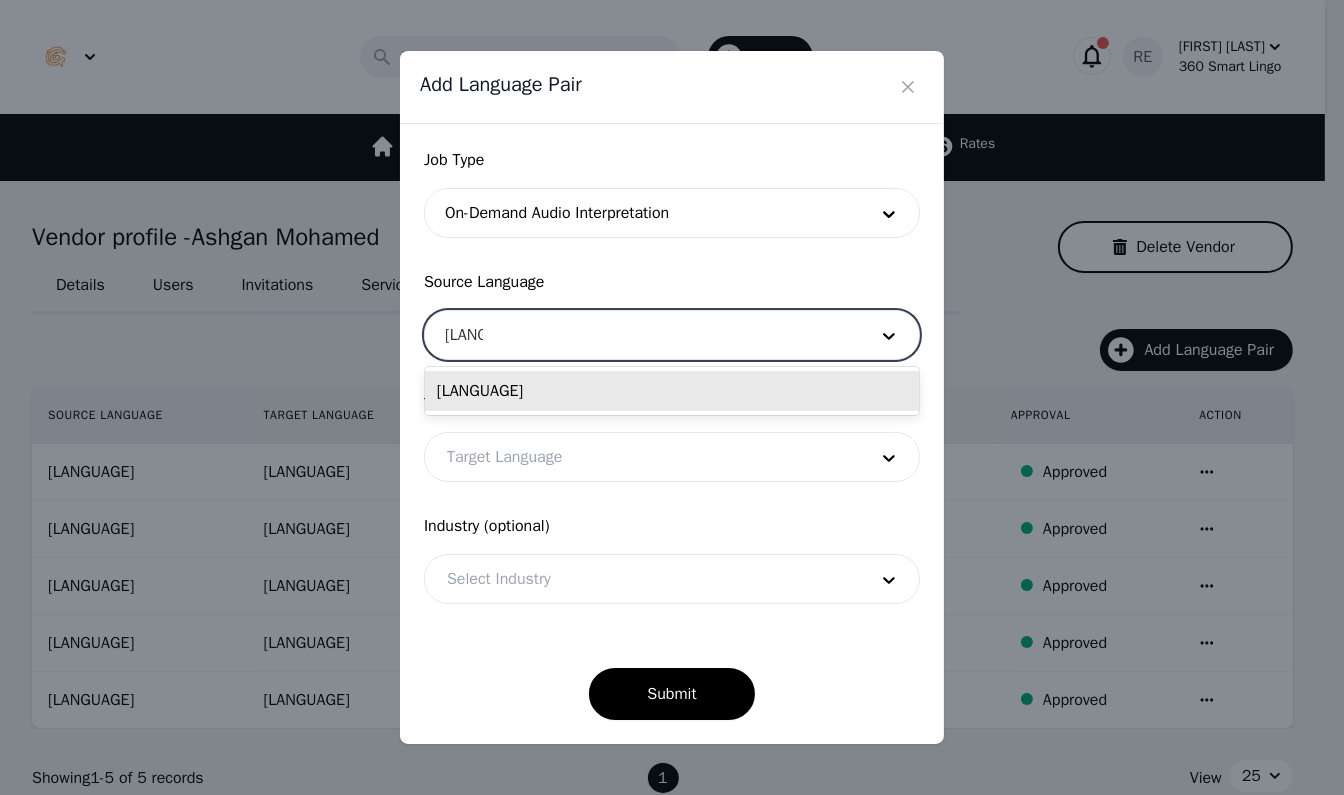 type 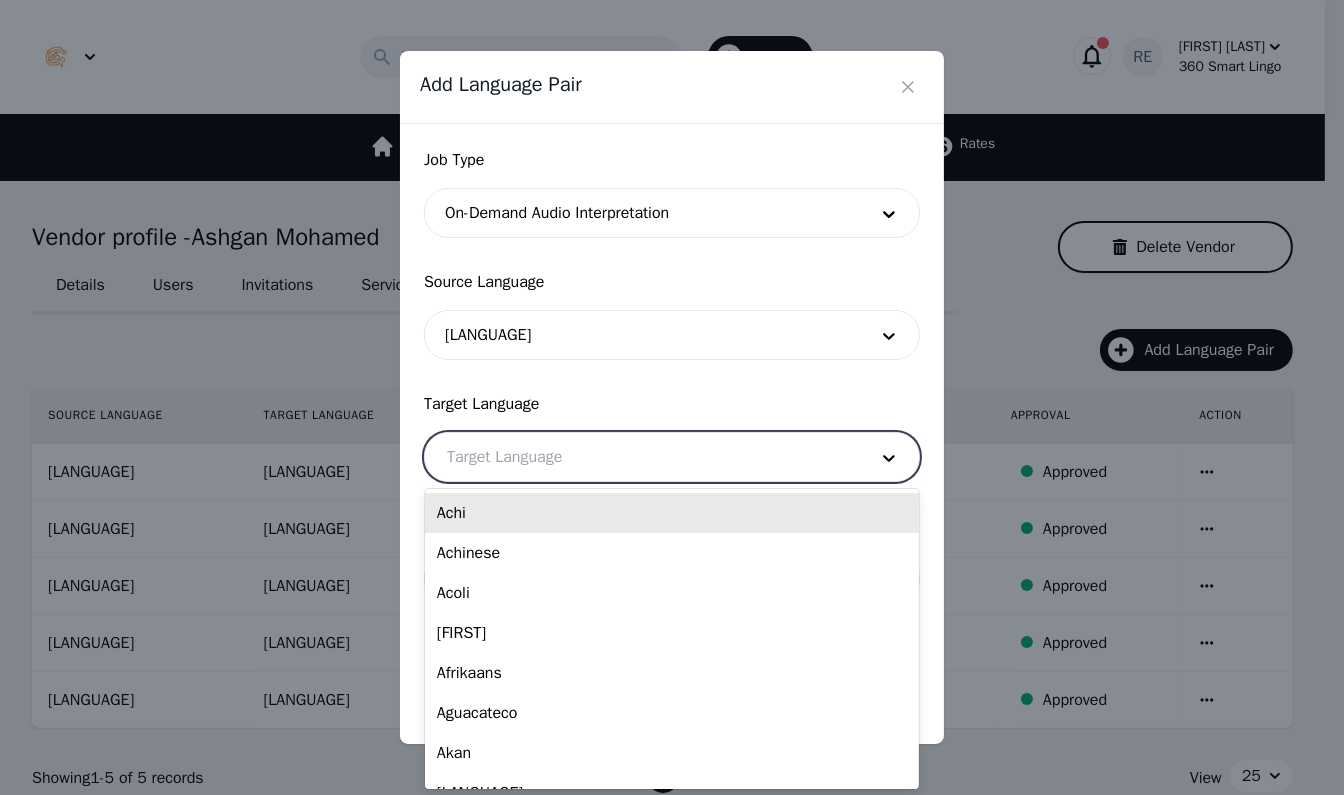 click at bounding box center (642, 457) 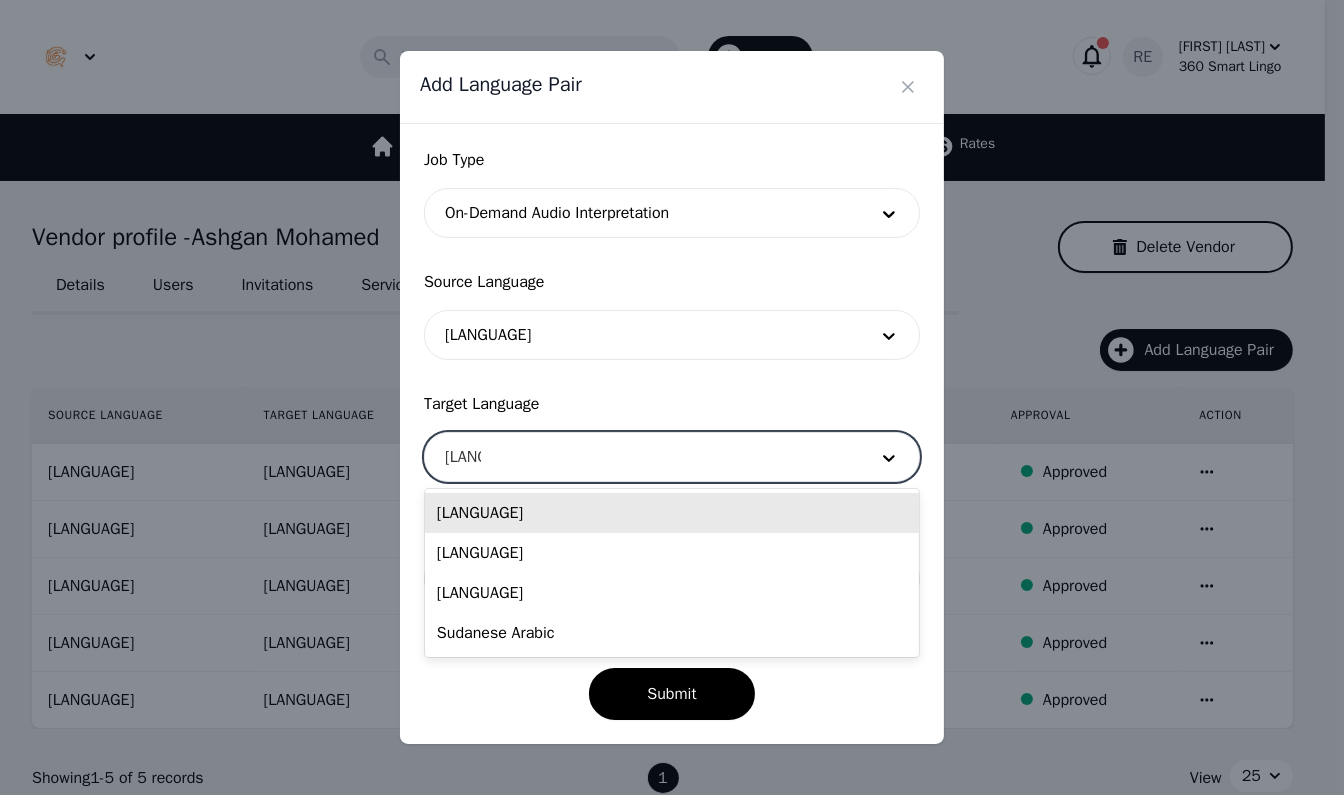 type on "[LANGUAGE]" 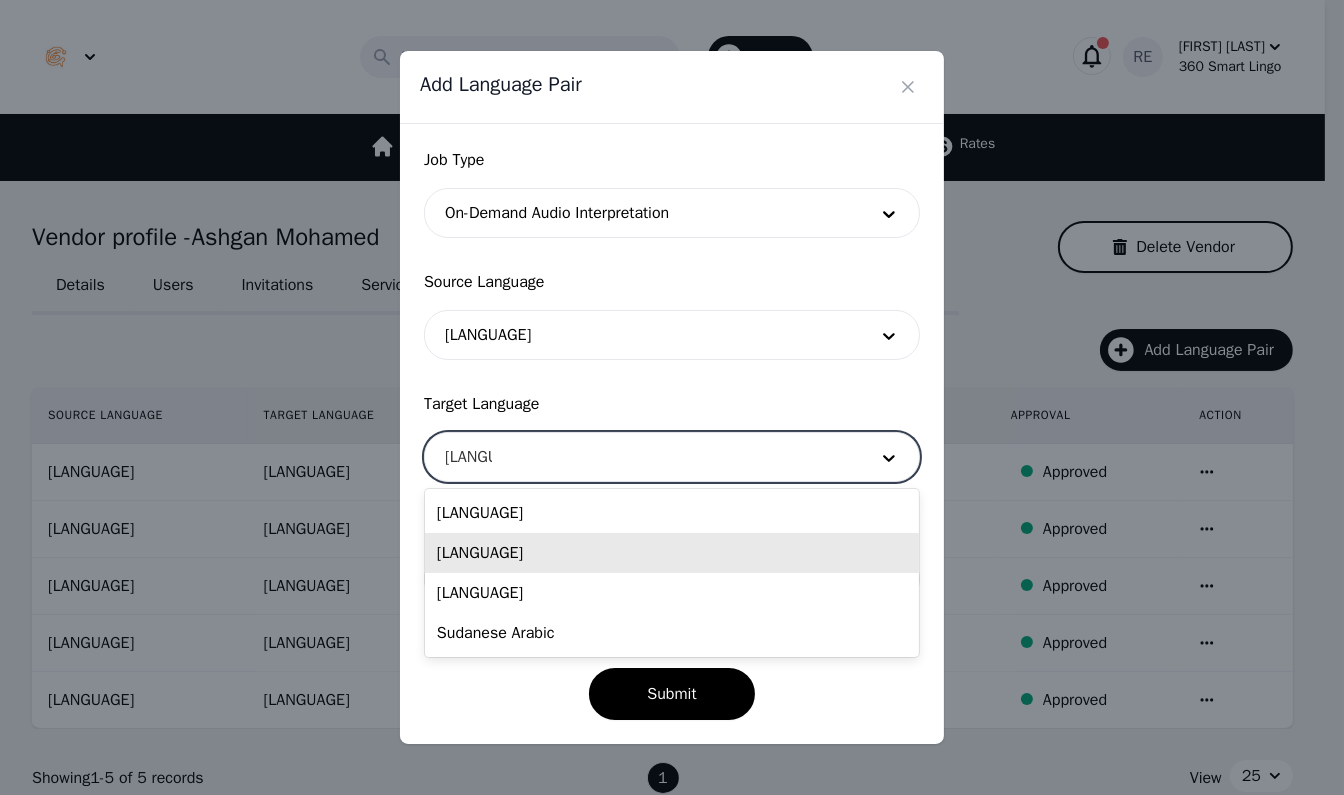 type 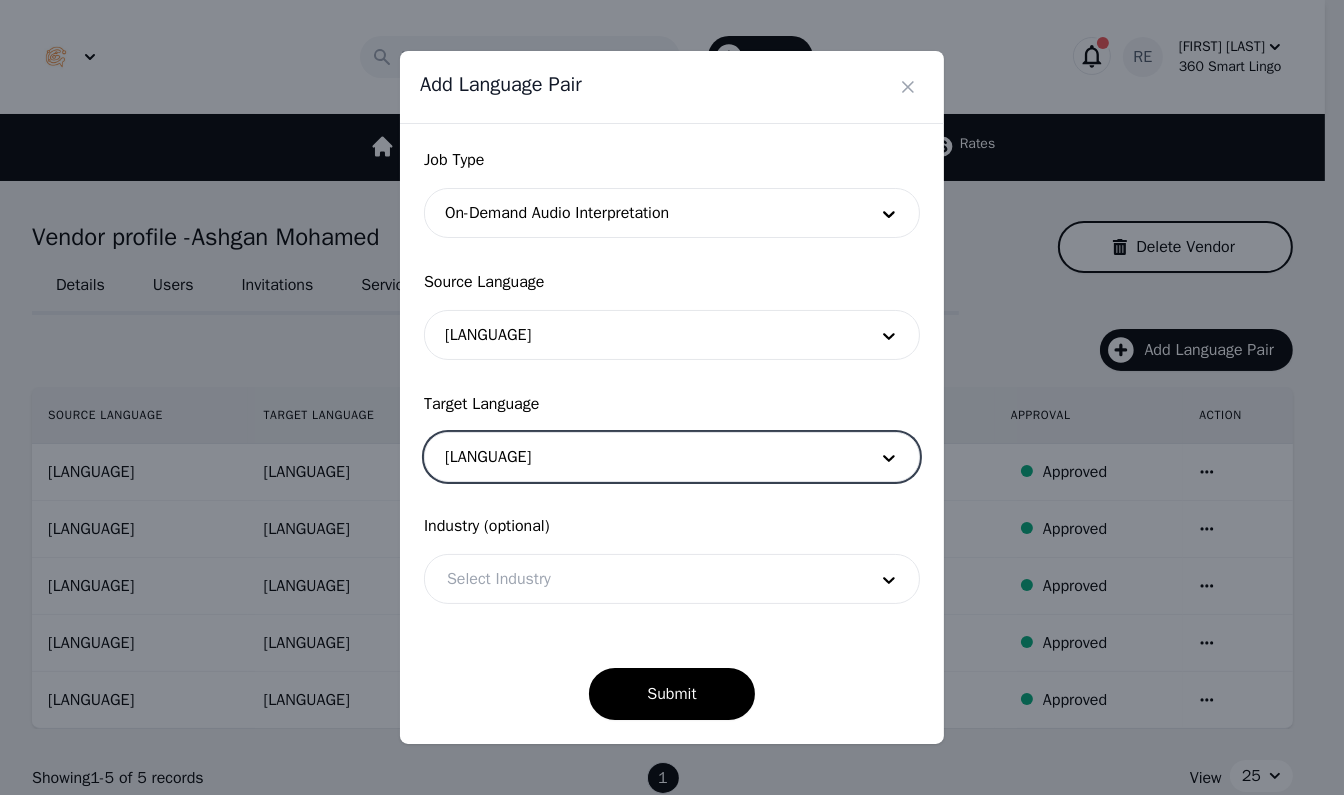 click at bounding box center [642, 579] 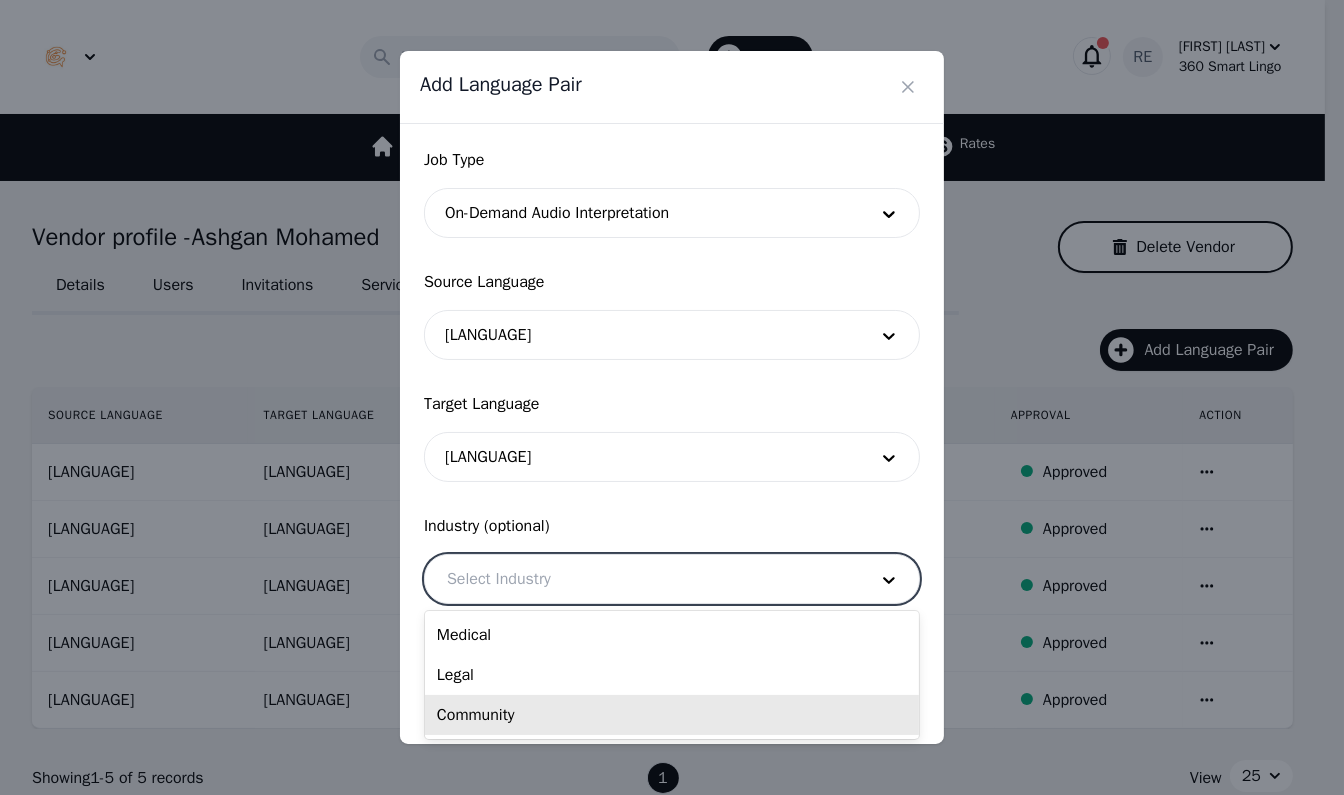click on "Community" at bounding box center (672, 715) 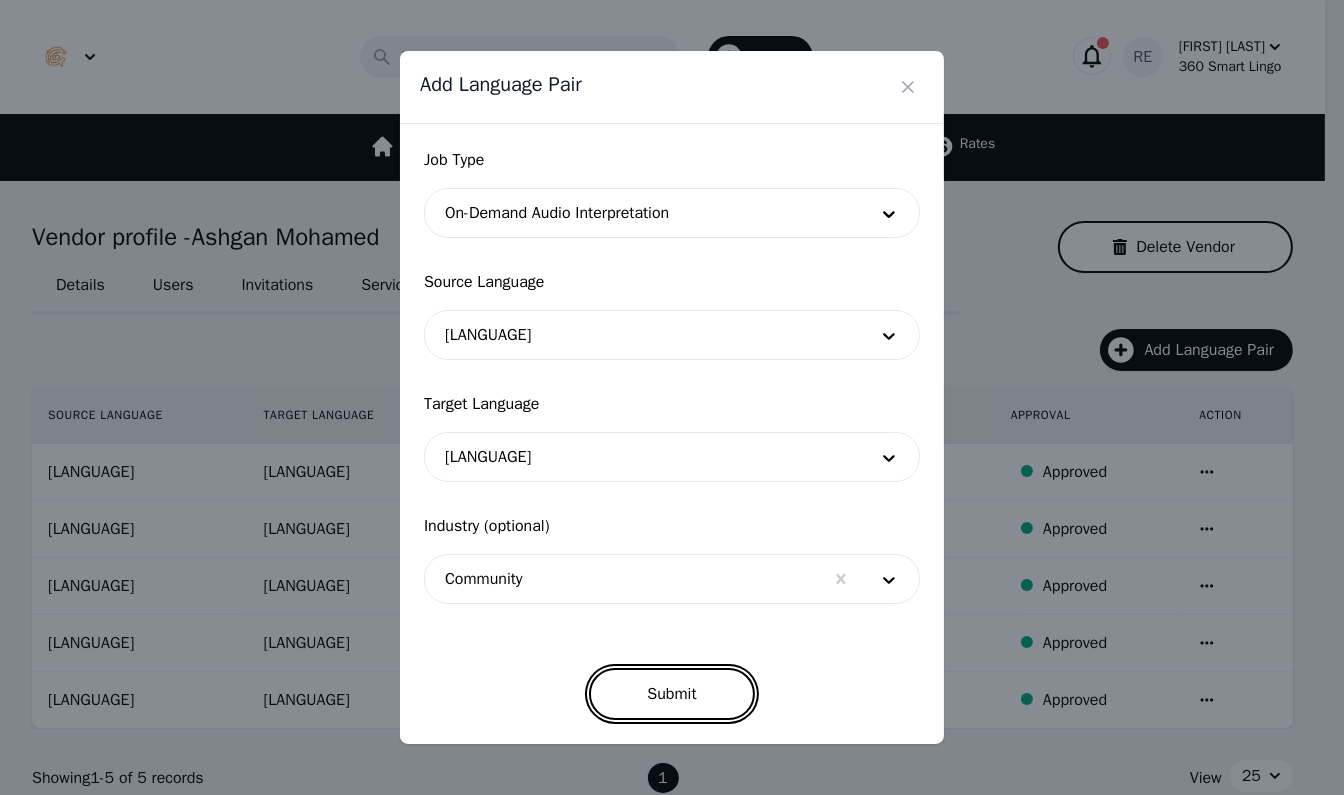 click on "Submit" at bounding box center [671, 694] 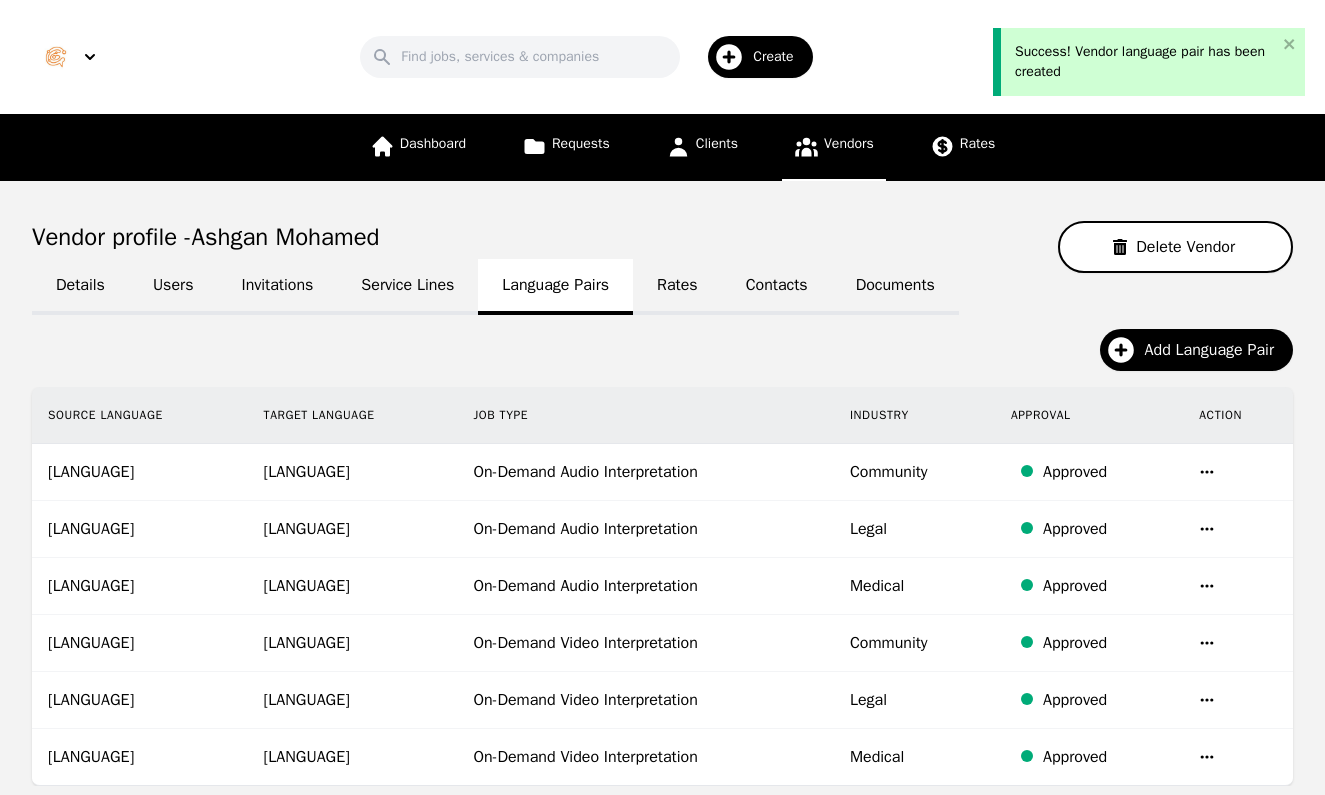 click on "Contacts" at bounding box center [777, 287] 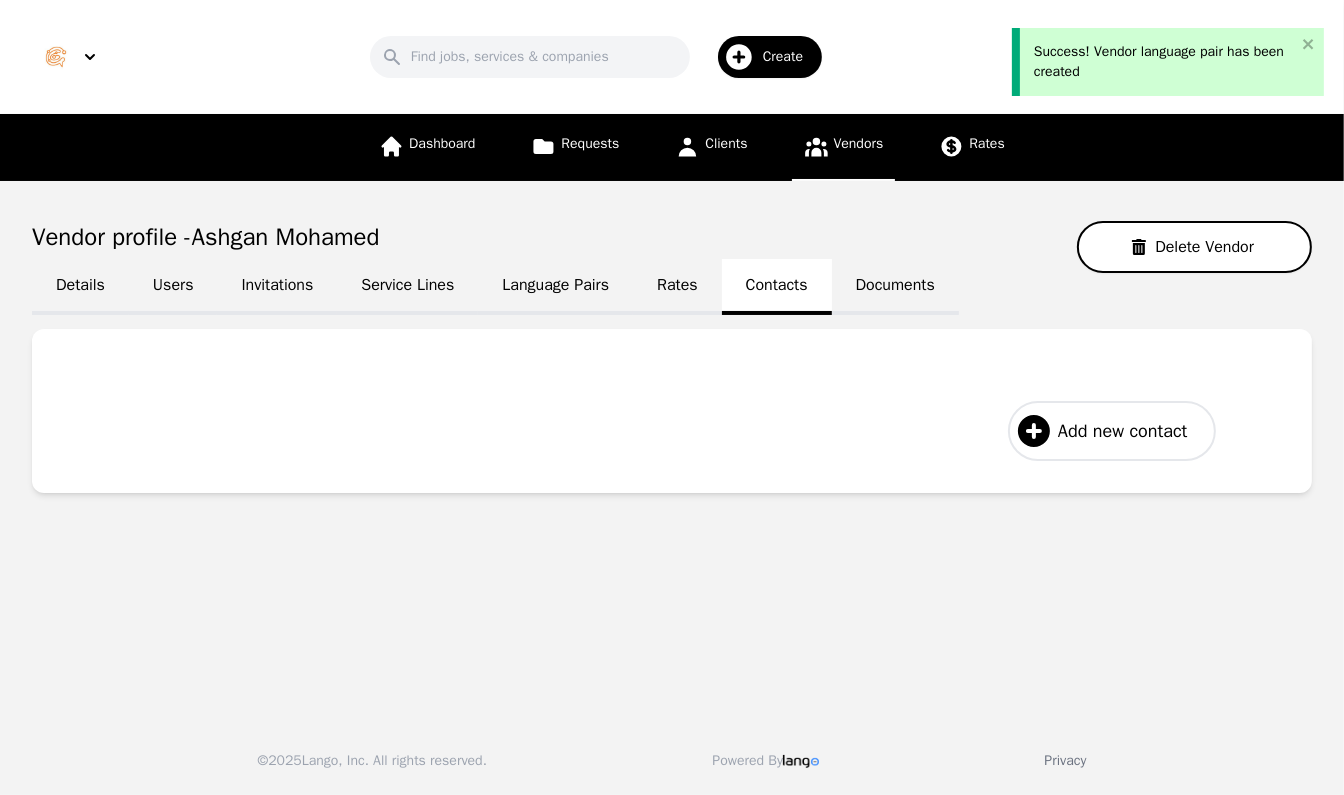 click on "Add new contact" at bounding box center (1112, 431) 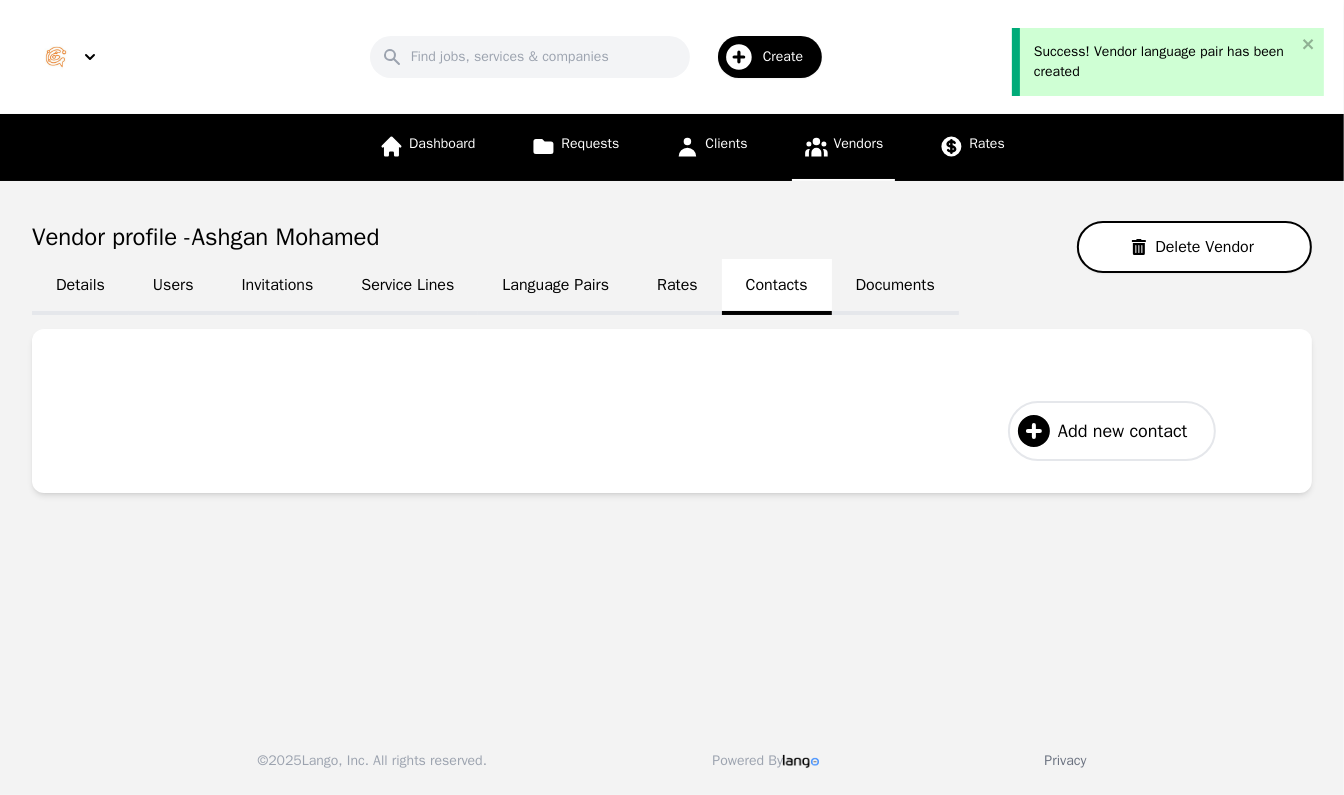 select on "[COUNTRY]" 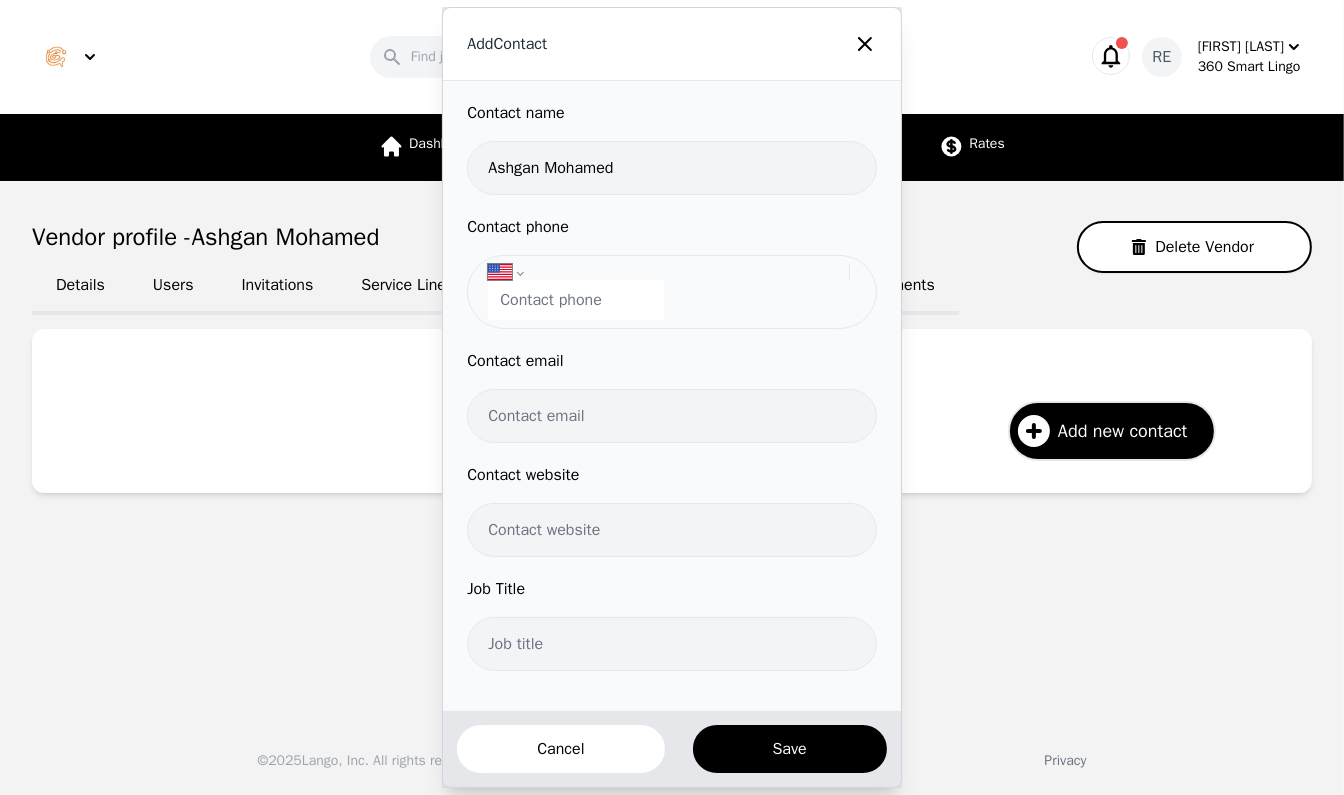 type on "Ashgan Mohamed" 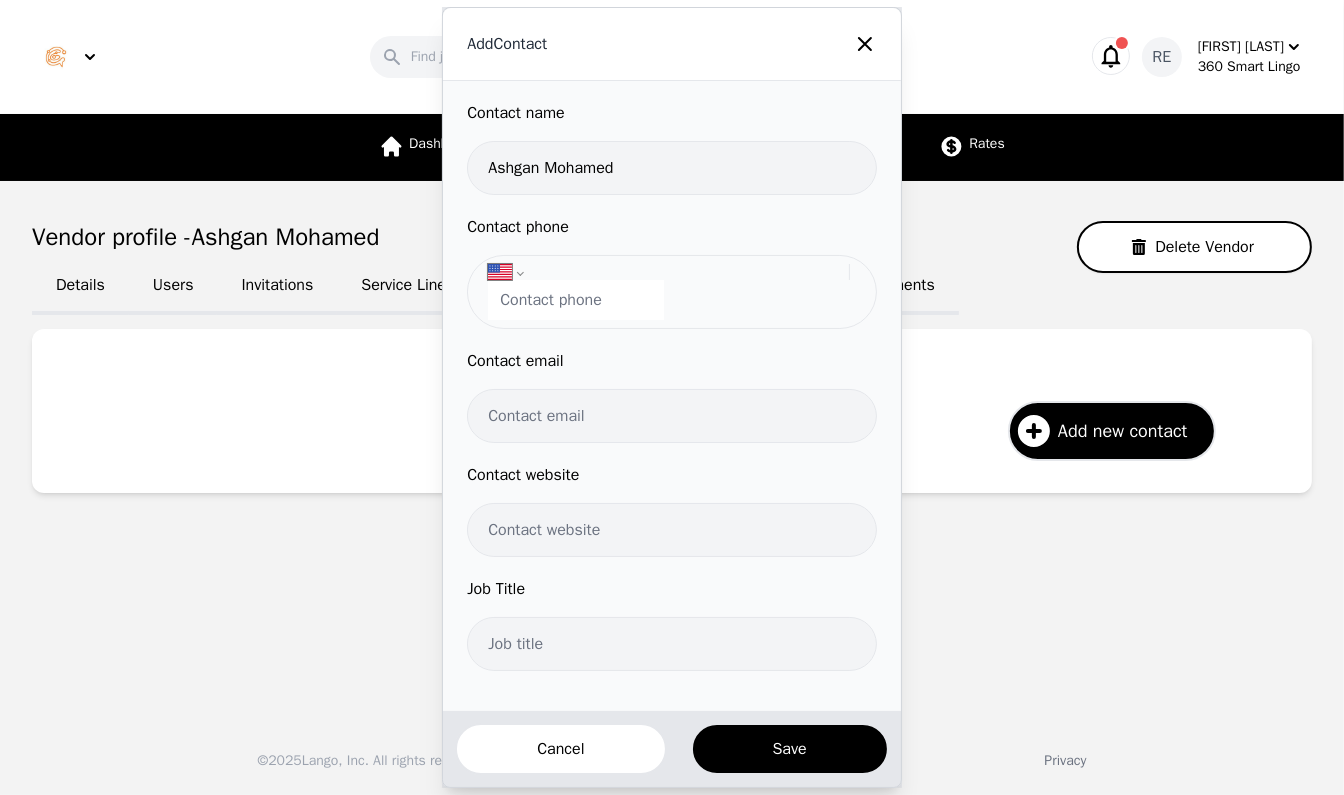 click at bounding box center (576, 300) 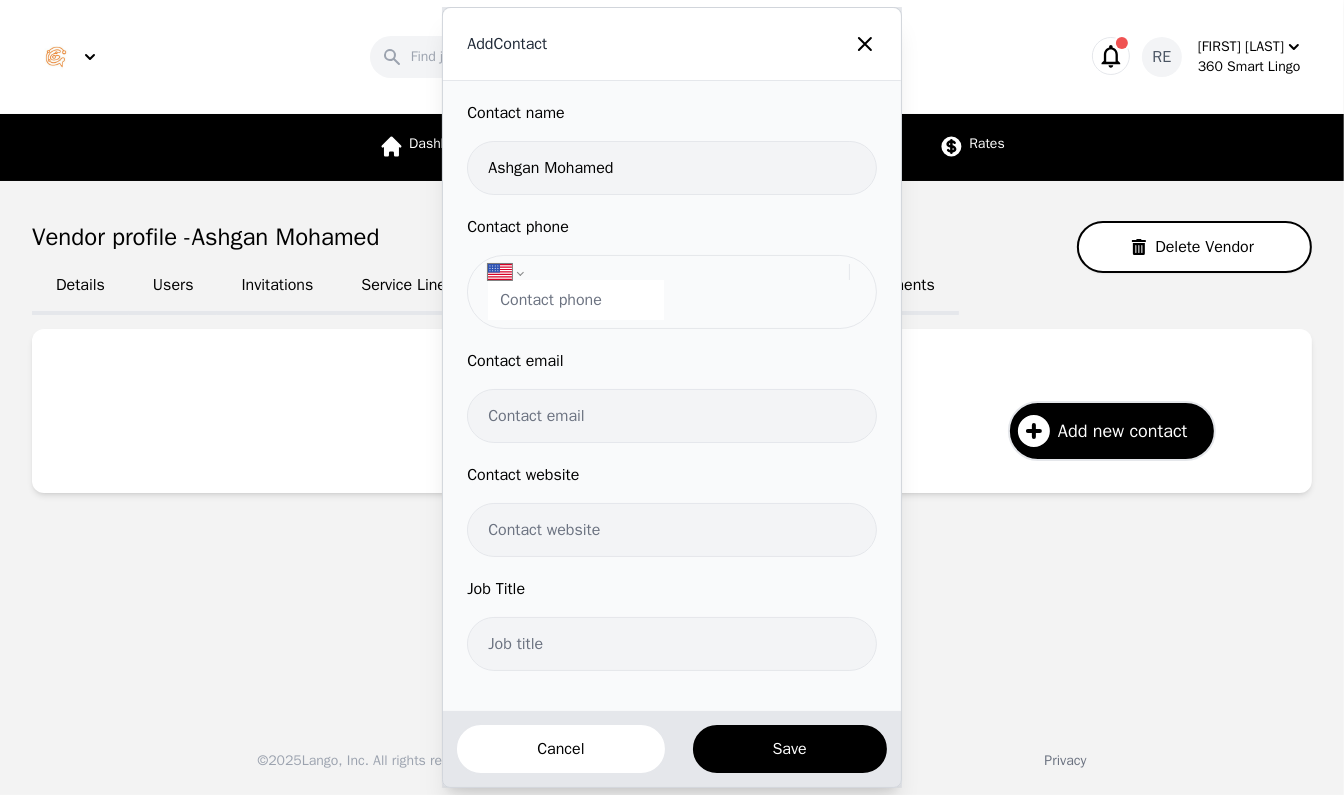 click at bounding box center (576, 300) 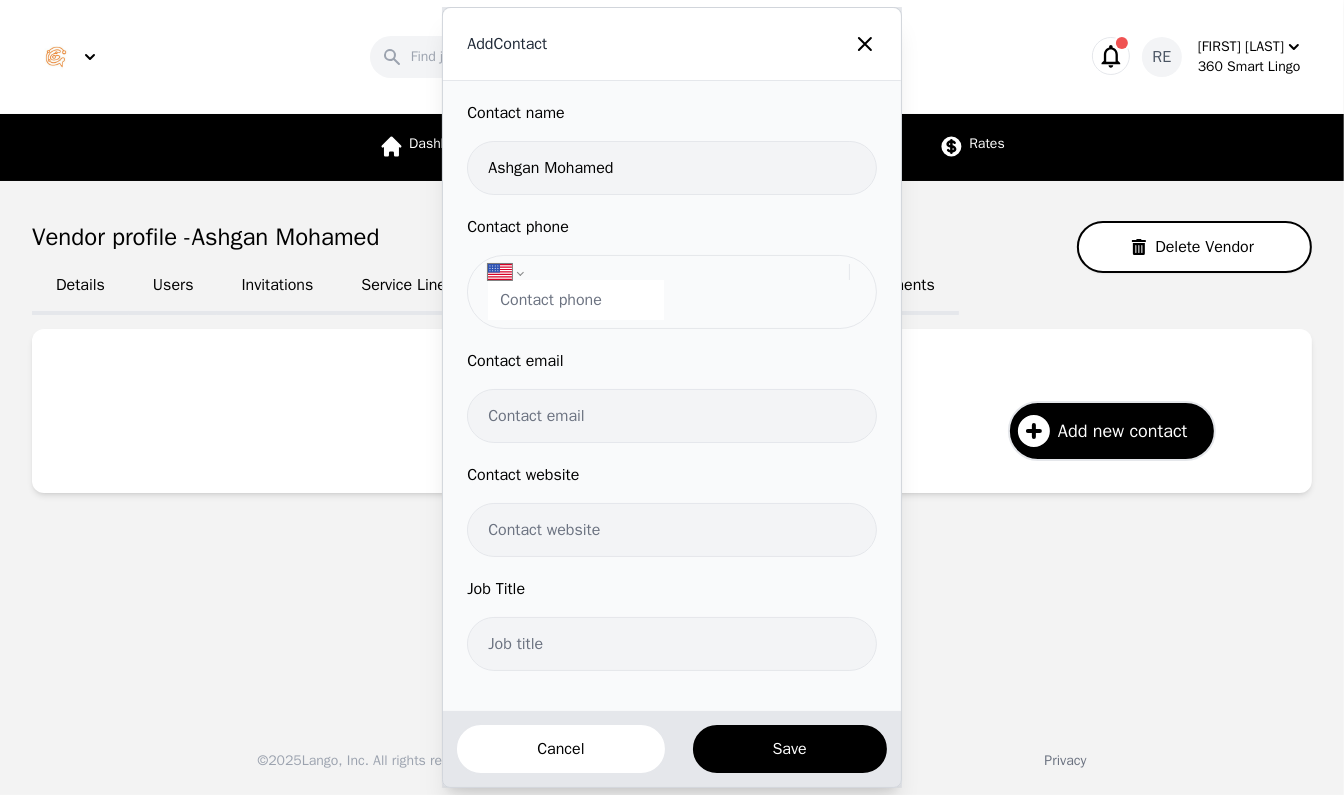 type on "+" 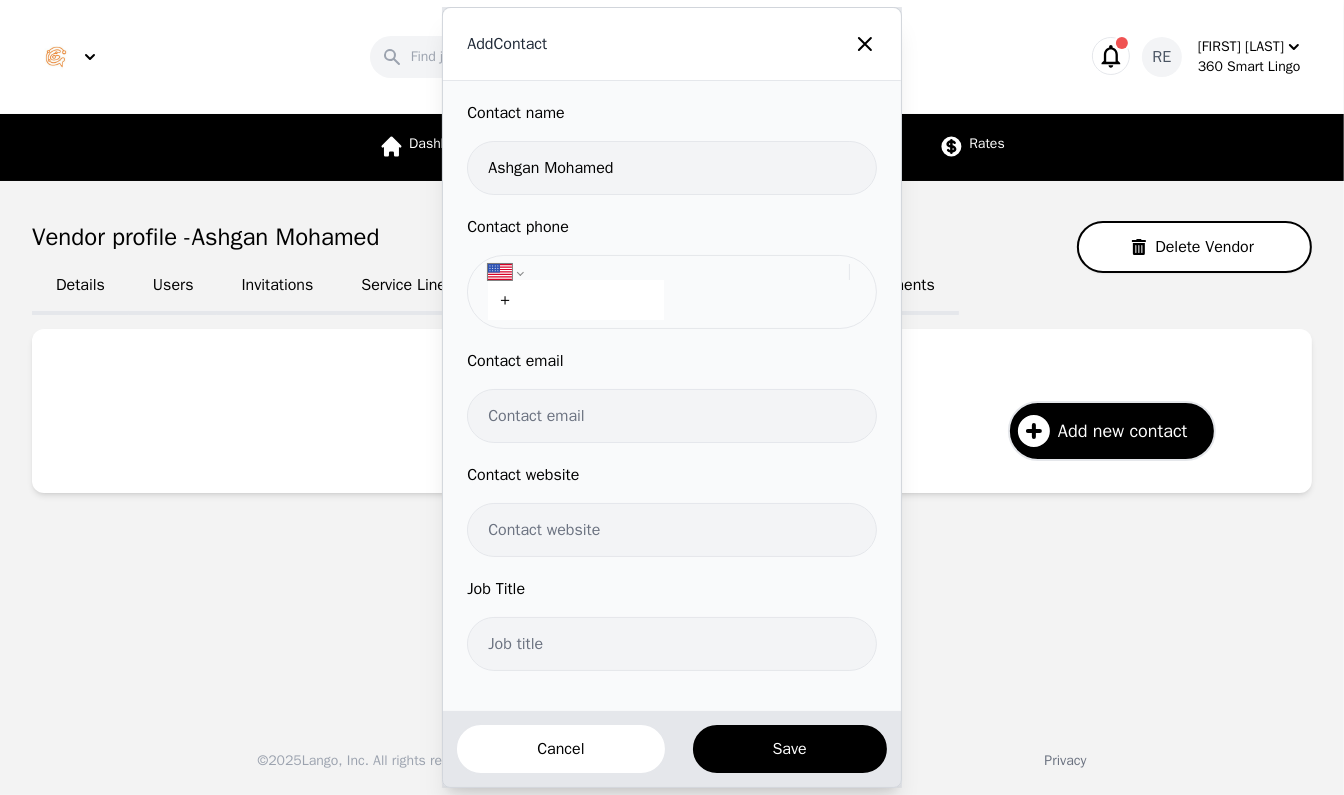 paste on "+[COUNTRYCODE] [PHONE]" 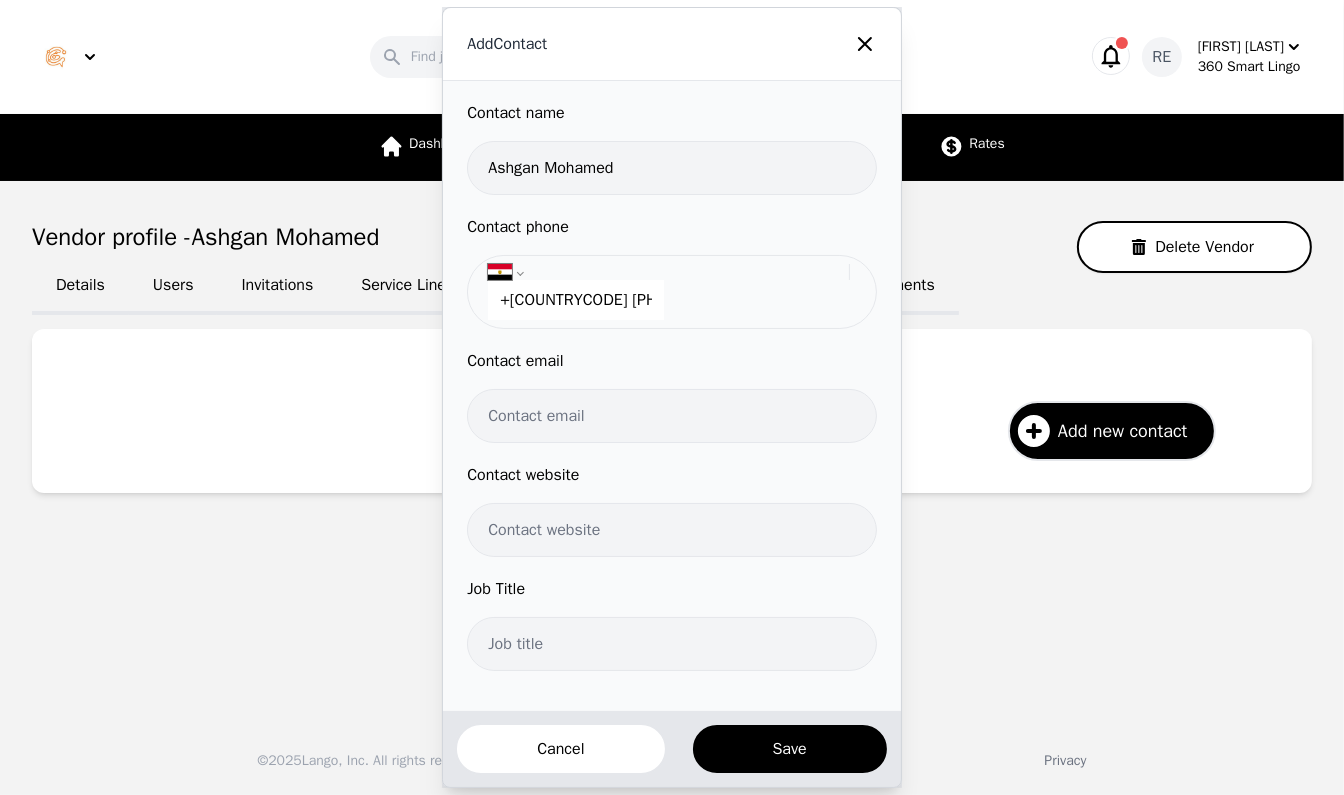 type on "+[COUNTRYCODE] [PHONE]" 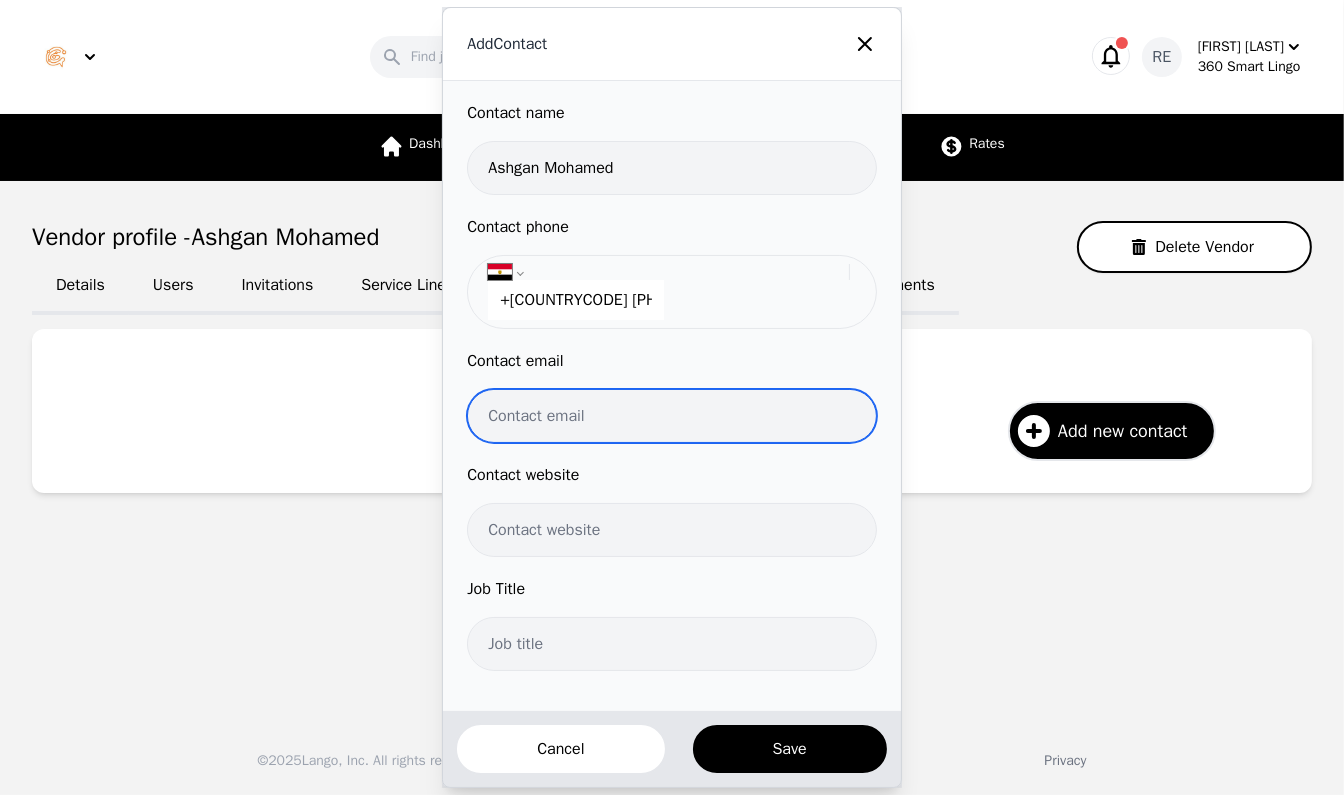 click at bounding box center (671, 416) 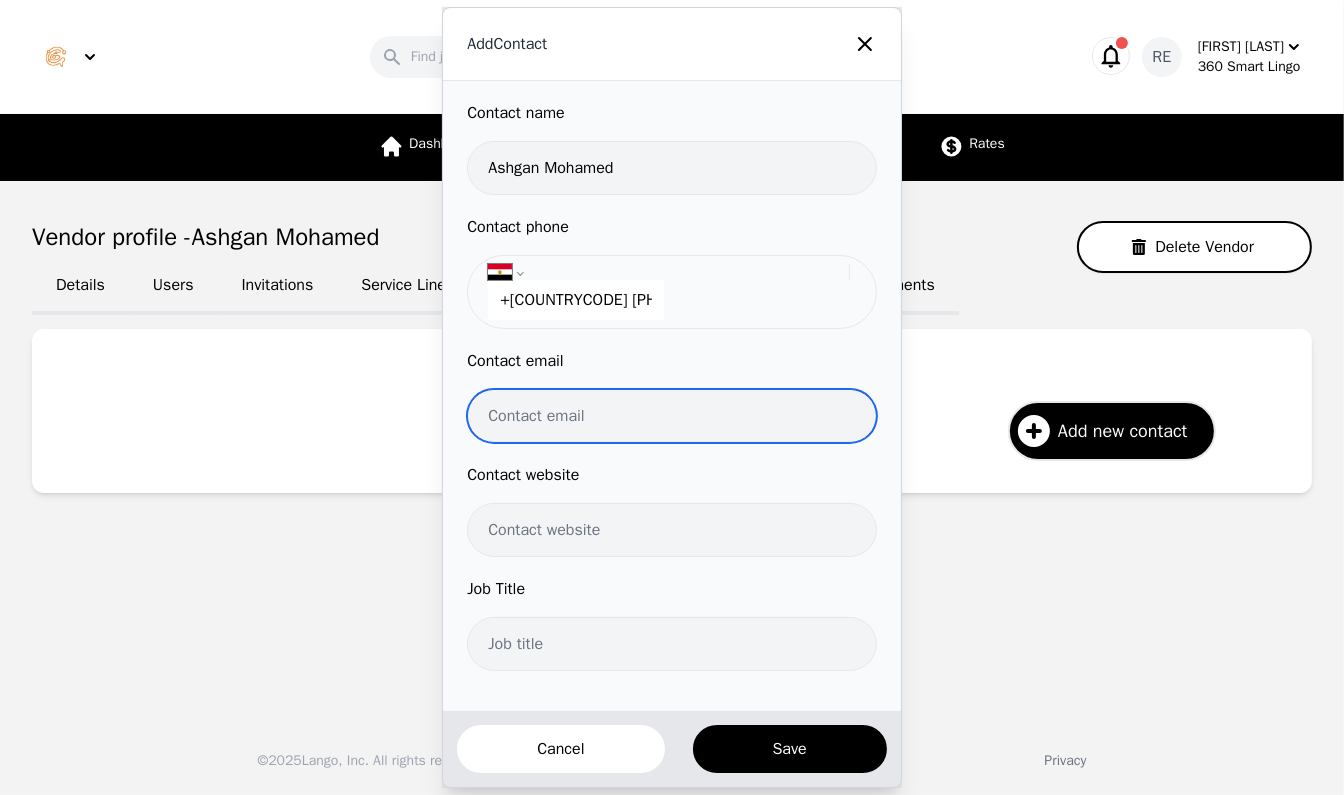 paste on "[EMAIL]" 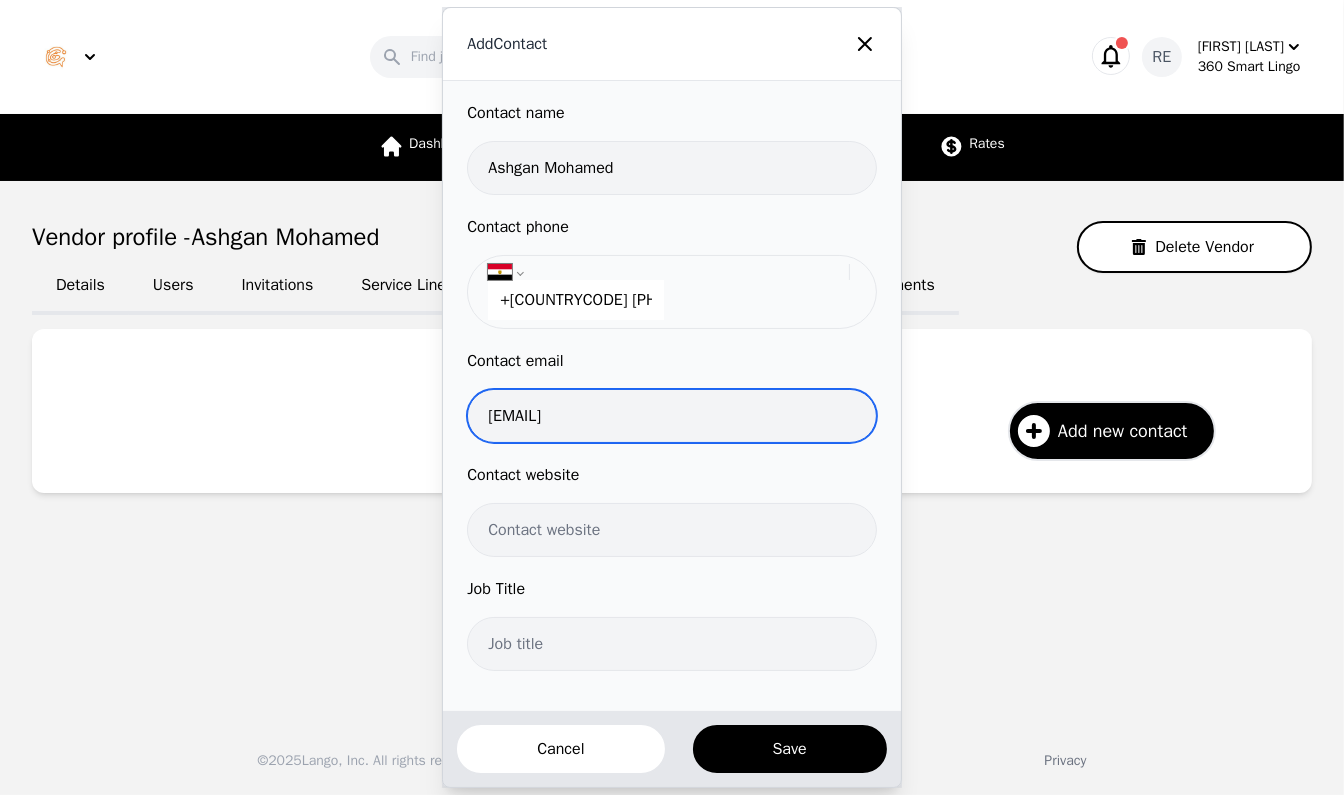 type on "[EMAIL]" 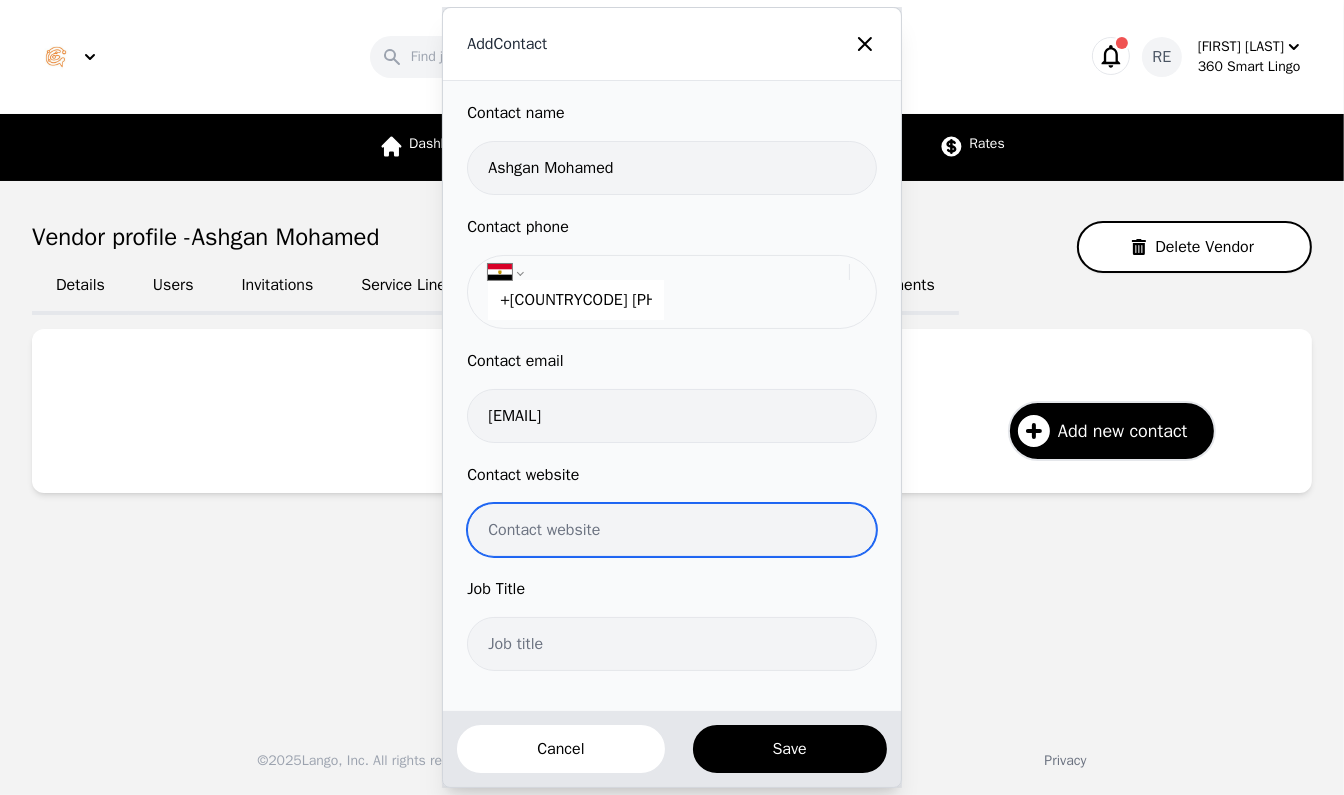 click at bounding box center (671, 530) 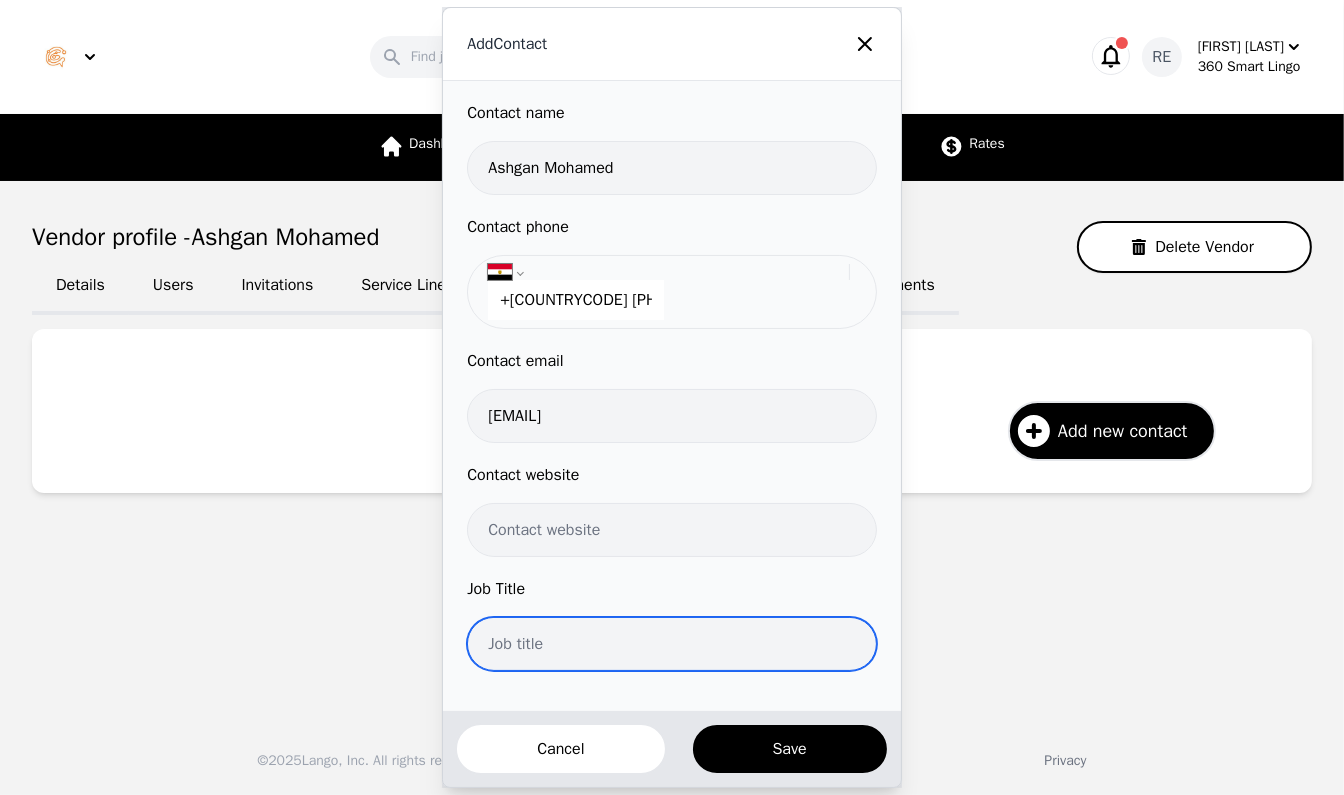 click at bounding box center (671, 644) 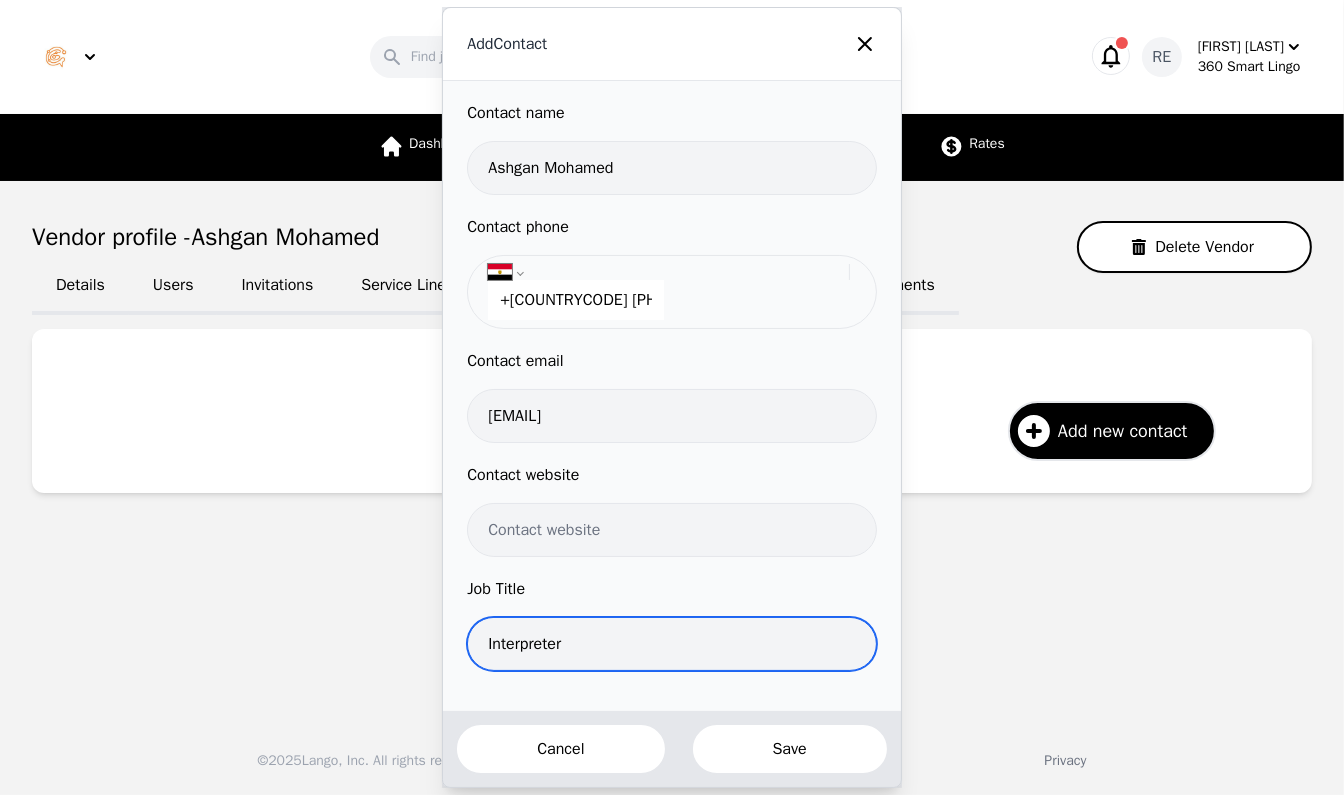 type on "Interpreter" 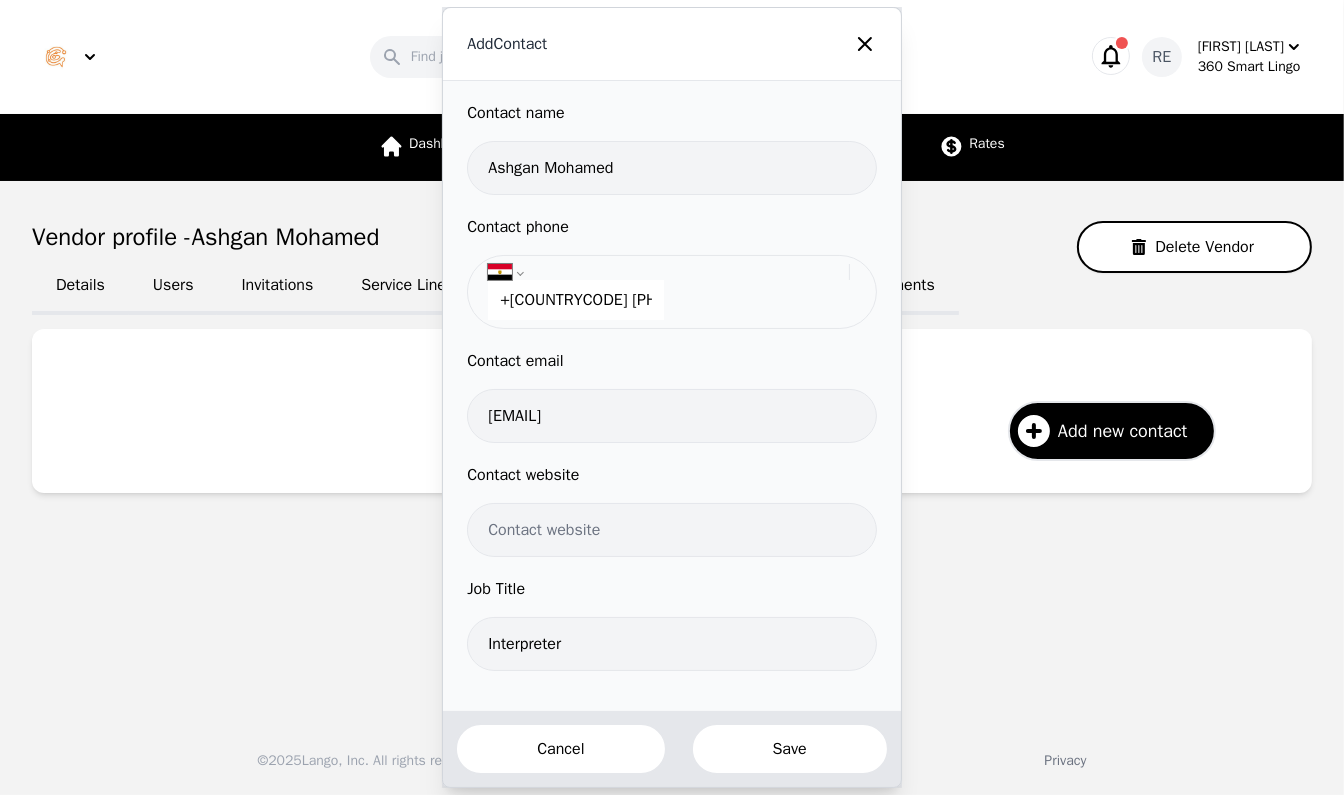 click on "Save" at bounding box center (790, 749) 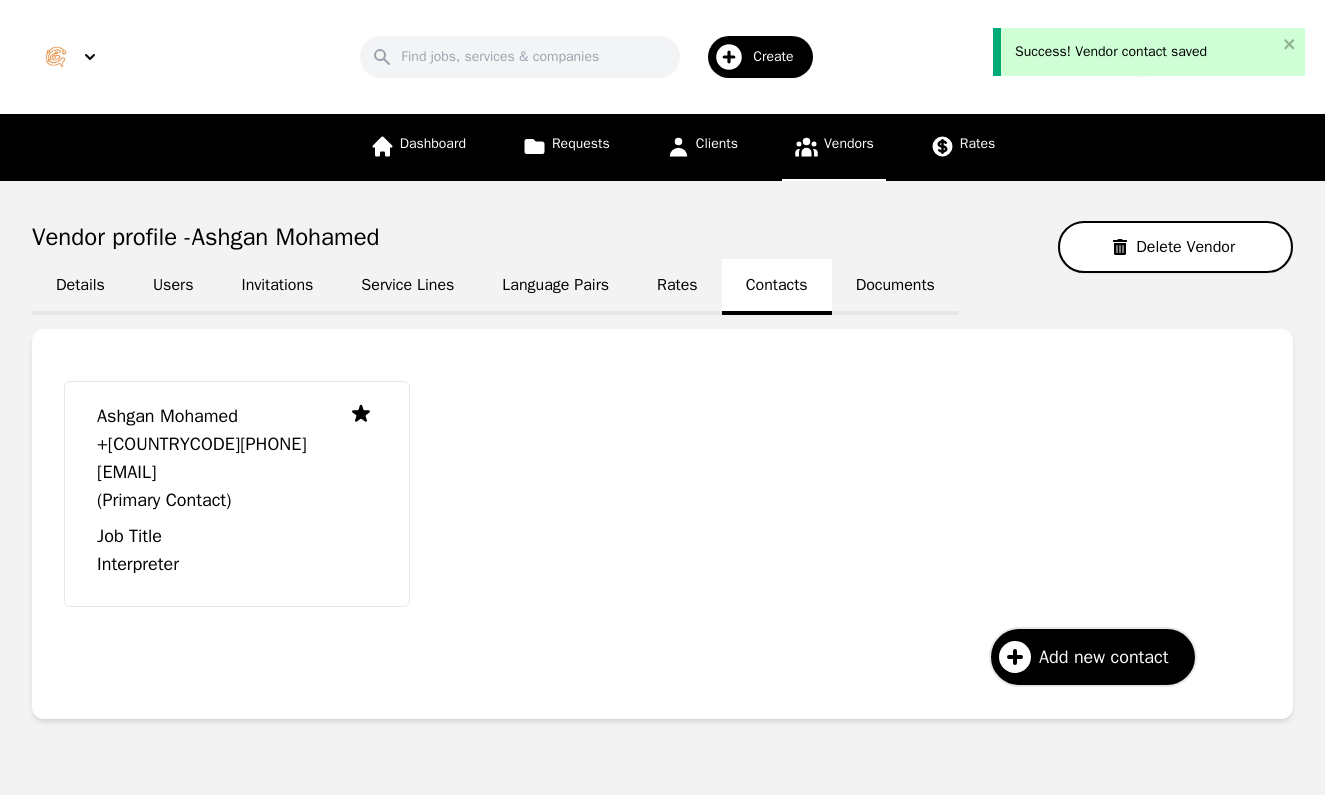 click on "Success! Vendor contact saved" at bounding box center (1149, 52) 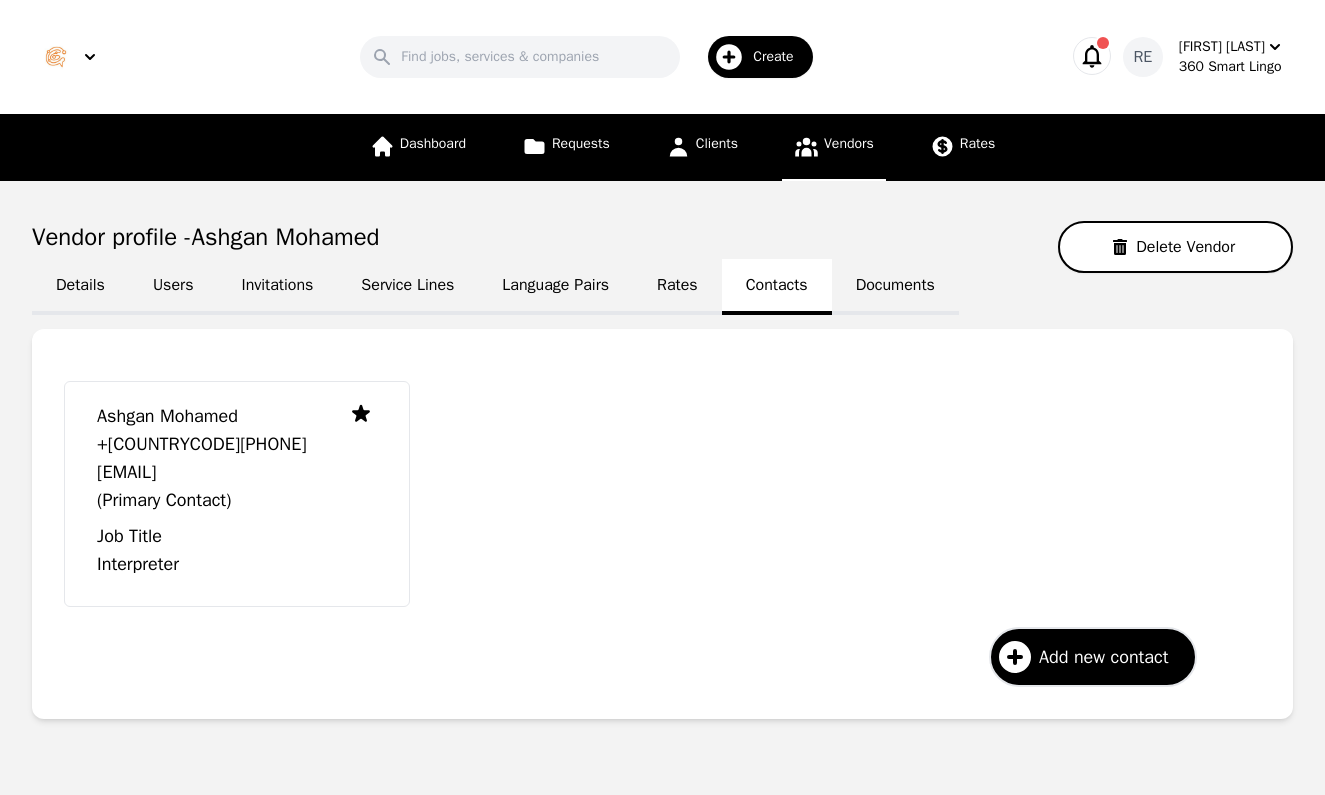 click 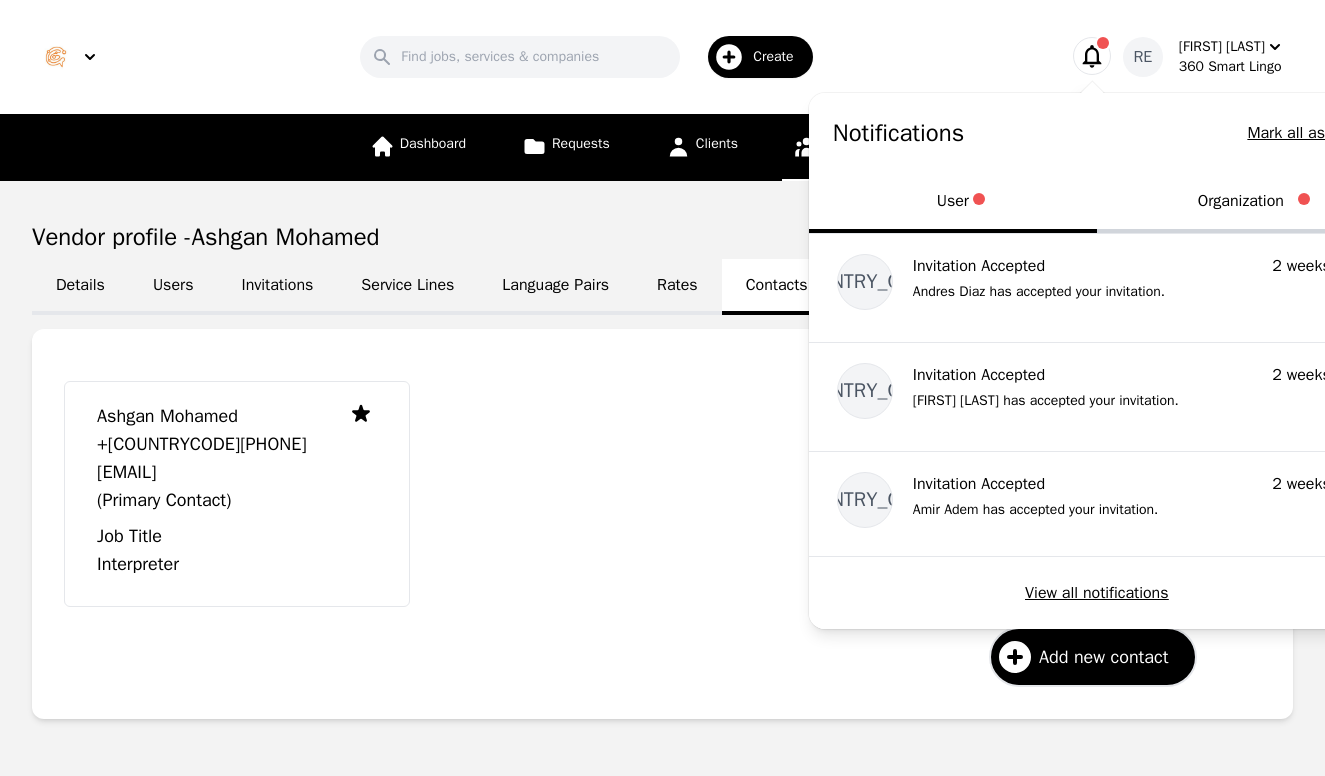 click at bounding box center (1097, 85) 